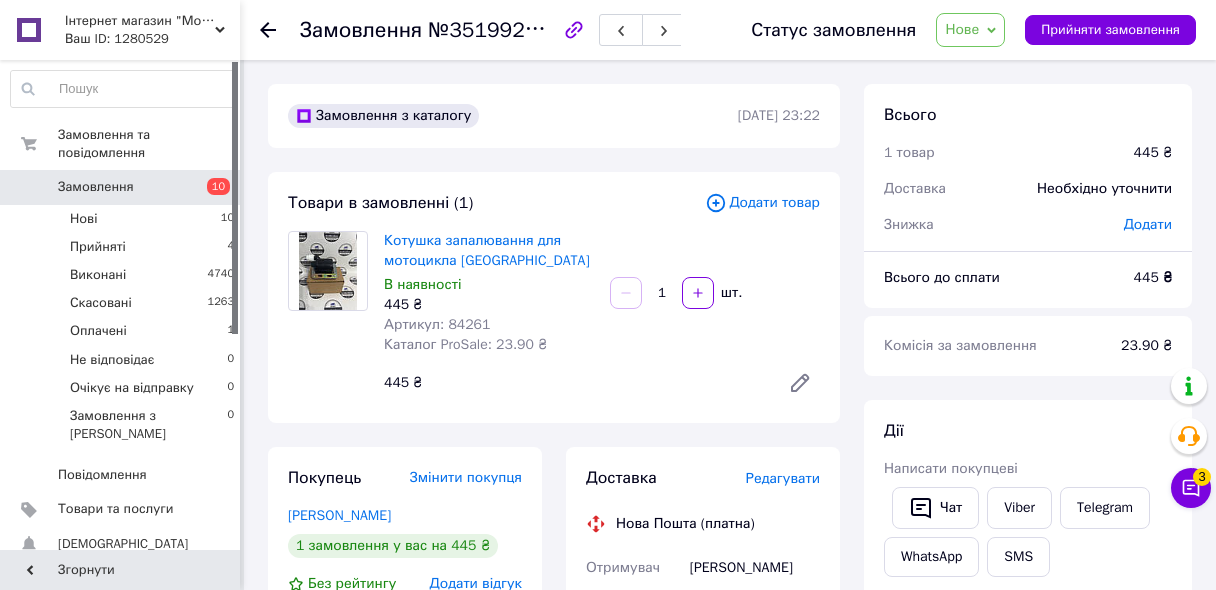 scroll, scrollTop: 0, scrollLeft: 0, axis: both 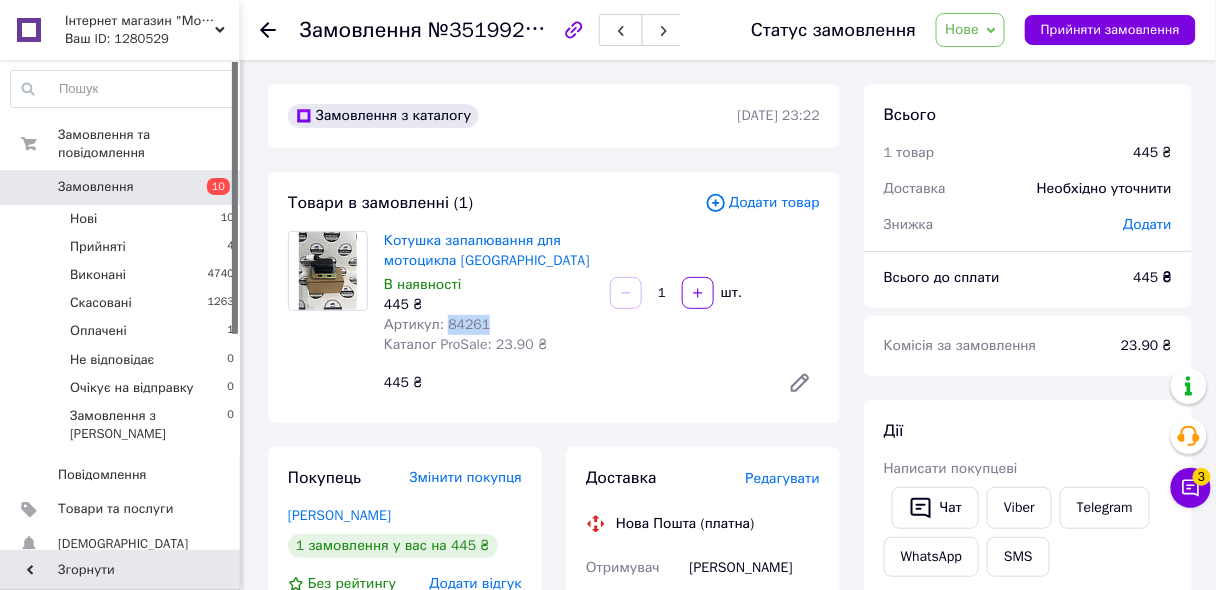 click on "Замовлення" at bounding box center (96, 187) 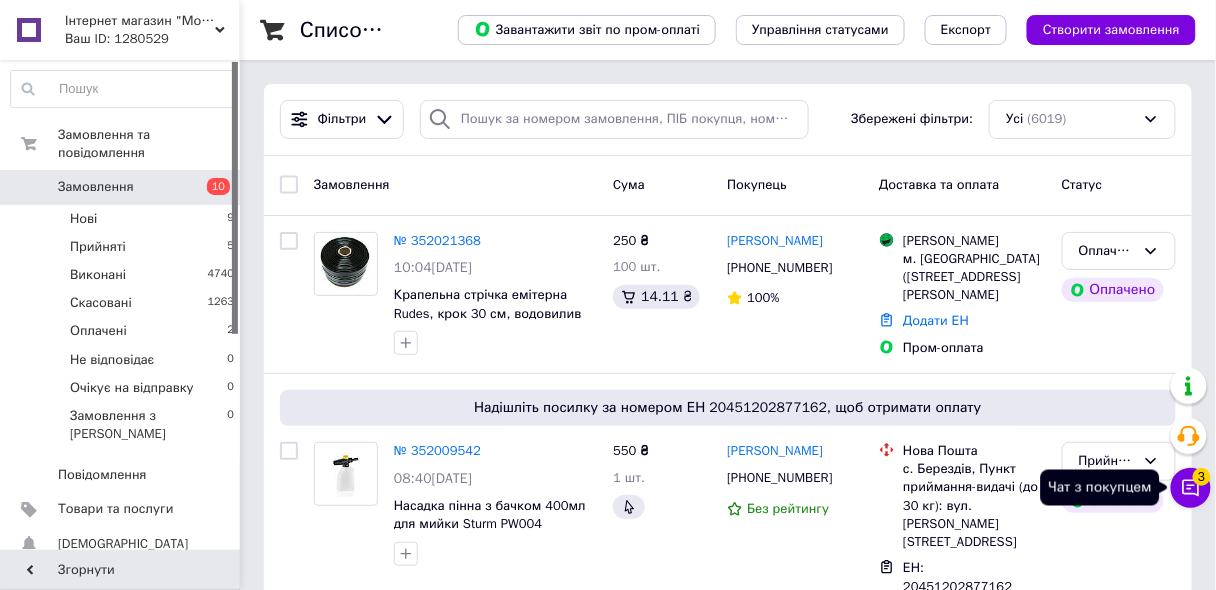 click 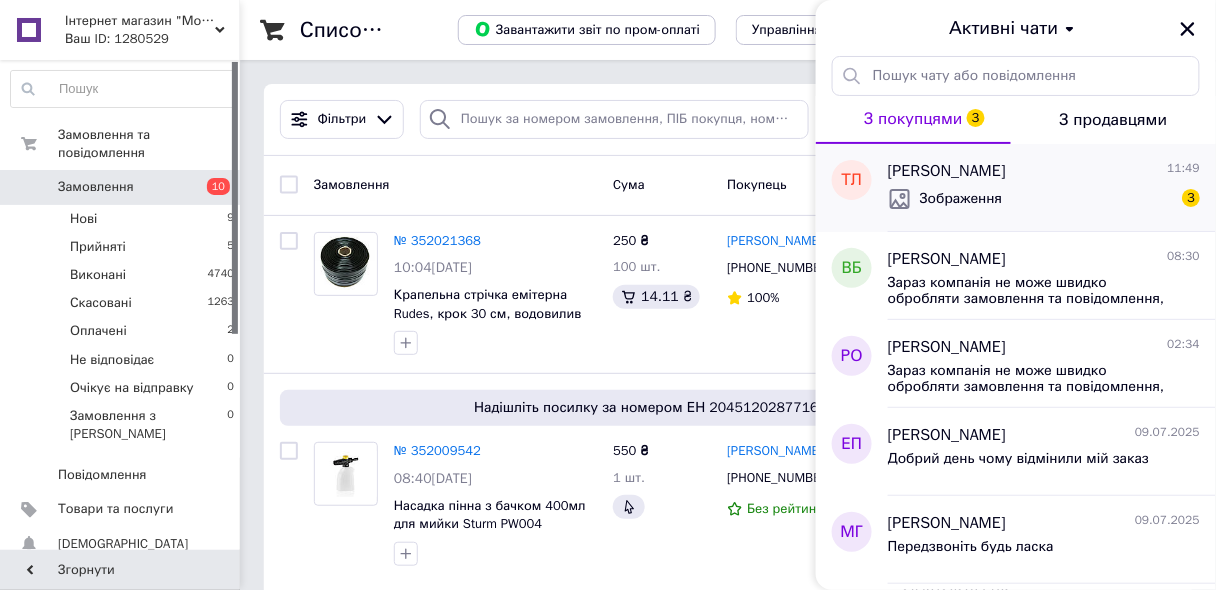 click on "Тетяна Лук'янчикова 11:49 Зображення 3" at bounding box center [1052, 188] 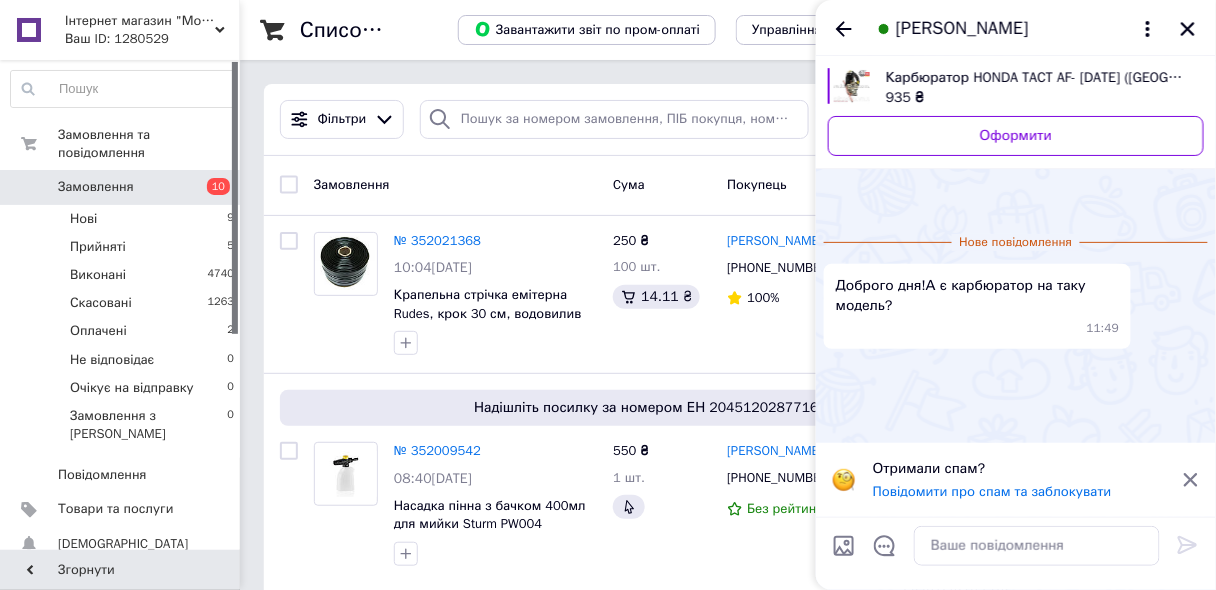 scroll, scrollTop: 0, scrollLeft: 0, axis: both 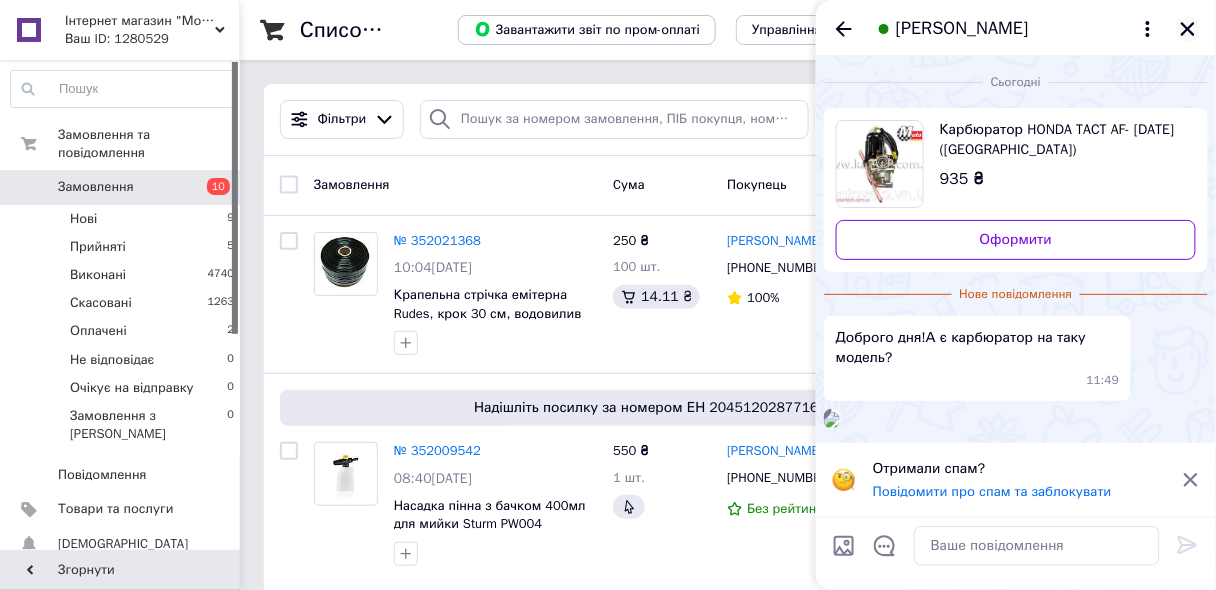 click 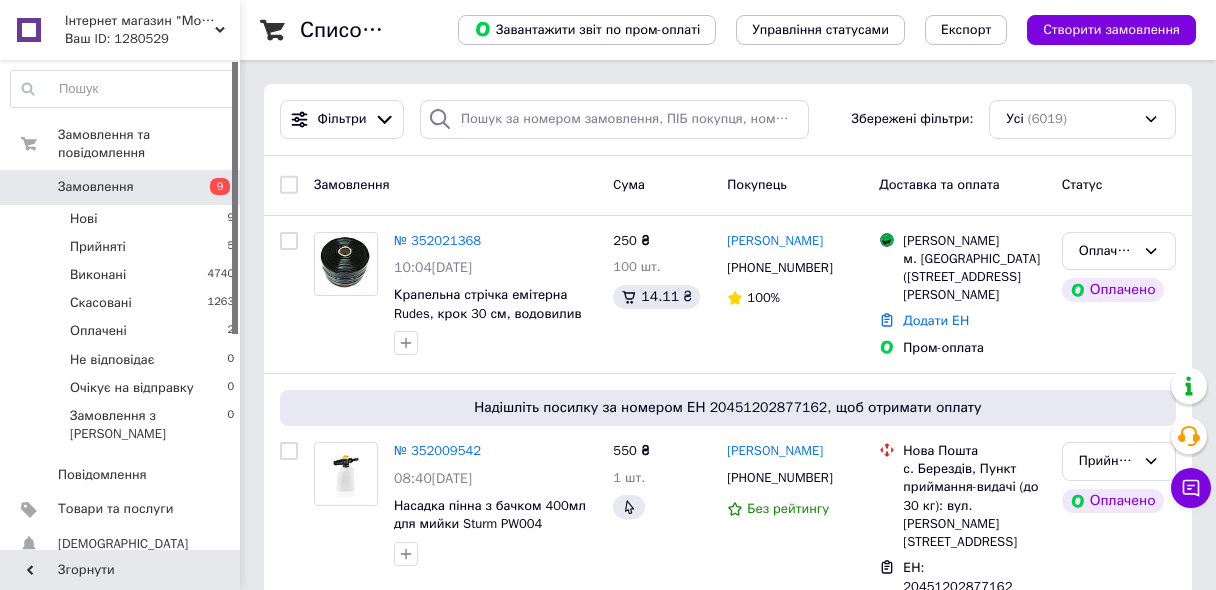 click on "Замовлення" at bounding box center [96, 187] 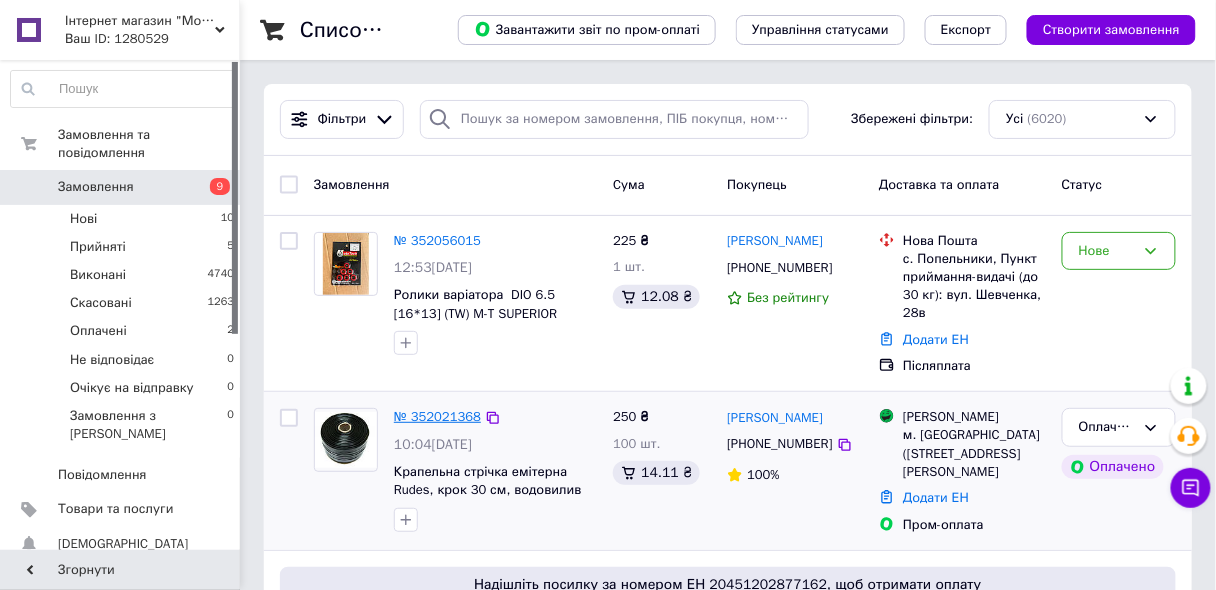 click on "№ 352021368" at bounding box center [437, 416] 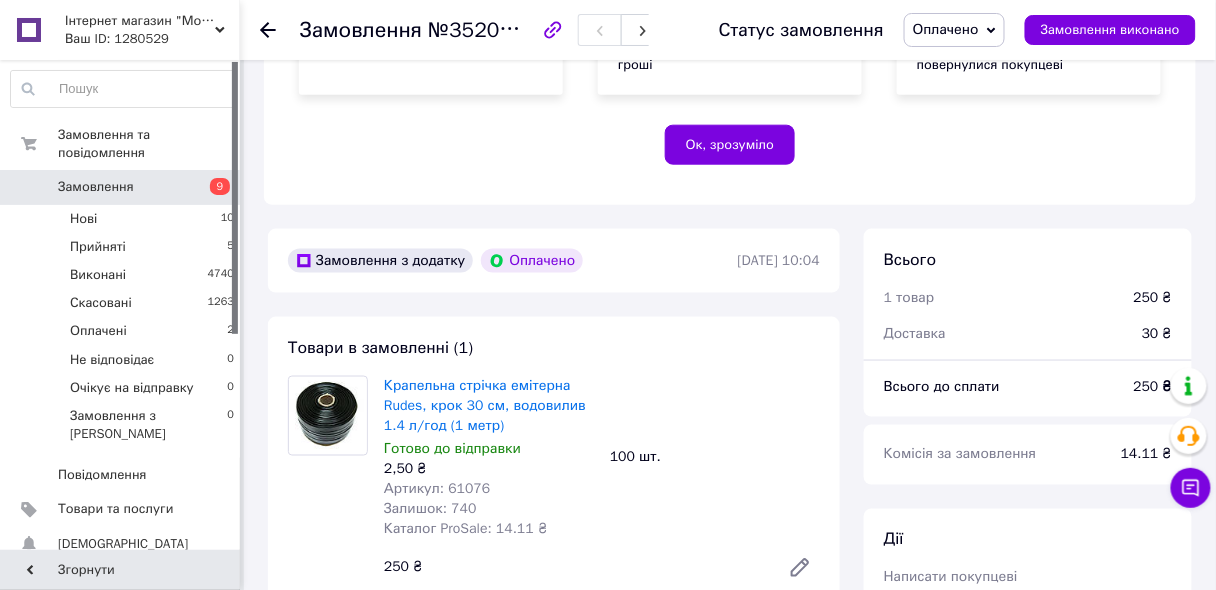 scroll, scrollTop: 640, scrollLeft: 0, axis: vertical 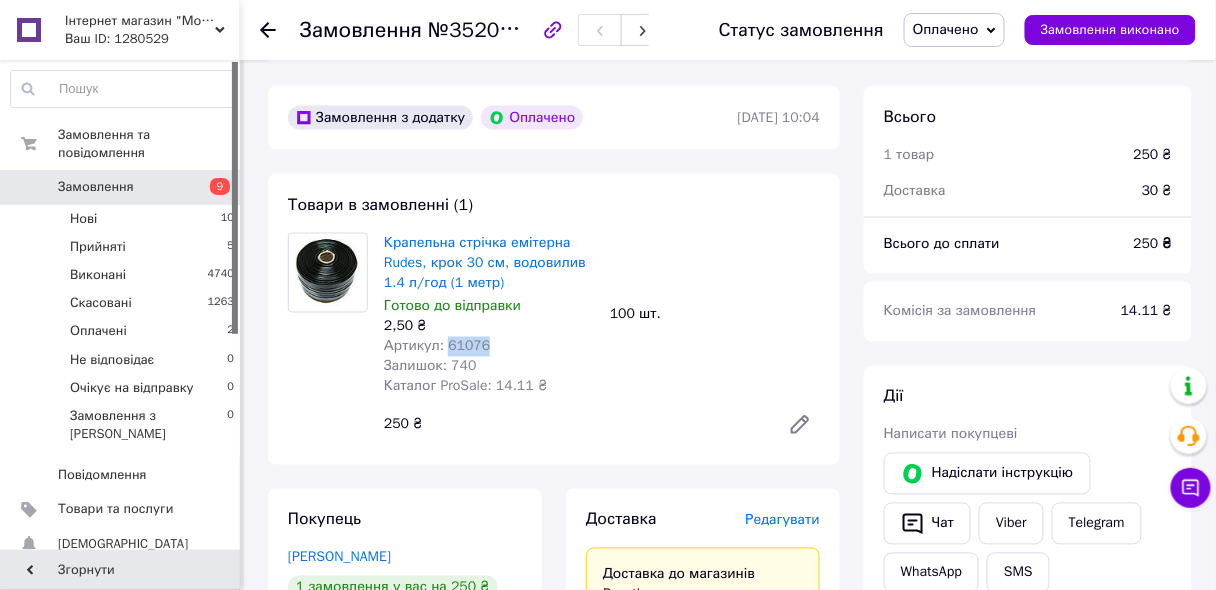 drag, startPoint x: 445, startPoint y: 347, endPoint x: 500, endPoint y: 347, distance: 55 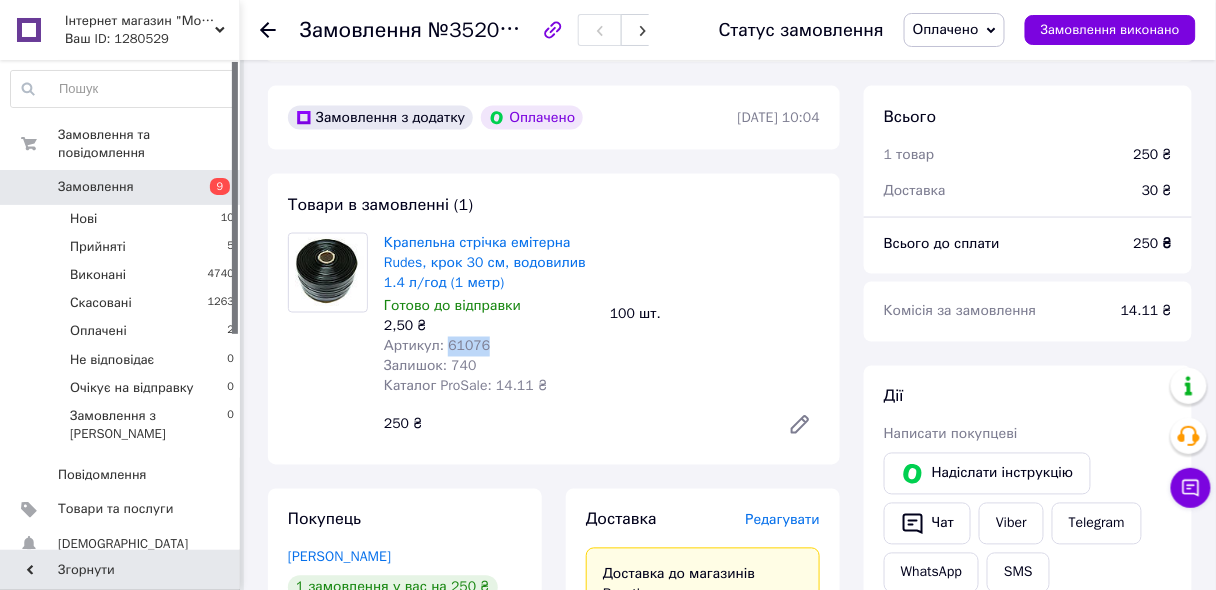 copy on "61076" 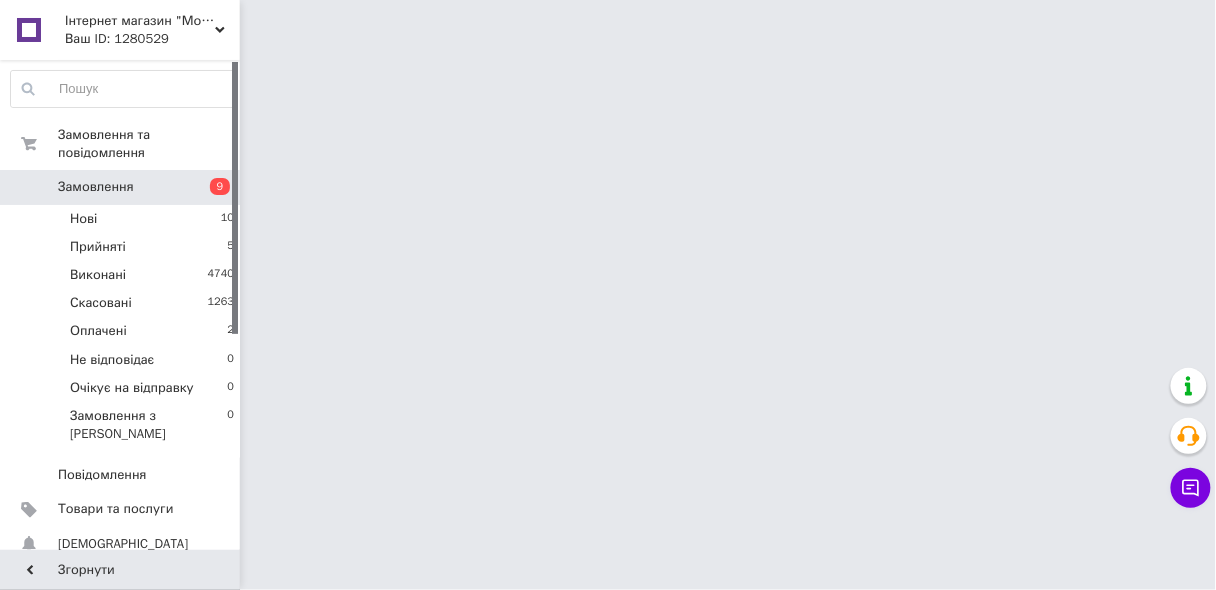 scroll, scrollTop: 0, scrollLeft: 0, axis: both 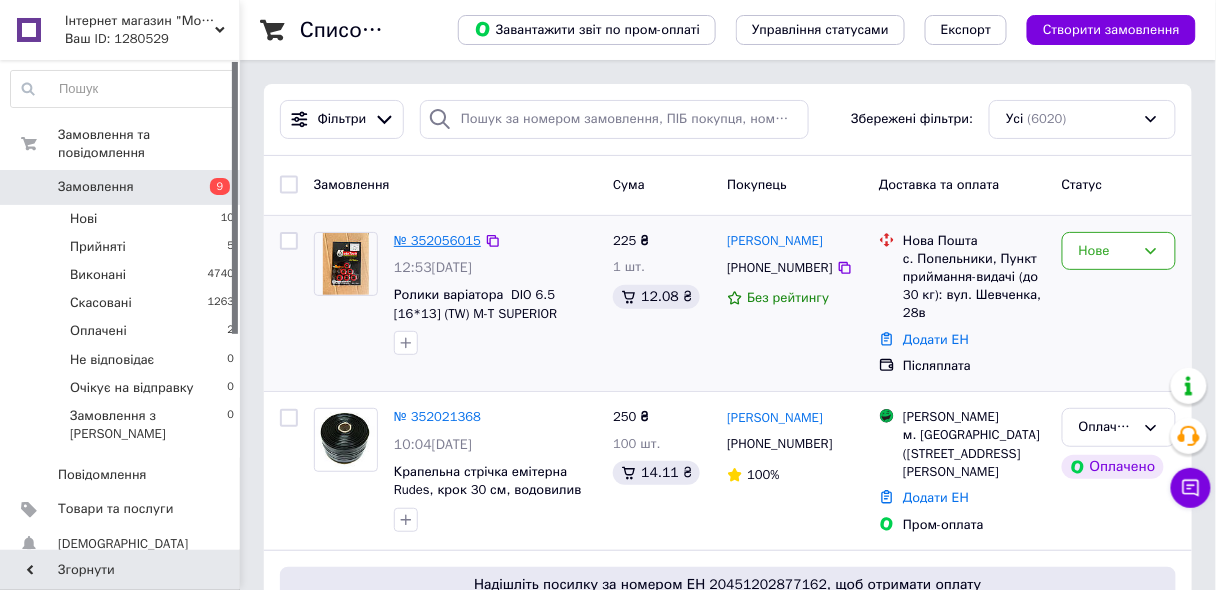 click on "№ 352056015" at bounding box center [437, 240] 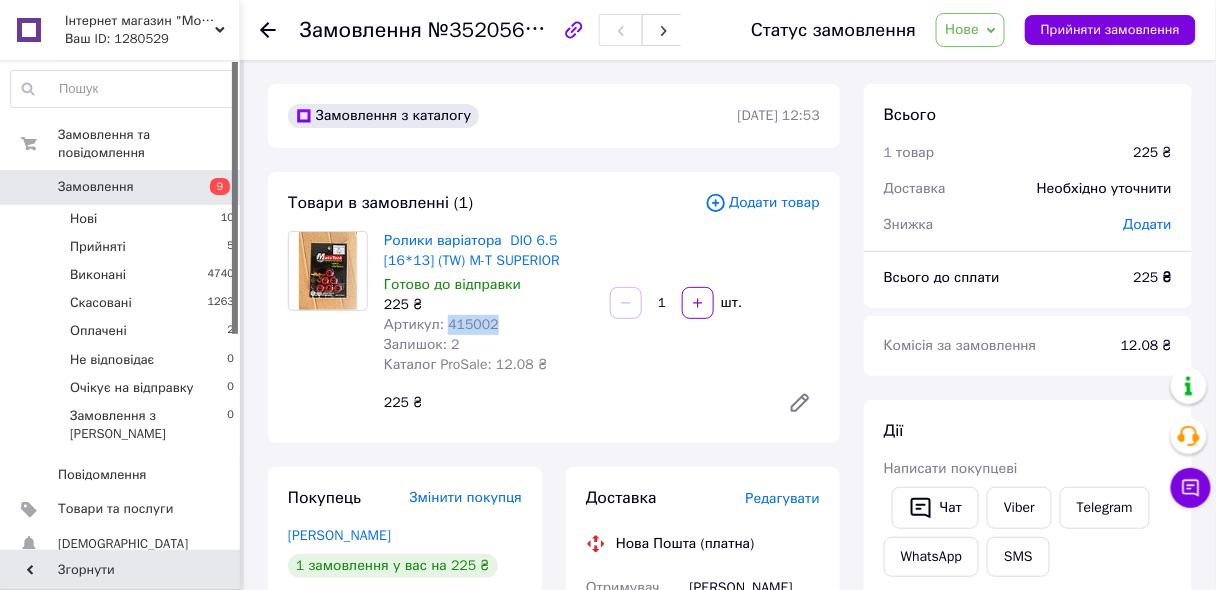 drag, startPoint x: 441, startPoint y: 322, endPoint x: 496, endPoint y: 322, distance: 55 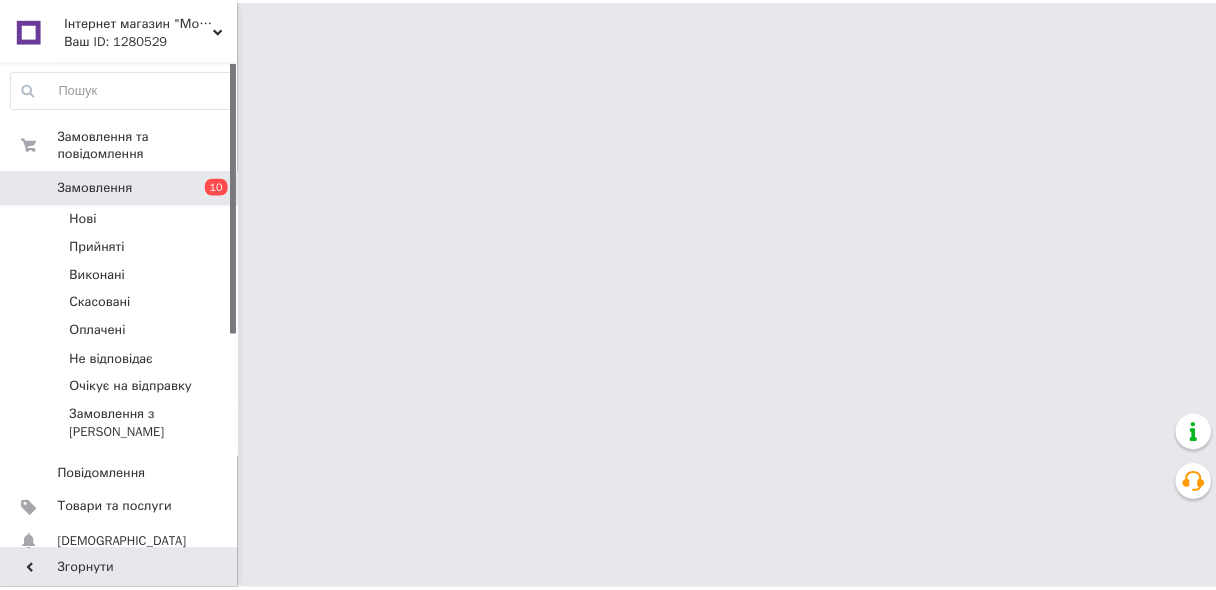 scroll, scrollTop: 0, scrollLeft: 0, axis: both 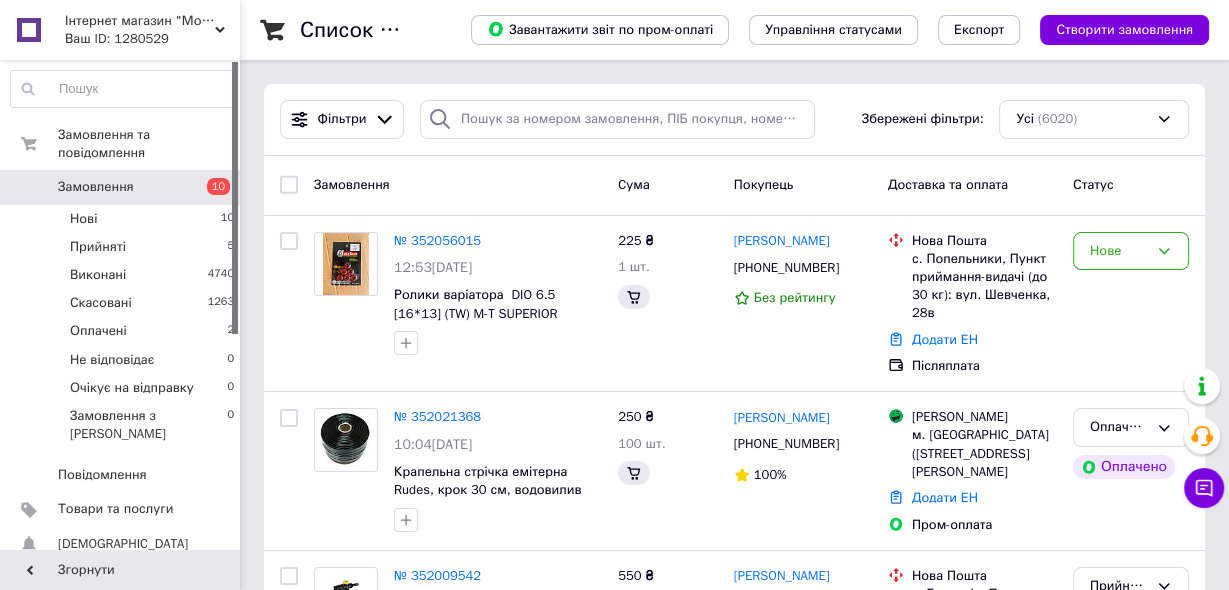click on "Замовлення" at bounding box center [96, 187] 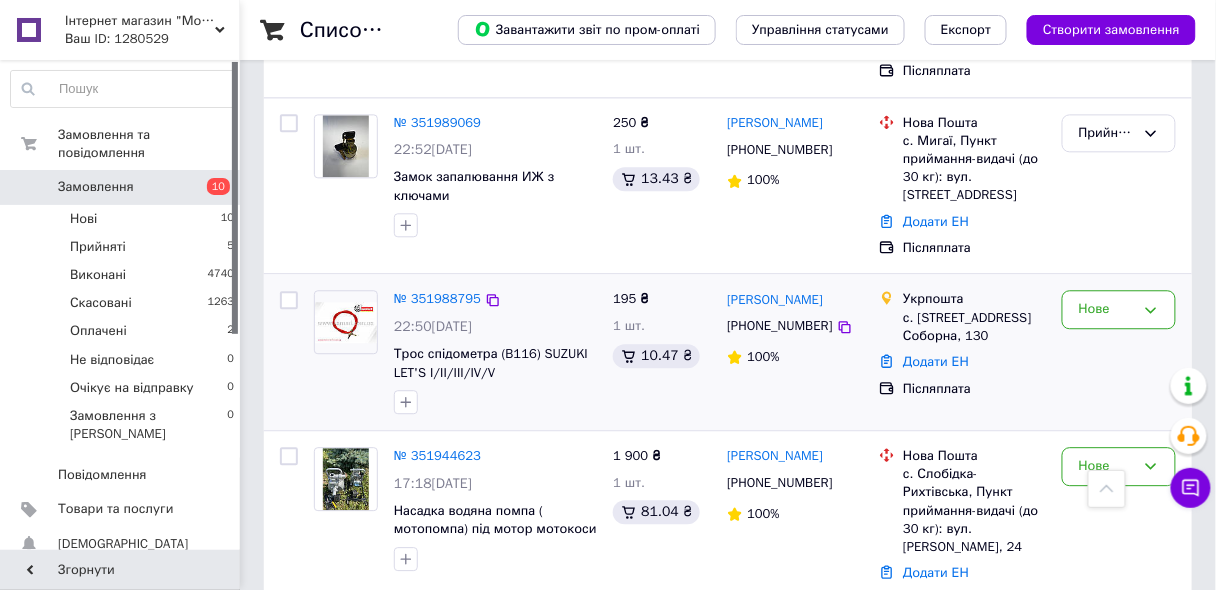 scroll, scrollTop: 1200, scrollLeft: 0, axis: vertical 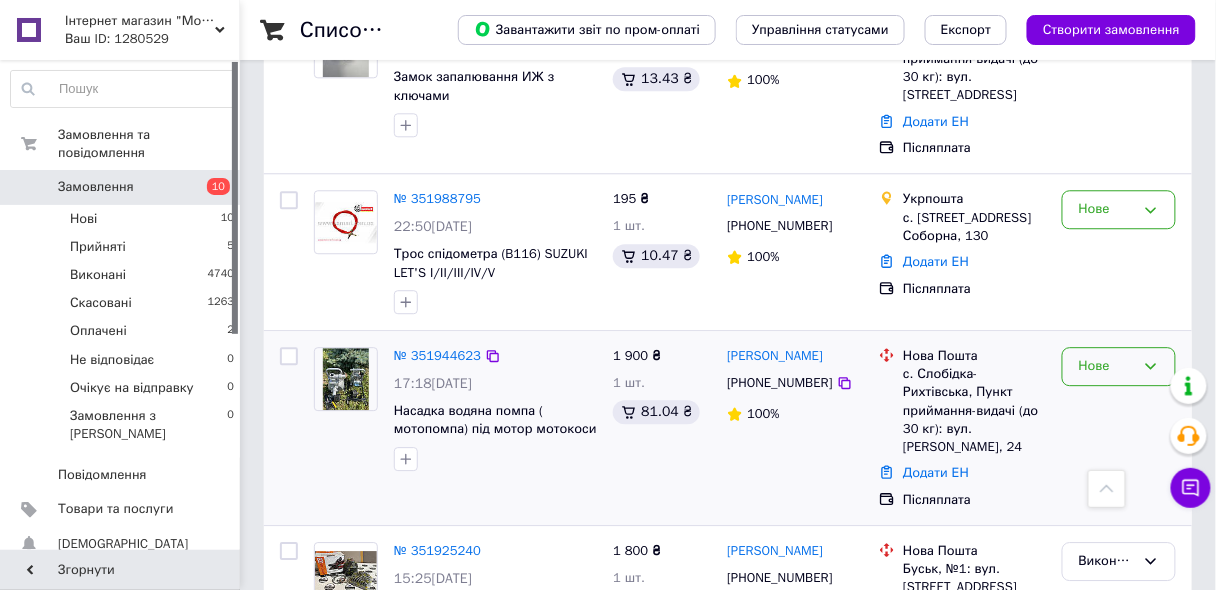 click on "Нове" at bounding box center (1119, 366) 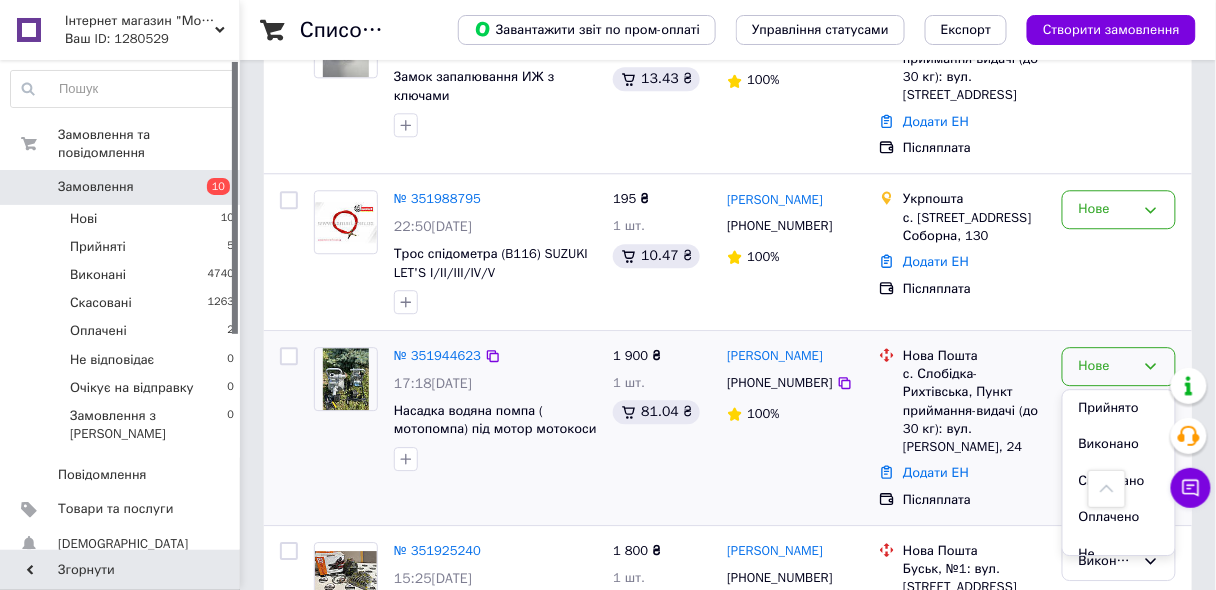 click on "Прийнято" at bounding box center [1119, 408] 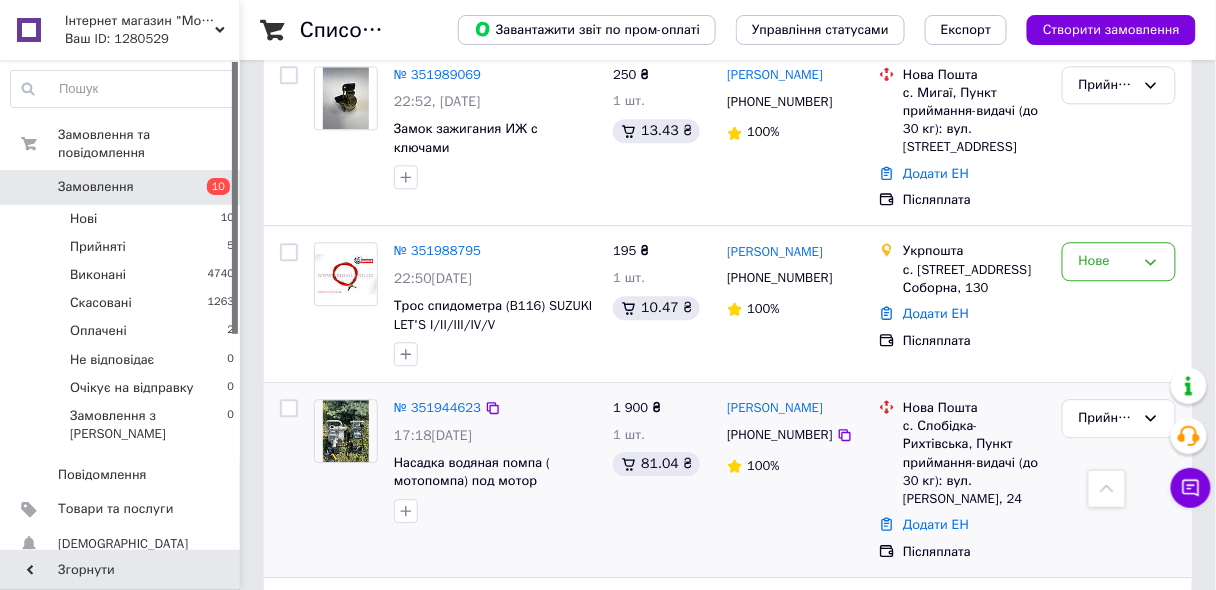 scroll, scrollTop: 1200, scrollLeft: 0, axis: vertical 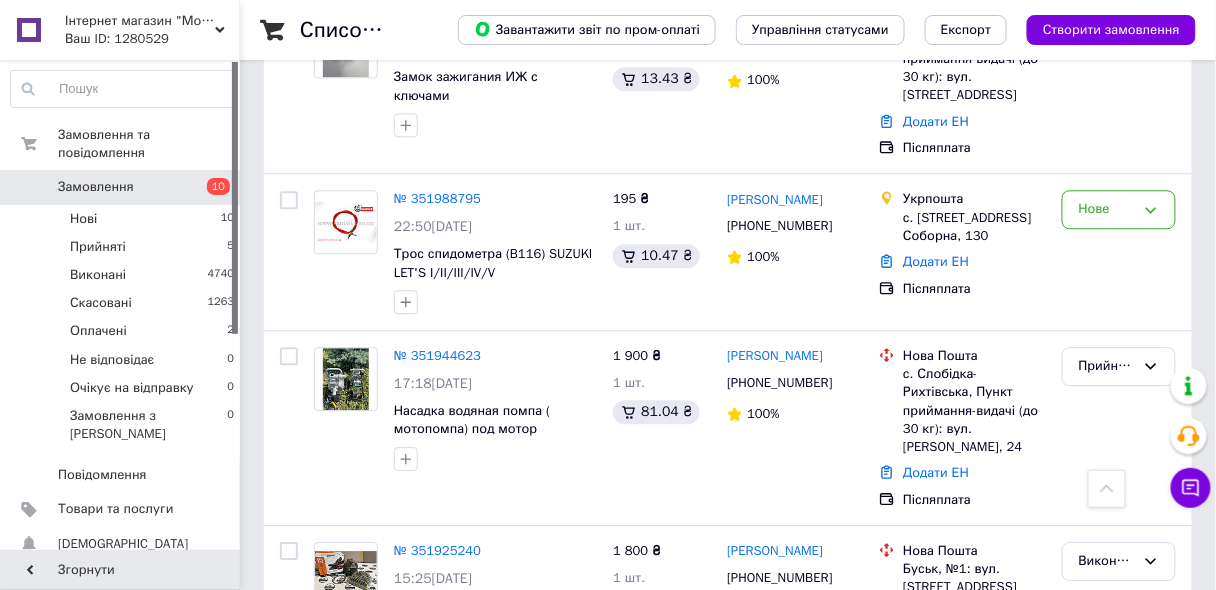 click on "№ 351944623" at bounding box center [437, 355] 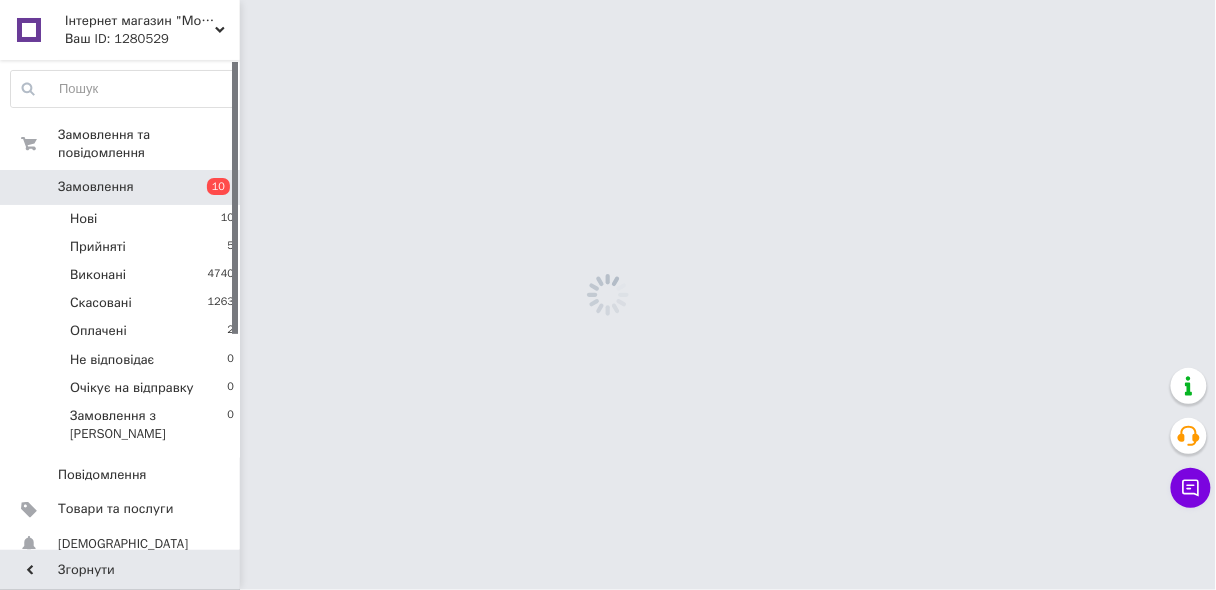 scroll, scrollTop: 0, scrollLeft: 0, axis: both 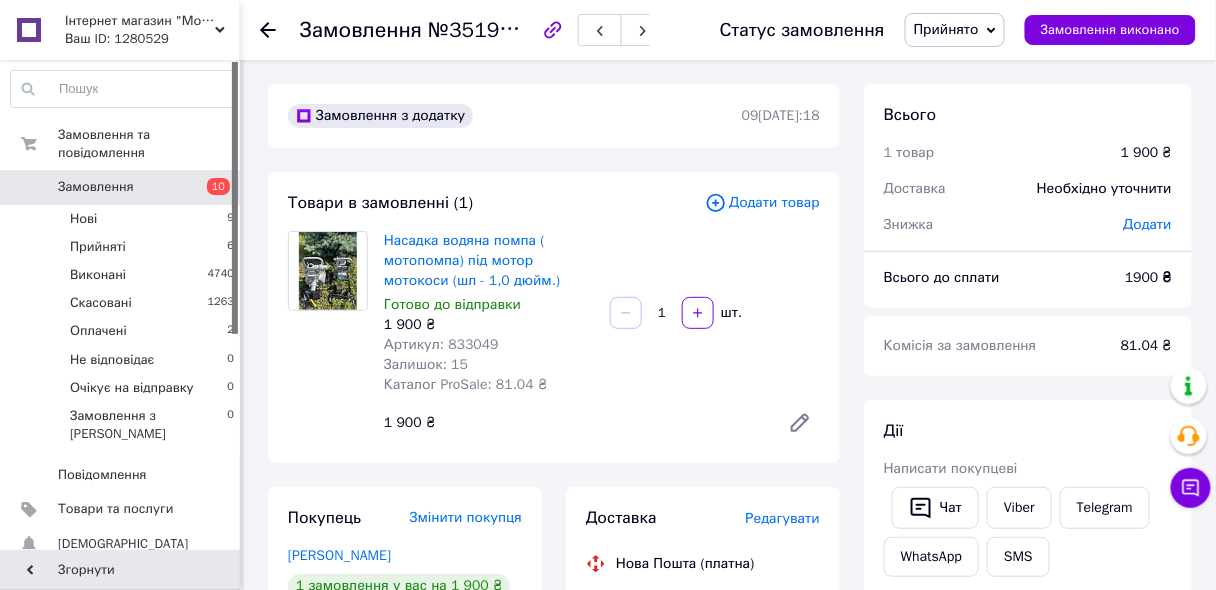 click on "Замовлення" at bounding box center (96, 187) 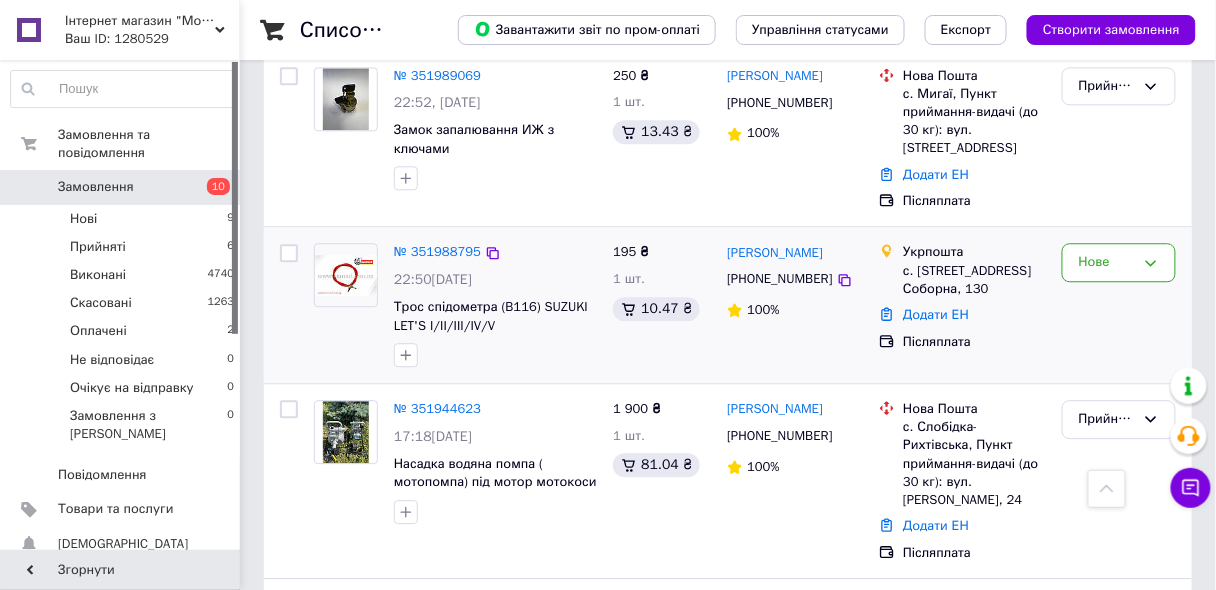 scroll, scrollTop: 1120, scrollLeft: 0, axis: vertical 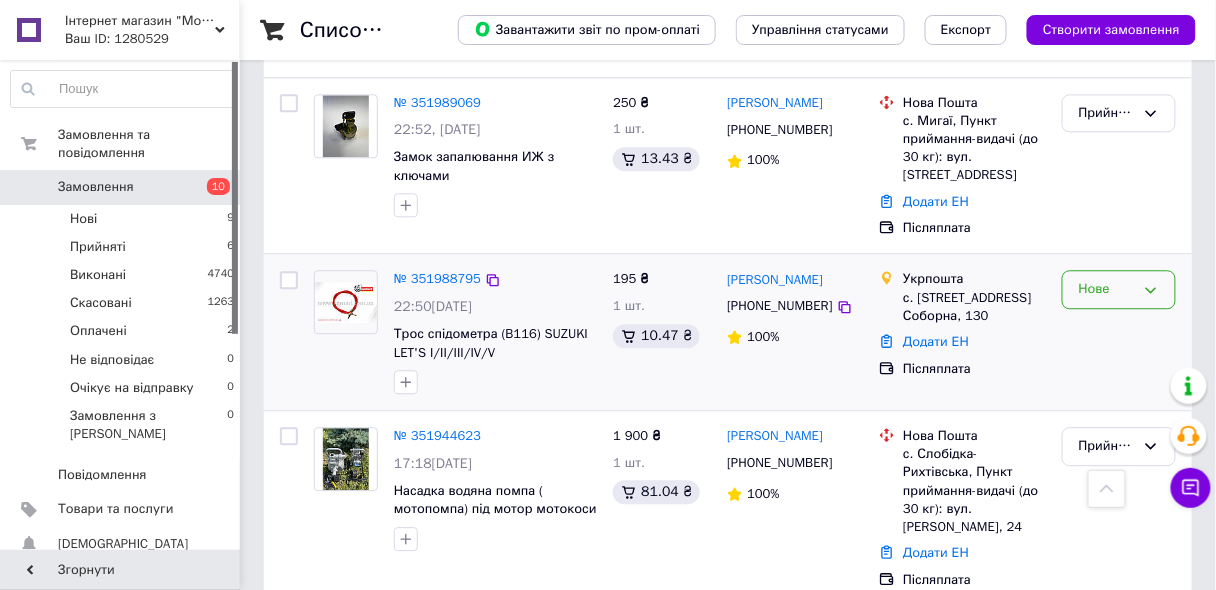 click on "Нове" at bounding box center [1107, 289] 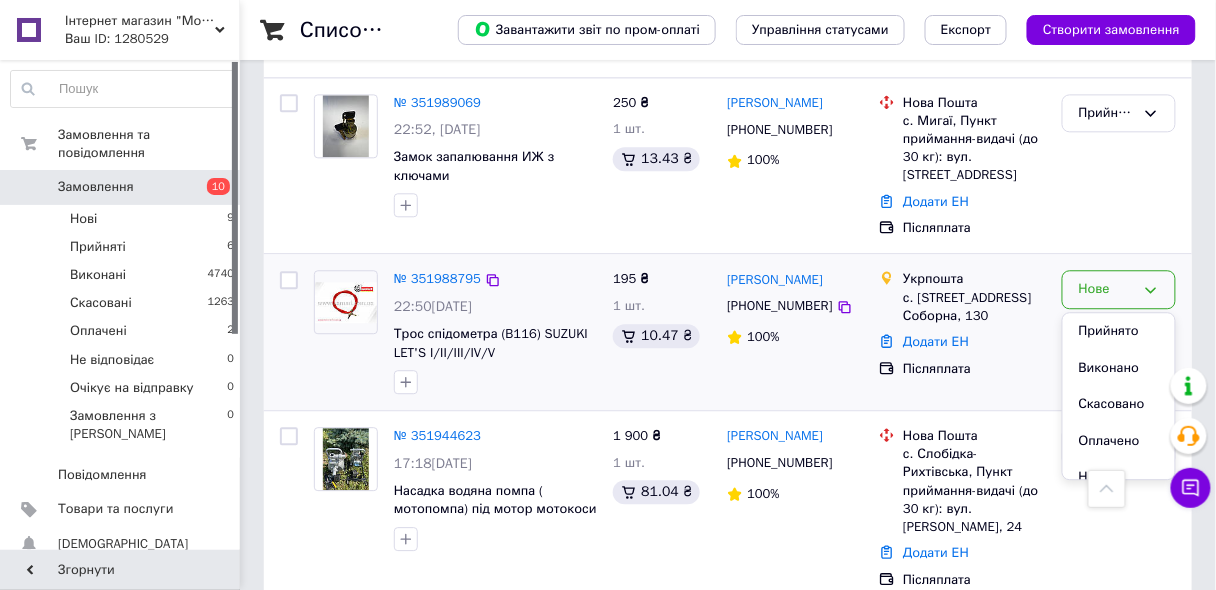 click on "Прийнято" at bounding box center (1119, 331) 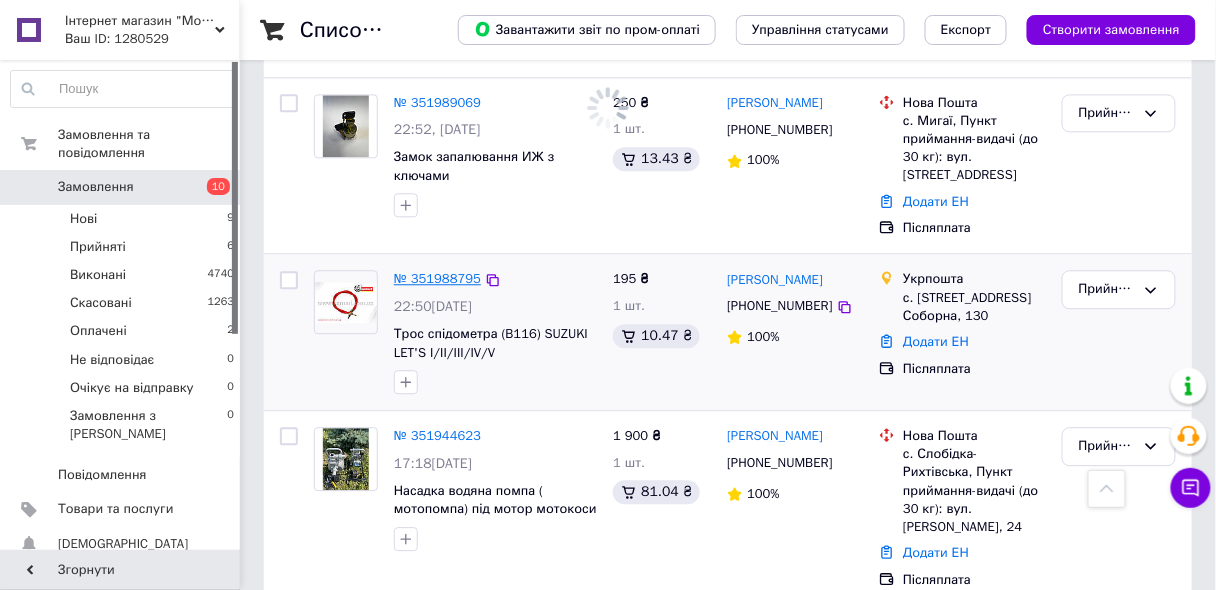 click on "№ 351988795" at bounding box center (437, 278) 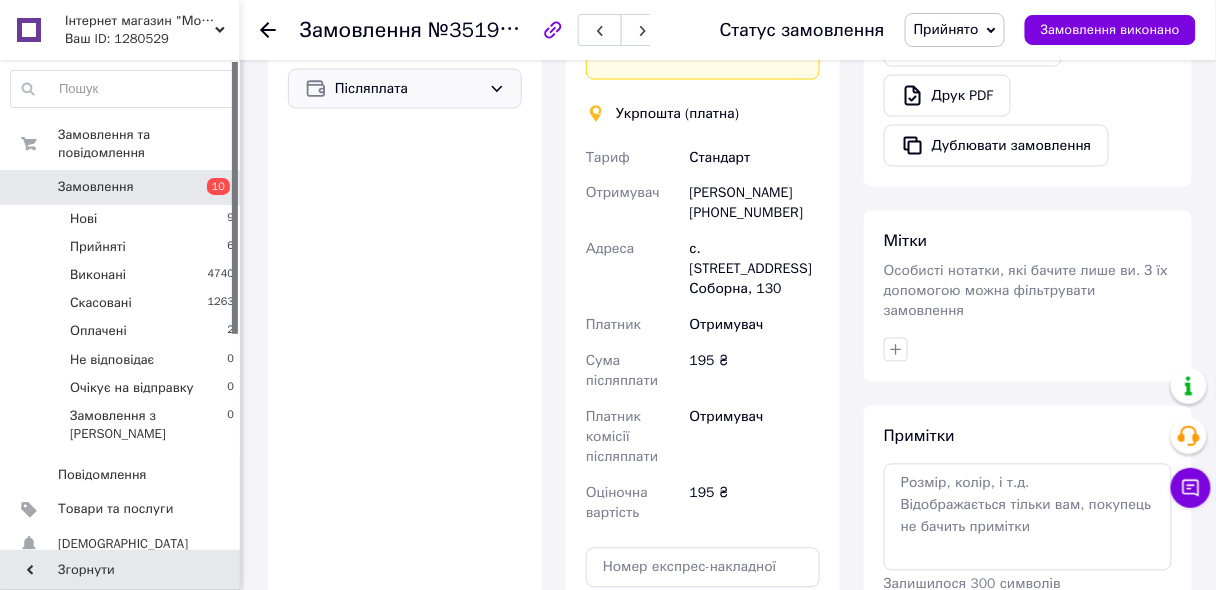 scroll, scrollTop: 640, scrollLeft: 0, axis: vertical 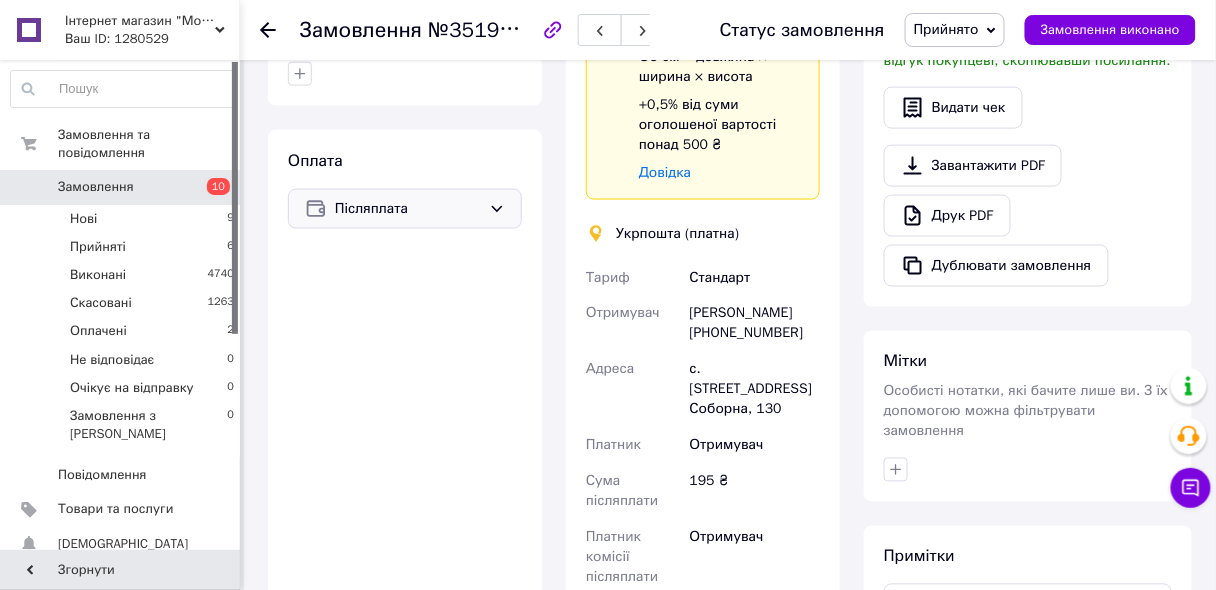 click 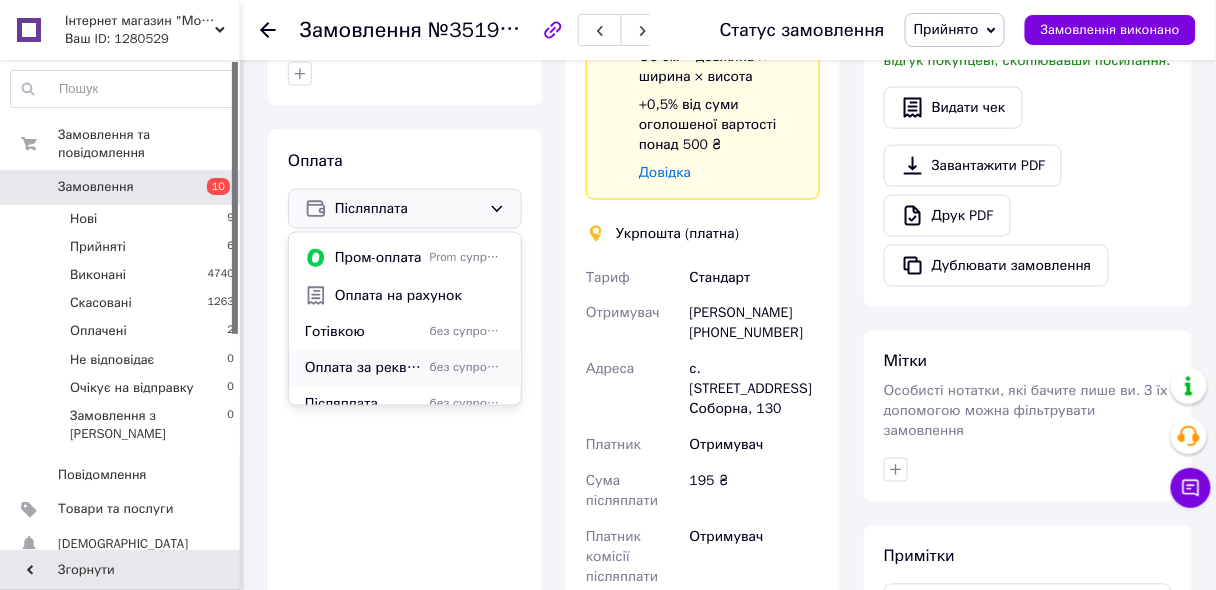 scroll, scrollTop: 49, scrollLeft: 0, axis: vertical 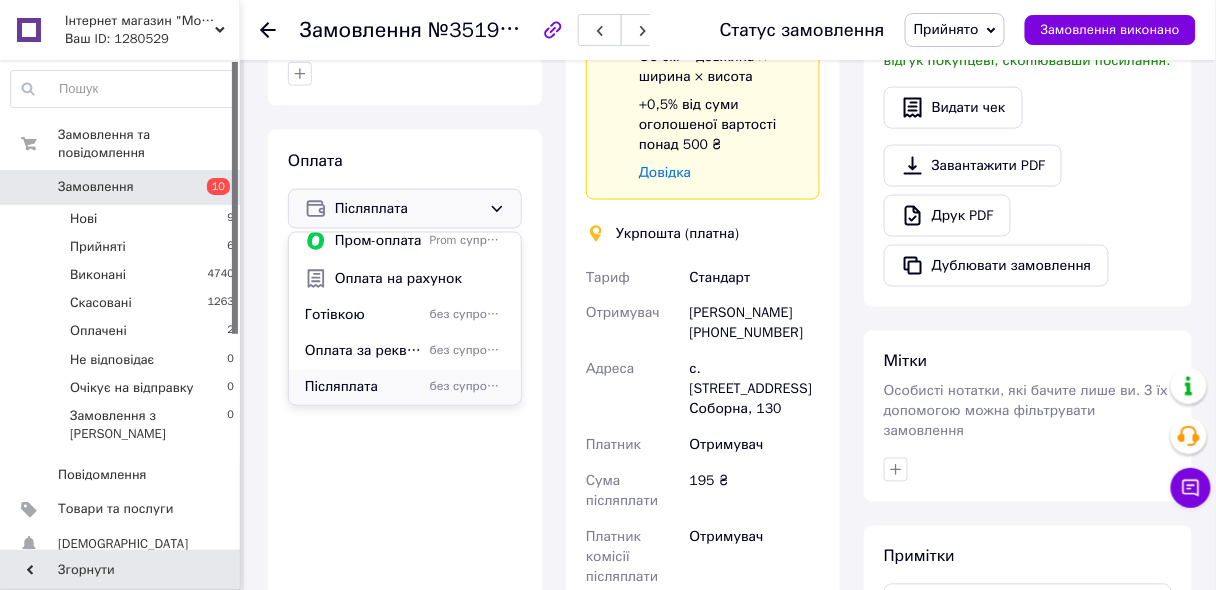 click on "Післяплата" at bounding box center (363, 388) 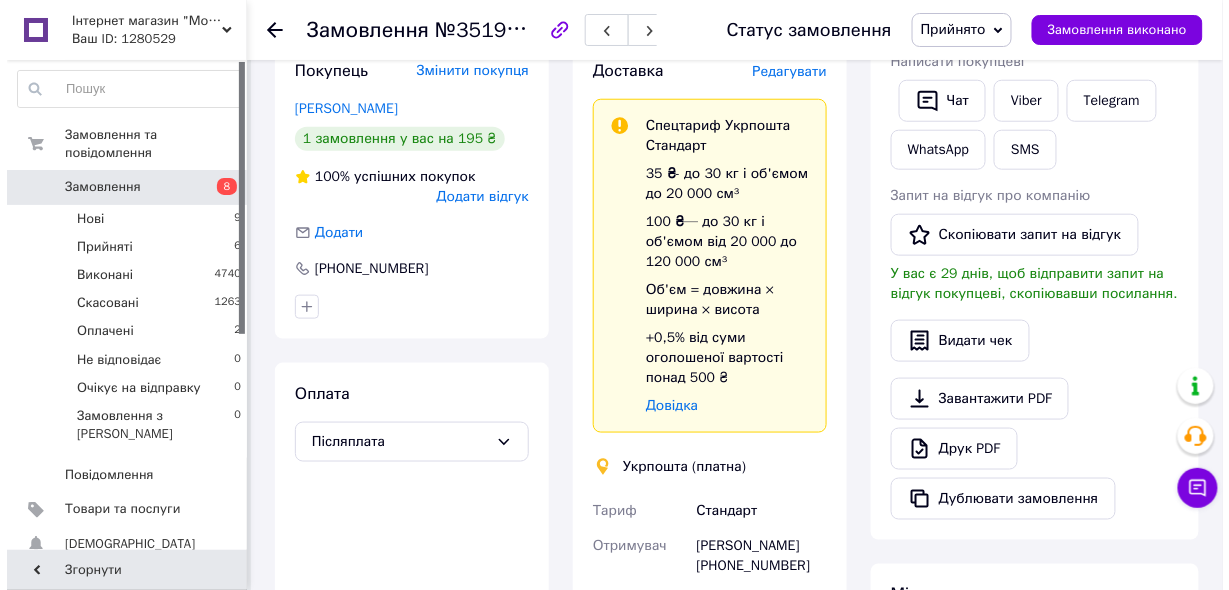 scroll, scrollTop: 323, scrollLeft: 0, axis: vertical 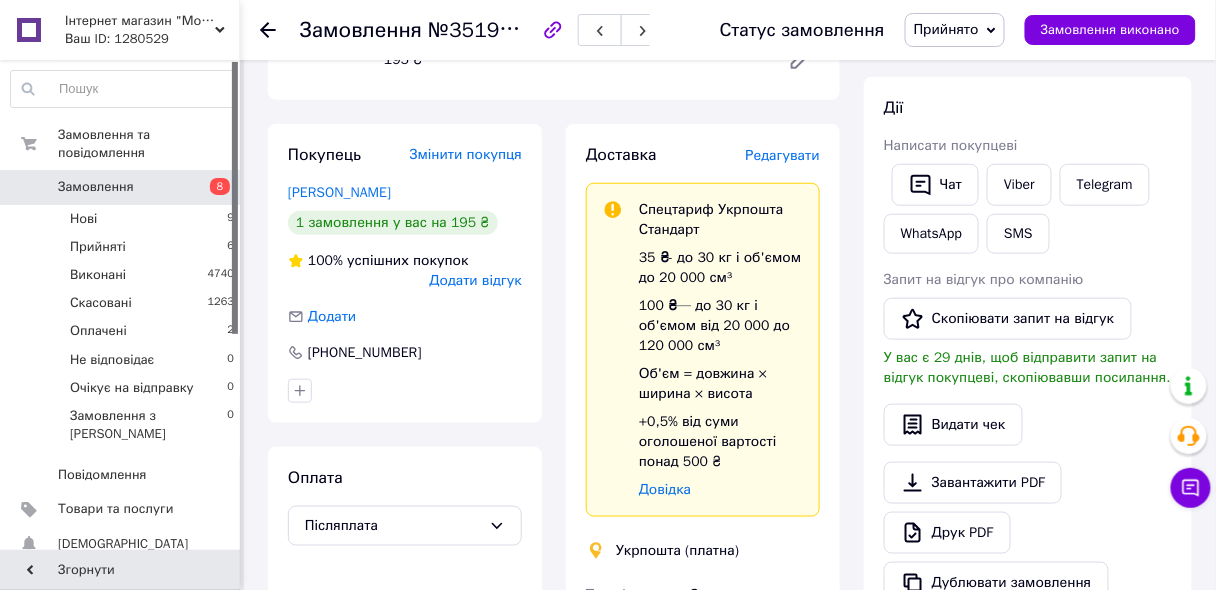 click on "Редагувати" at bounding box center (783, 155) 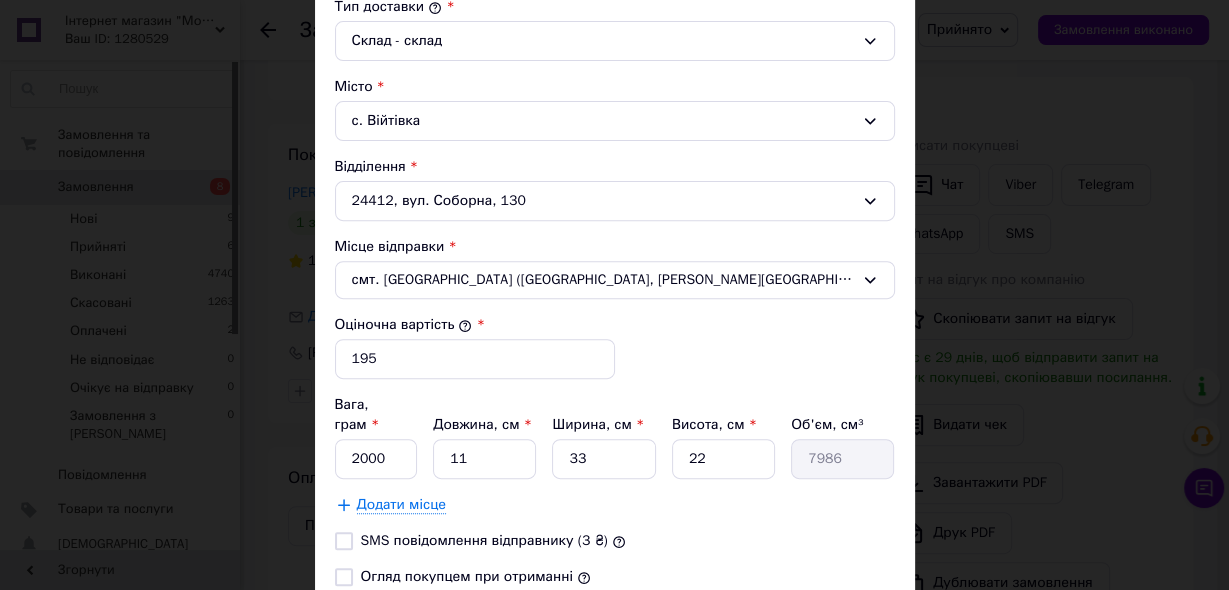 scroll, scrollTop: 640, scrollLeft: 0, axis: vertical 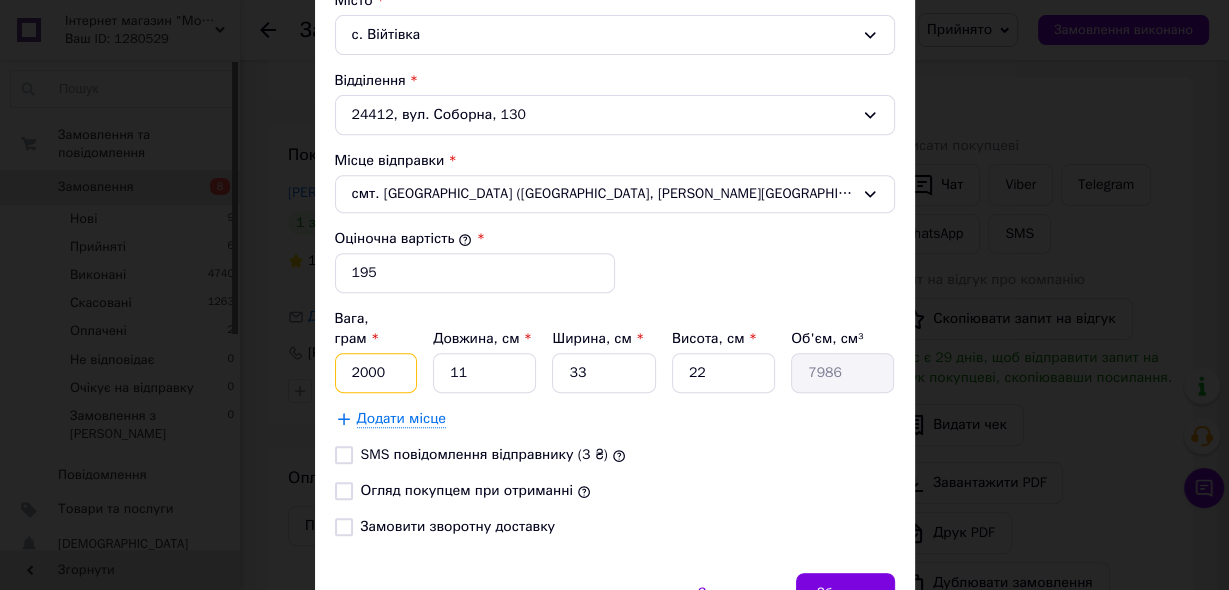 drag, startPoint x: 357, startPoint y: 338, endPoint x: 288, endPoint y: 338, distance: 69 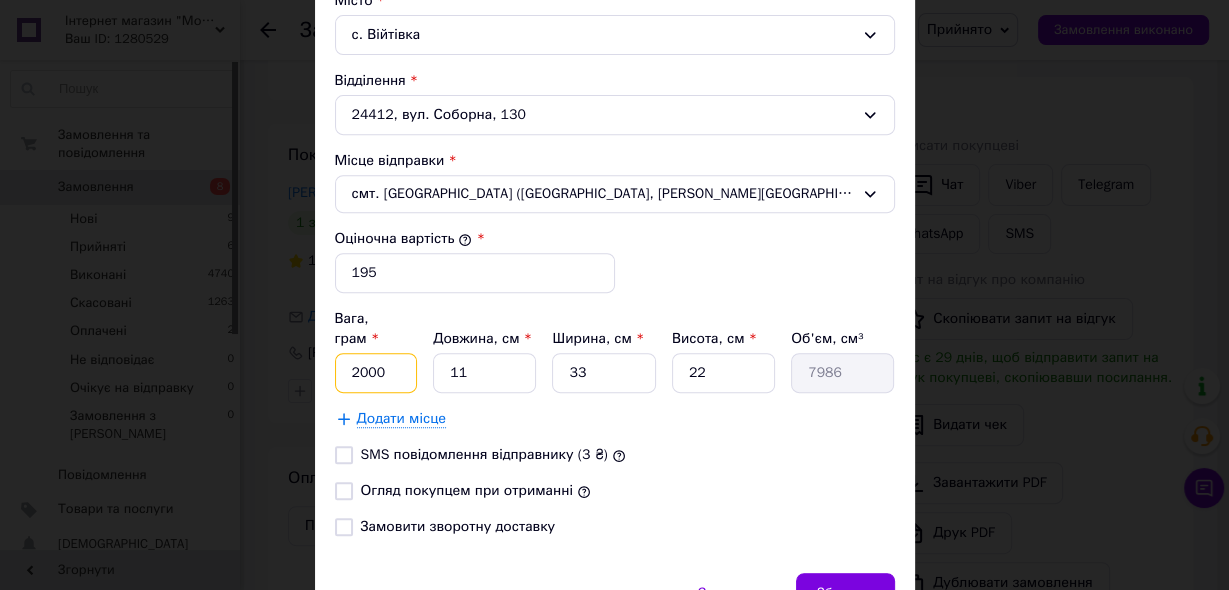 click on "× Редагування доставки Спосіб доставки Укрпошта (платна) Тариф     * [PERSON_NAME]   * Отримувач Прізвище отримувача   * [PERSON_NAME] Ім'я отримувача   * [PERSON_NAME] батькові отримувача Телефон отримувача   * [PHONE_NUMBER] Тип доставки     * Склад - склад Місто с. Війтівка Відділення 24412, вул. Соборна, 130 Місце відправки   * смт. [GEOGRAPHIC_DATA] ([GEOGRAPHIC_DATA], [PERSON_NAME][GEOGRAPHIC_DATA].); 24300, вул. Соборна, 47 Оціночна вартість     * 195 Вага, грам   * 2000 Довжина, см   * 11 Ширина, см   * 33 Висота, см   * 22 Об'єм, см³ 7986 Додати місце SMS повідомлення відправнику (3 ₴)   Огляд покупцем при отриманні" at bounding box center [614, 295] 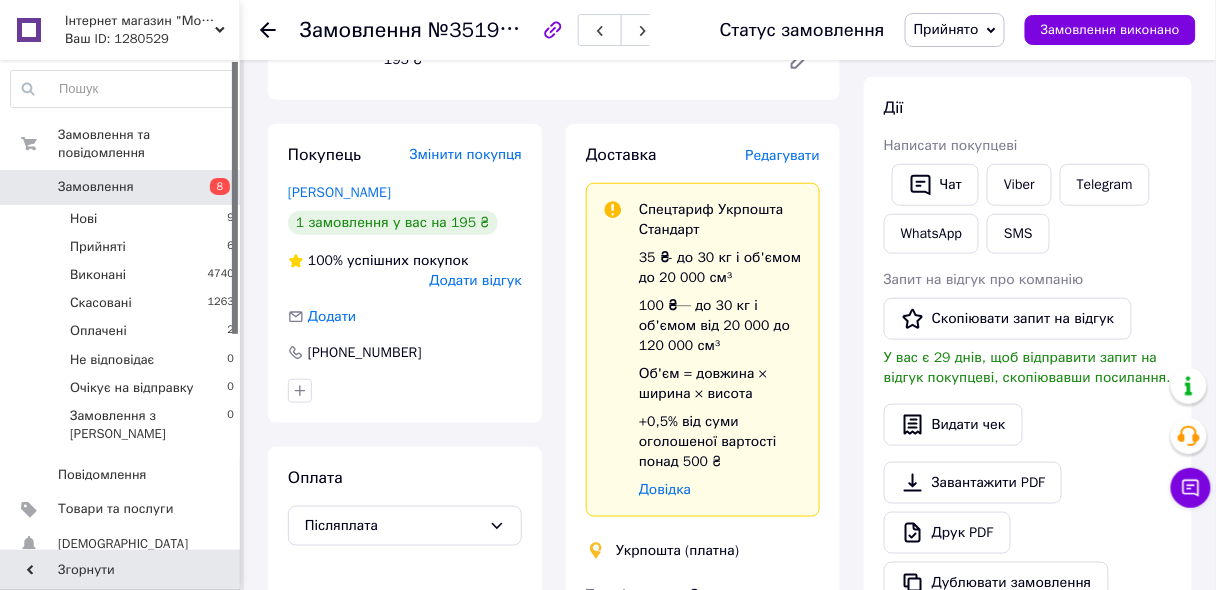 click on "Редагувати" at bounding box center (783, 155) 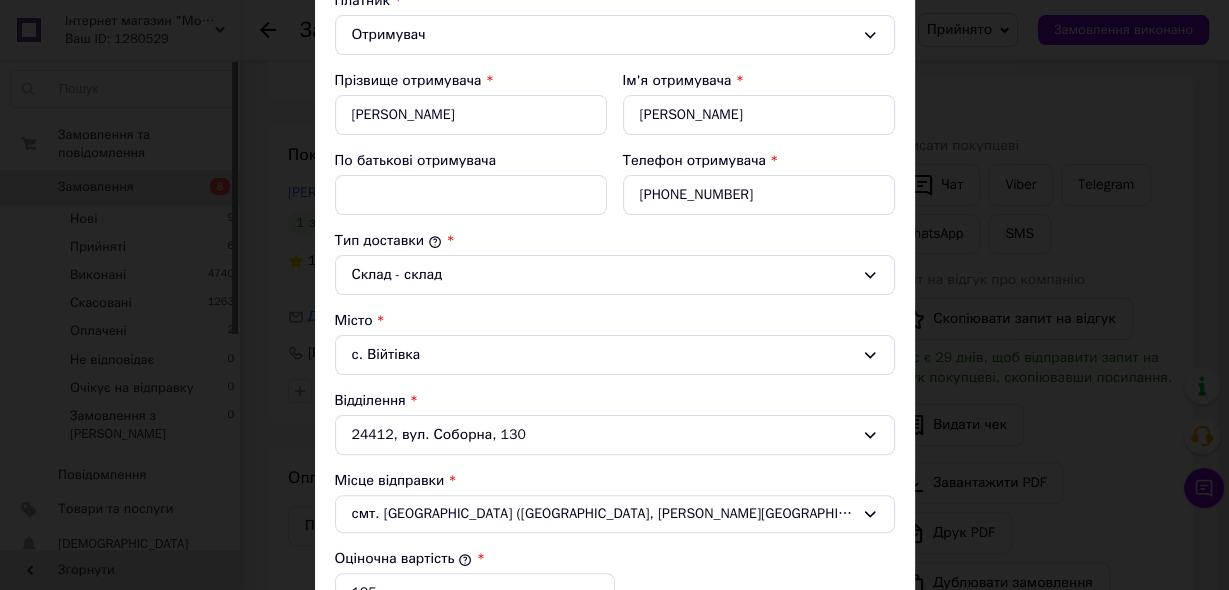 scroll, scrollTop: 640, scrollLeft: 0, axis: vertical 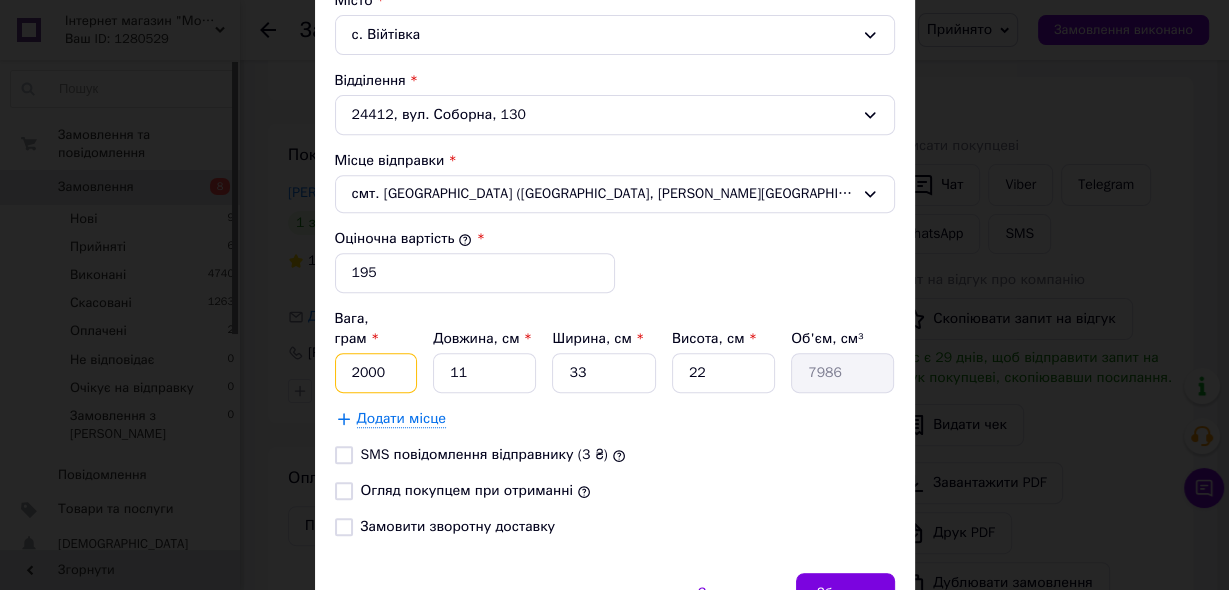 drag, startPoint x: 378, startPoint y: 350, endPoint x: 338, endPoint y: 348, distance: 40.04997 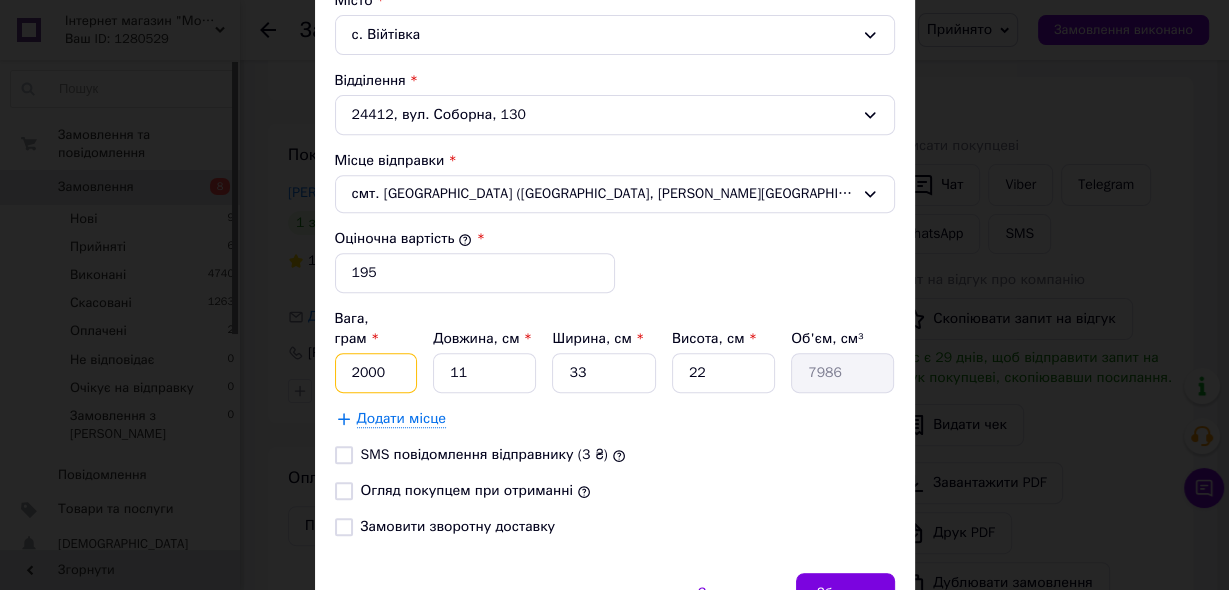click on "2000" at bounding box center [376, 373] 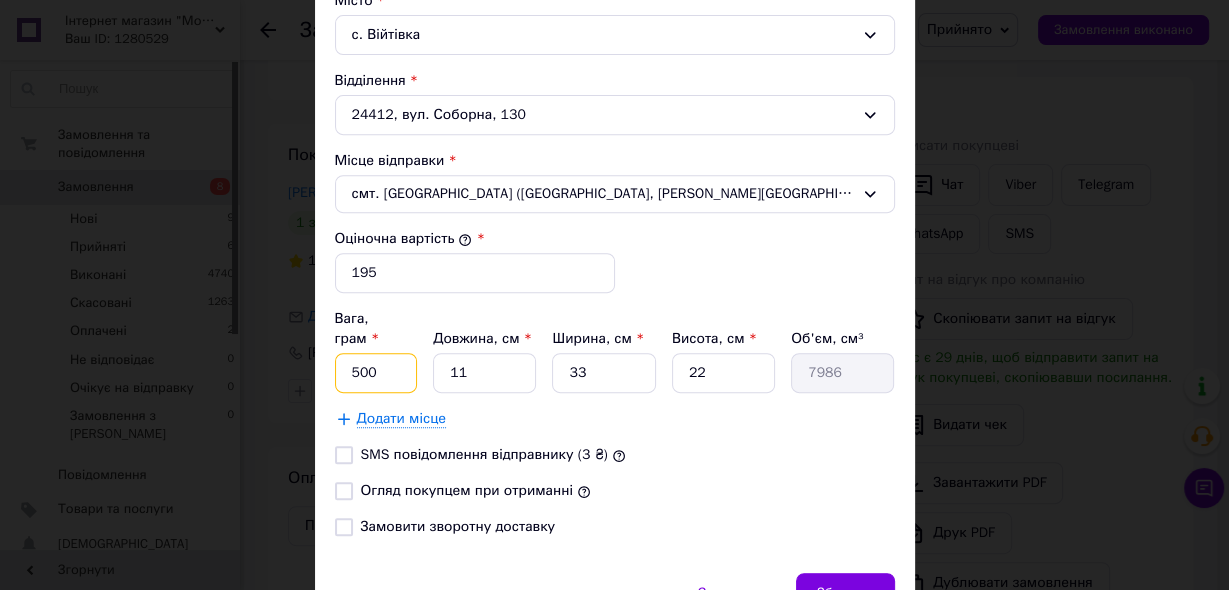 type on "500" 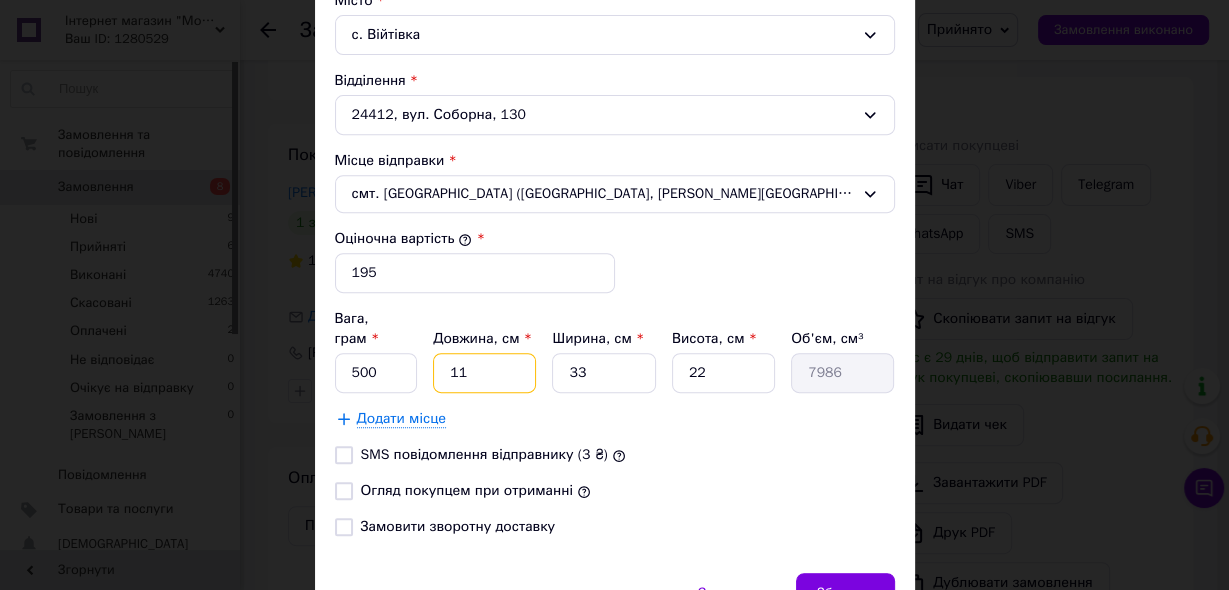 click on "Вага, грам   * 500 Довжина, см   * 11 Ширина, см   * 33 Висота, см   * 22 Об'єм, см³ 7986" at bounding box center [615, 351] 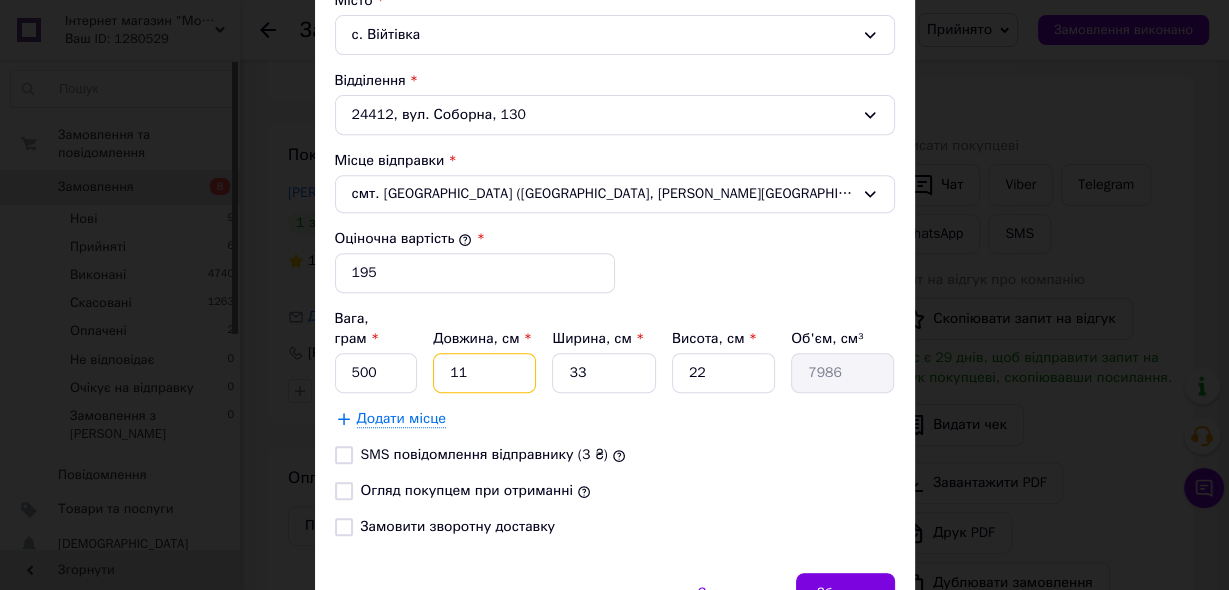 type on "2" 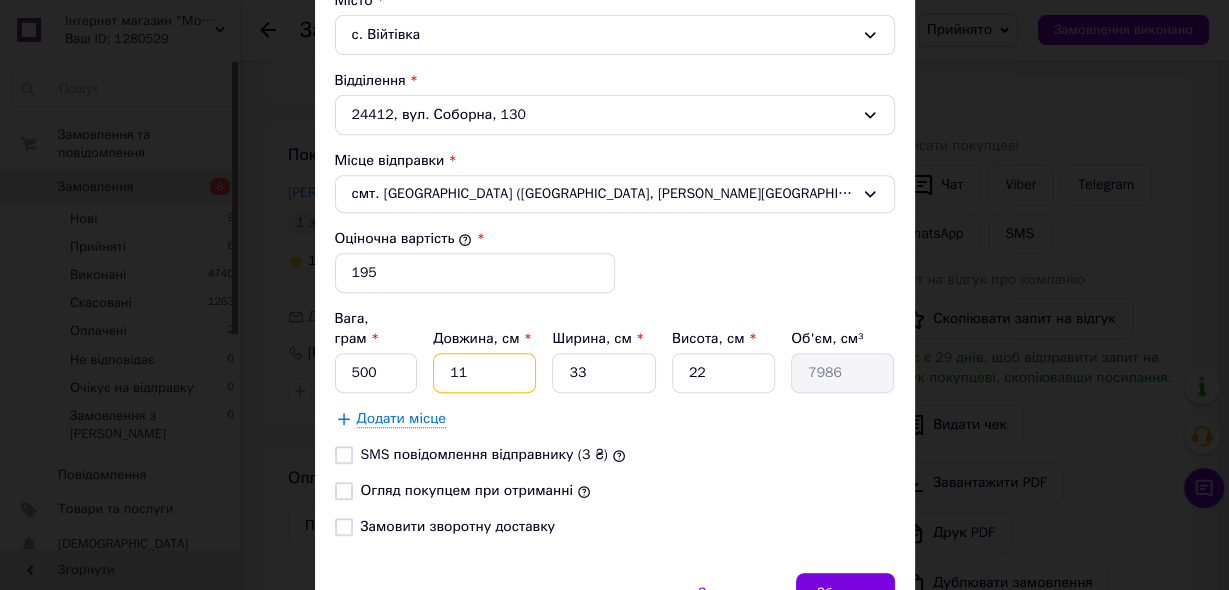type on "1452" 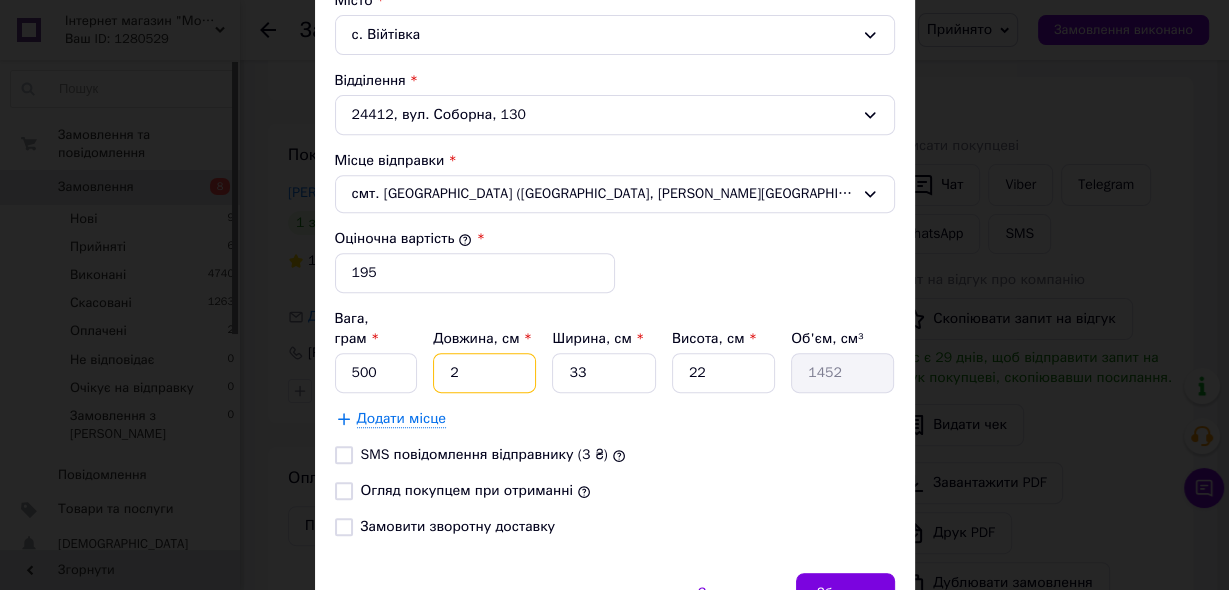 type on "20" 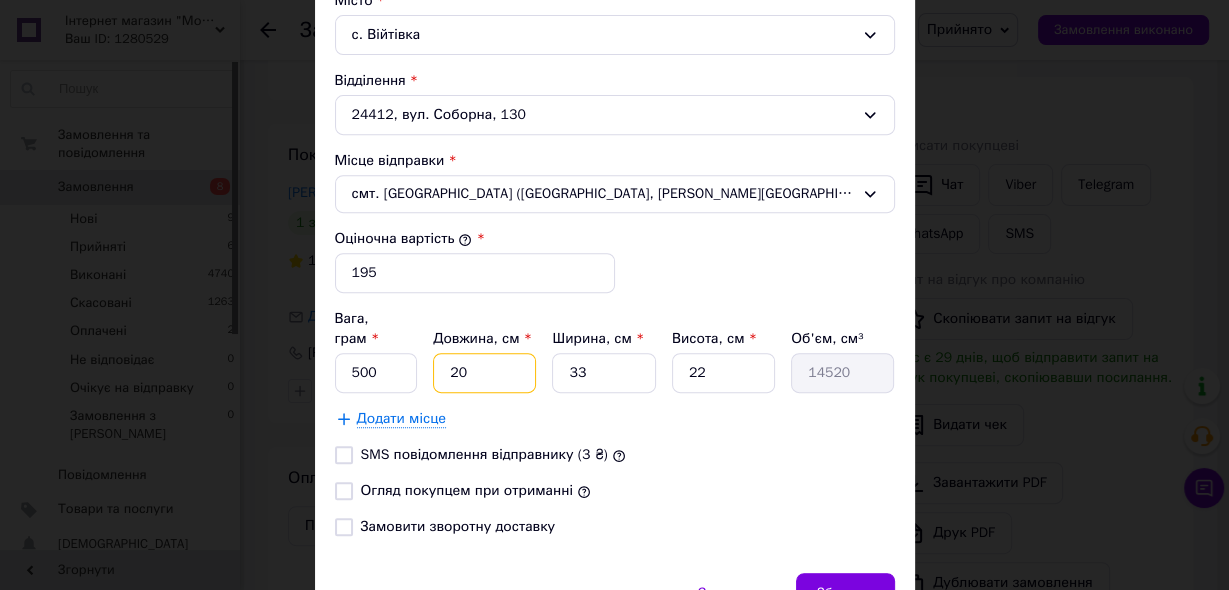 type on "20" 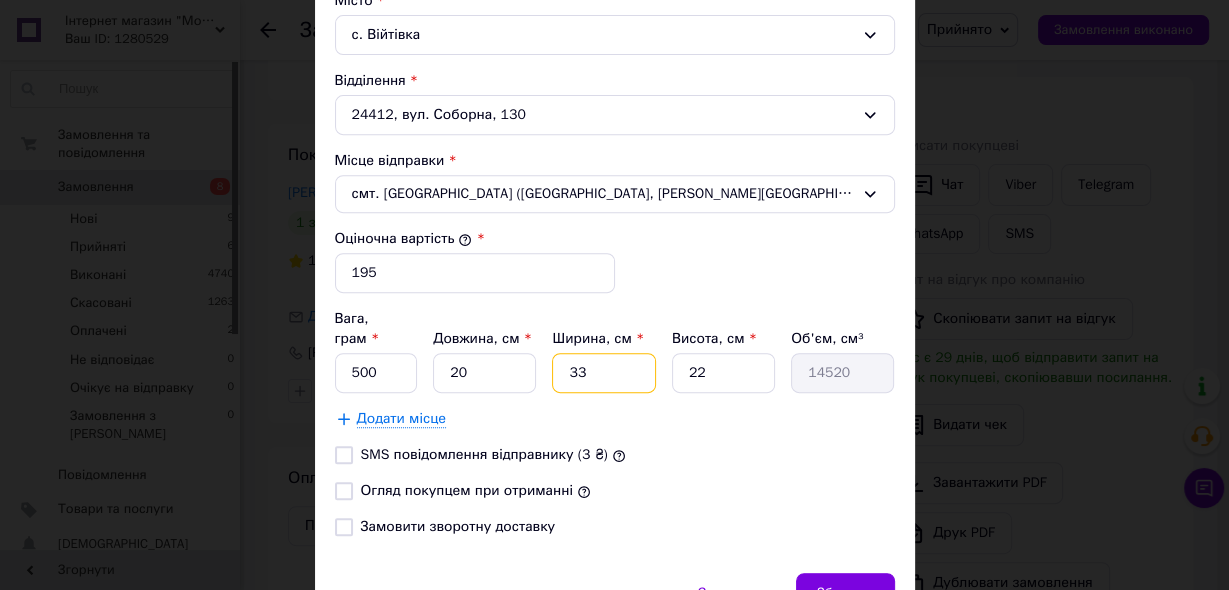drag, startPoint x: 588, startPoint y: 348, endPoint x: 536, endPoint y: 347, distance: 52.009613 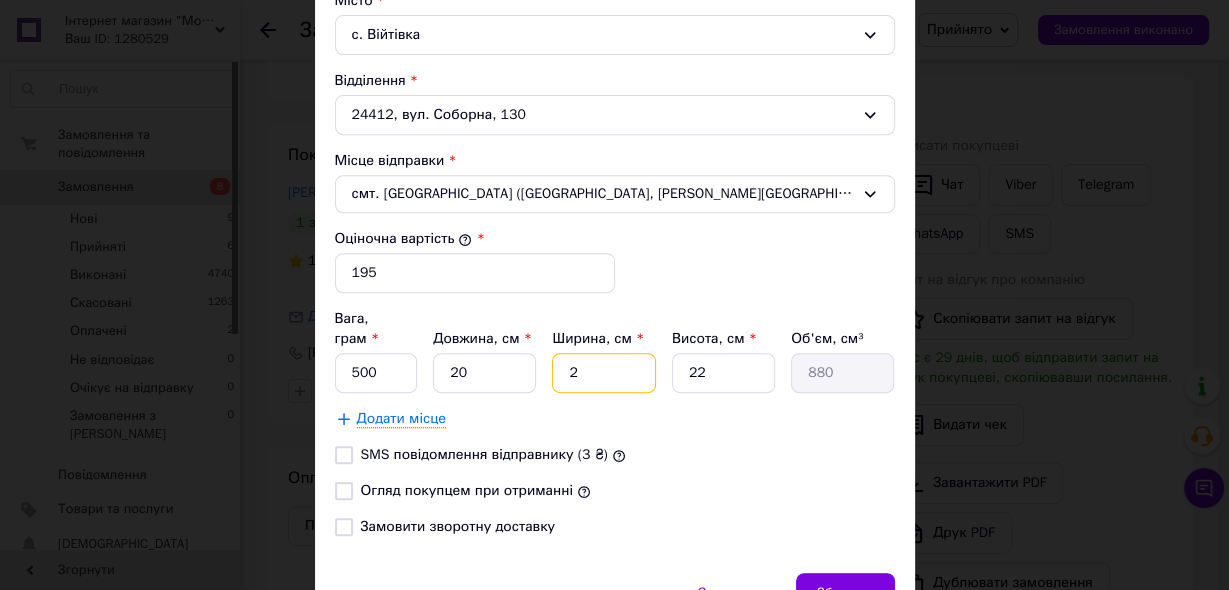 type on "20" 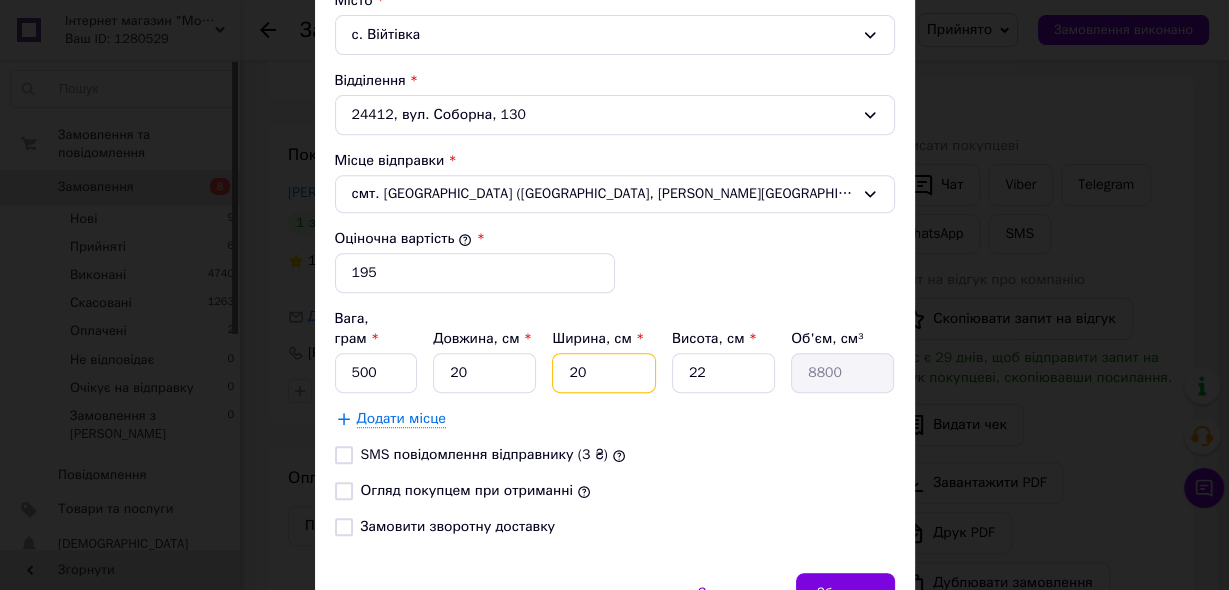 type on "20" 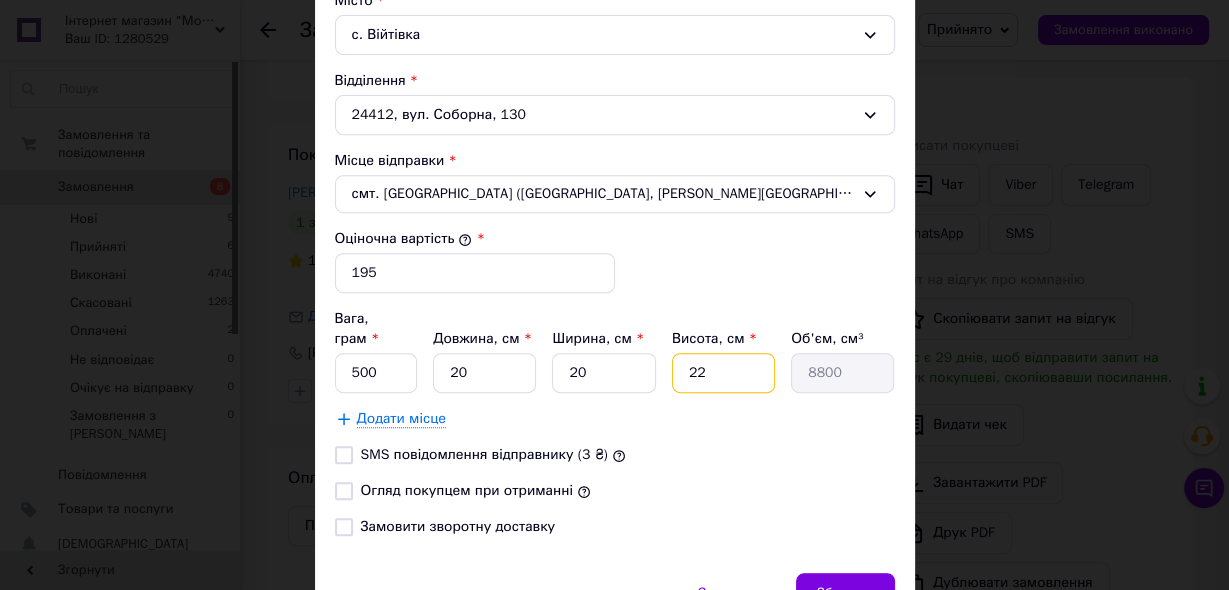 drag, startPoint x: 705, startPoint y: 348, endPoint x: 648, endPoint y: 349, distance: 57.00877 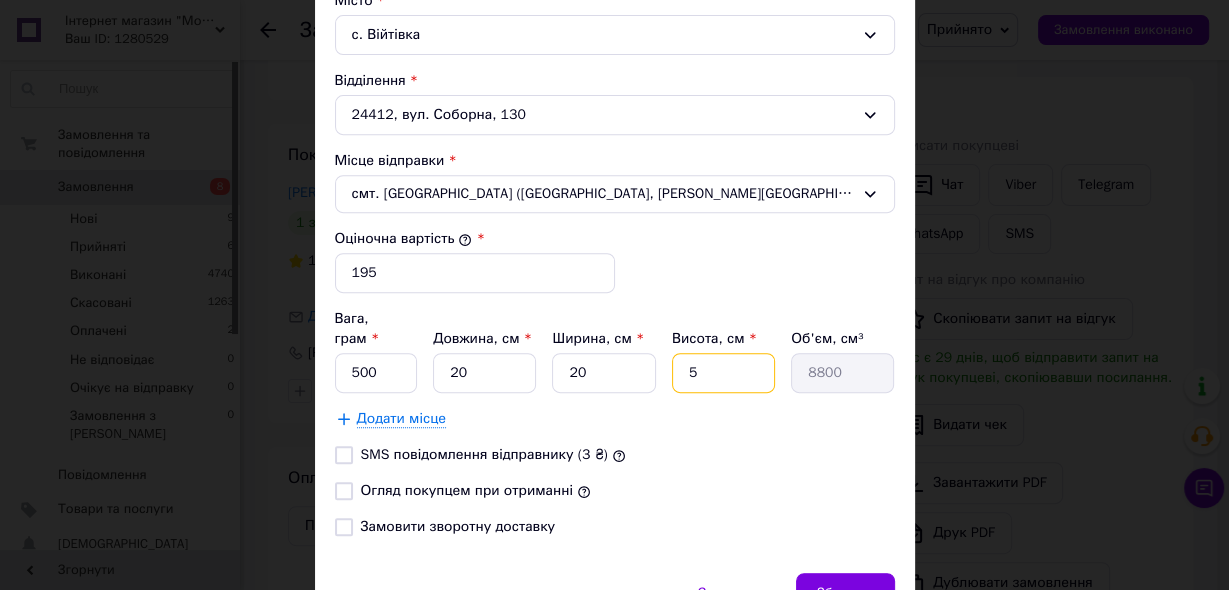 type on "2000" 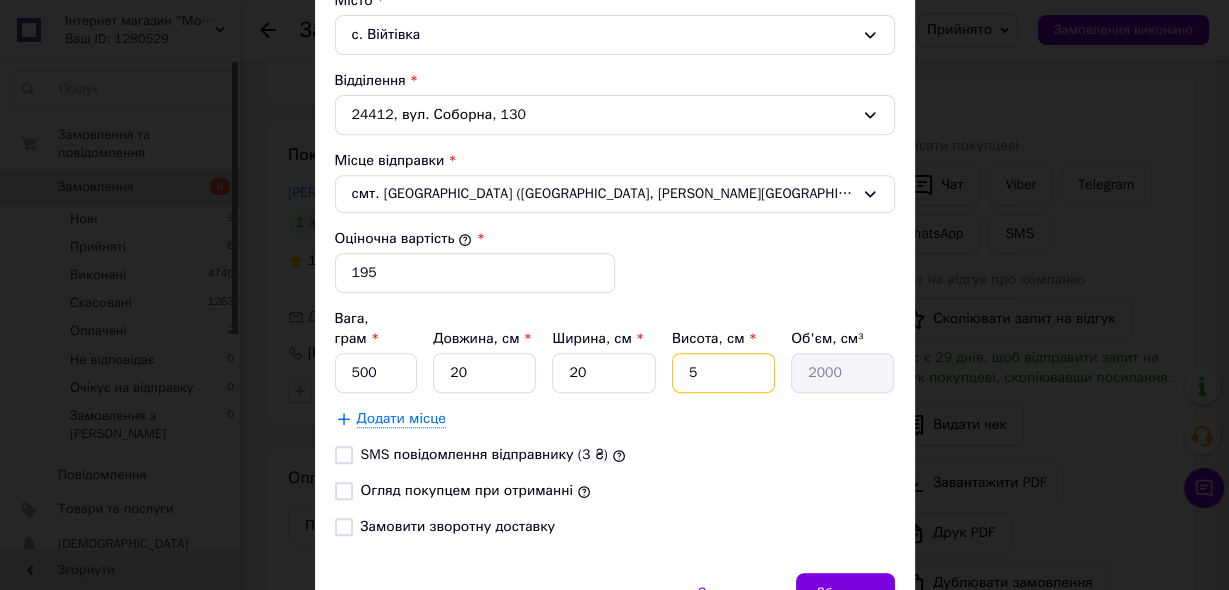 type on "5" 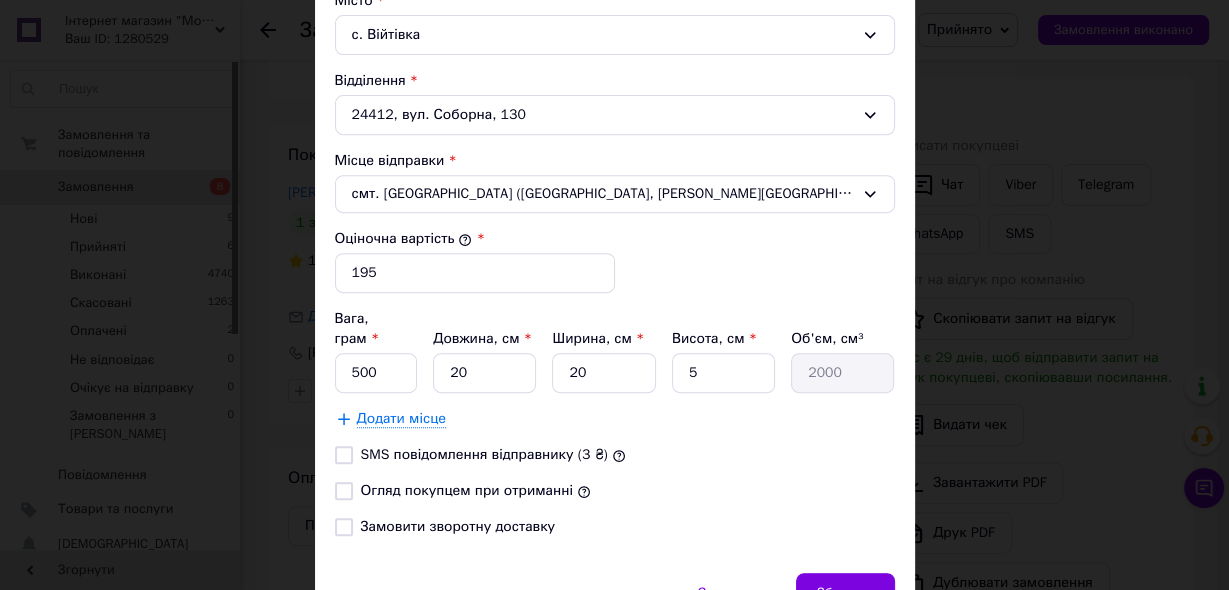 click on "Огляд покупцем при отриманні" at bounding box center (344, 491) 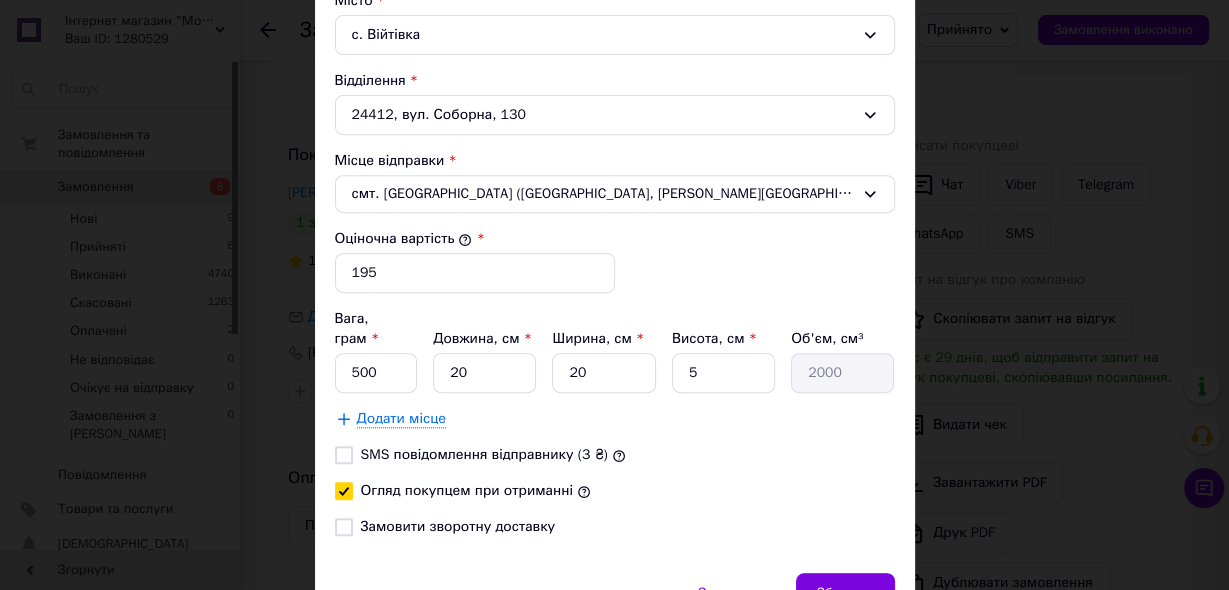 checkbox on "true" 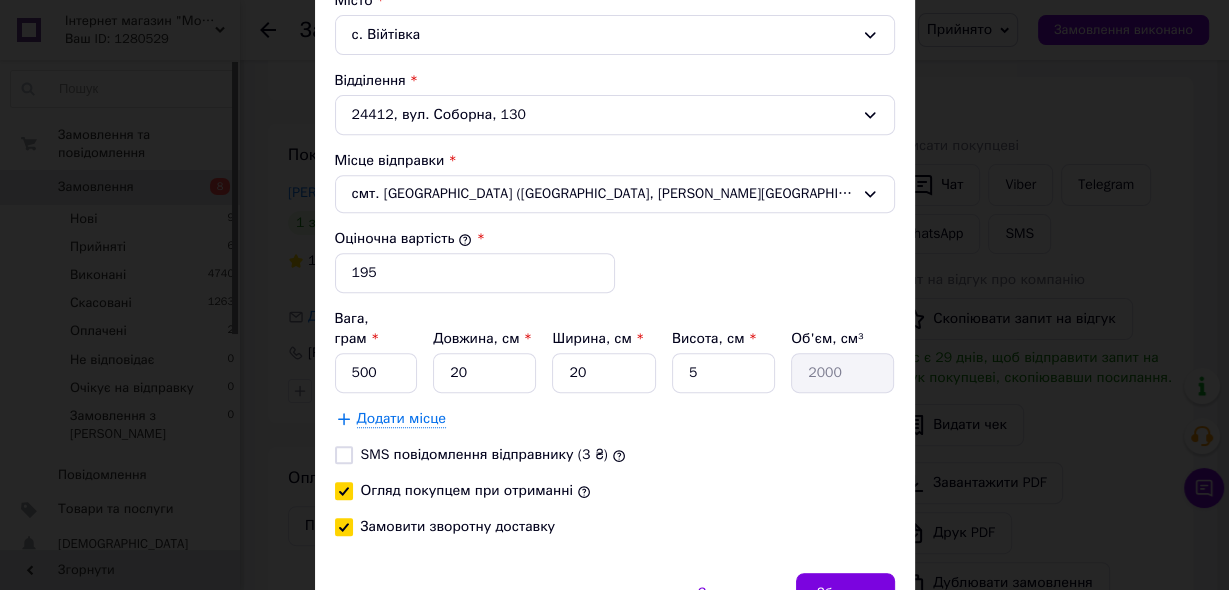 checkbox on "true" 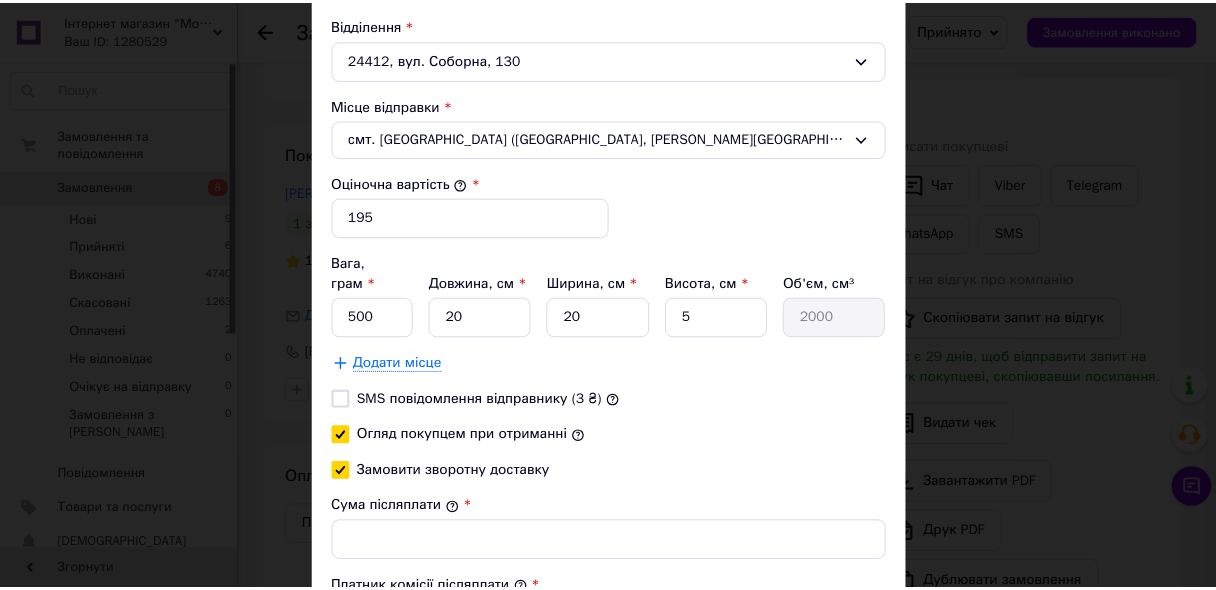 scroll, scrollTop: 800, scrollLeft: 0, axis: vertical 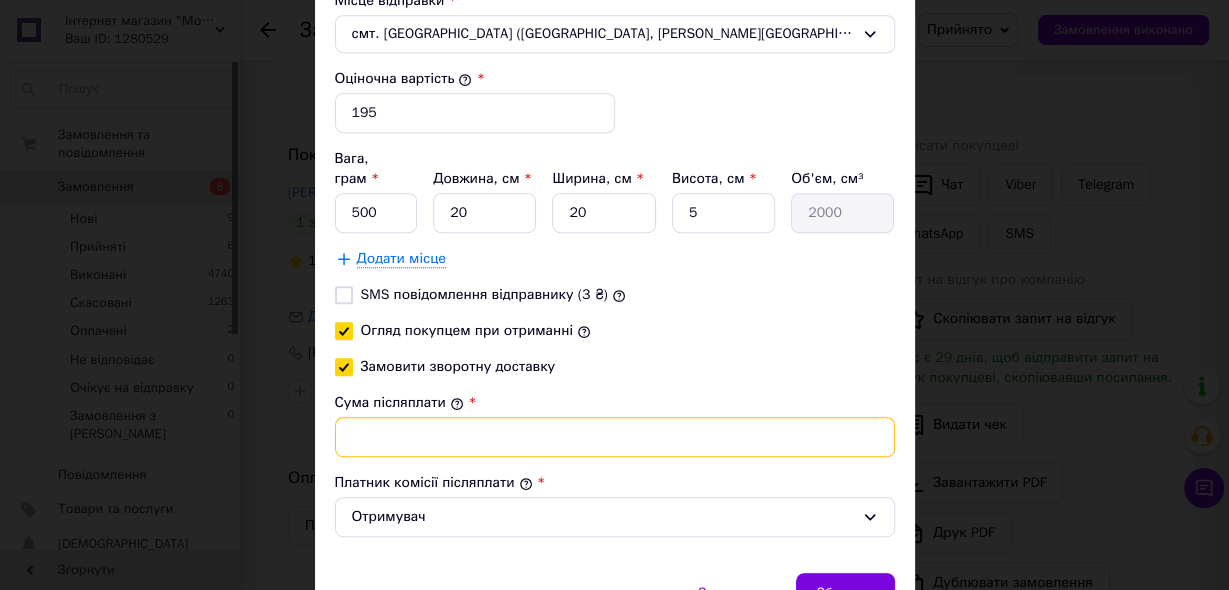 click on "Сума післяплати" at bounding box center [615, 437] 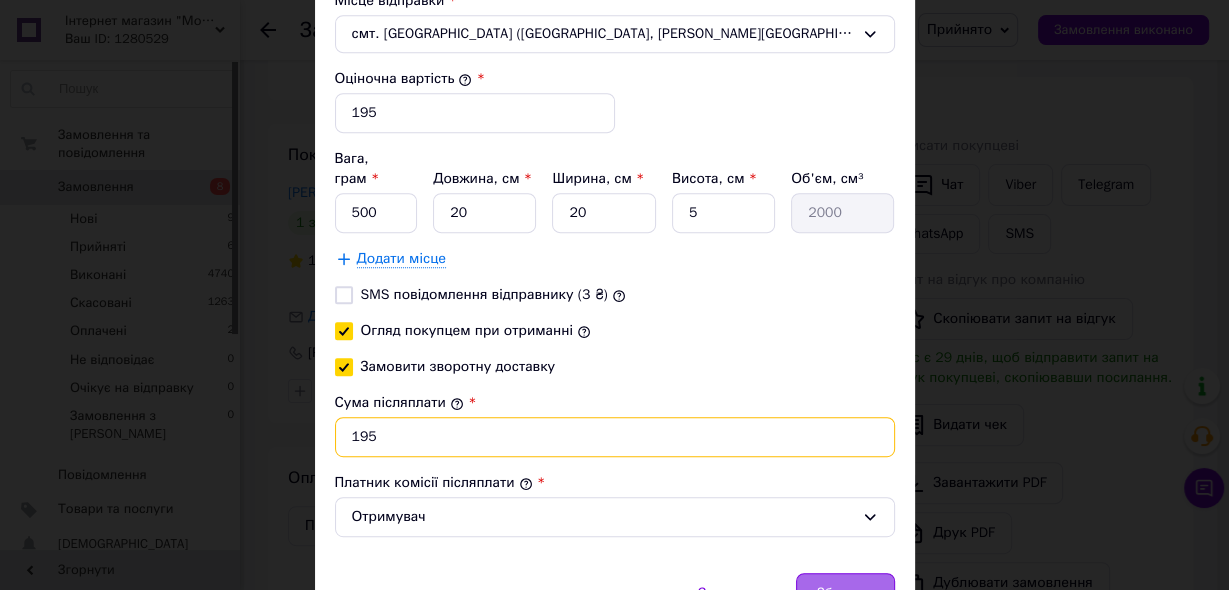 type on "195" 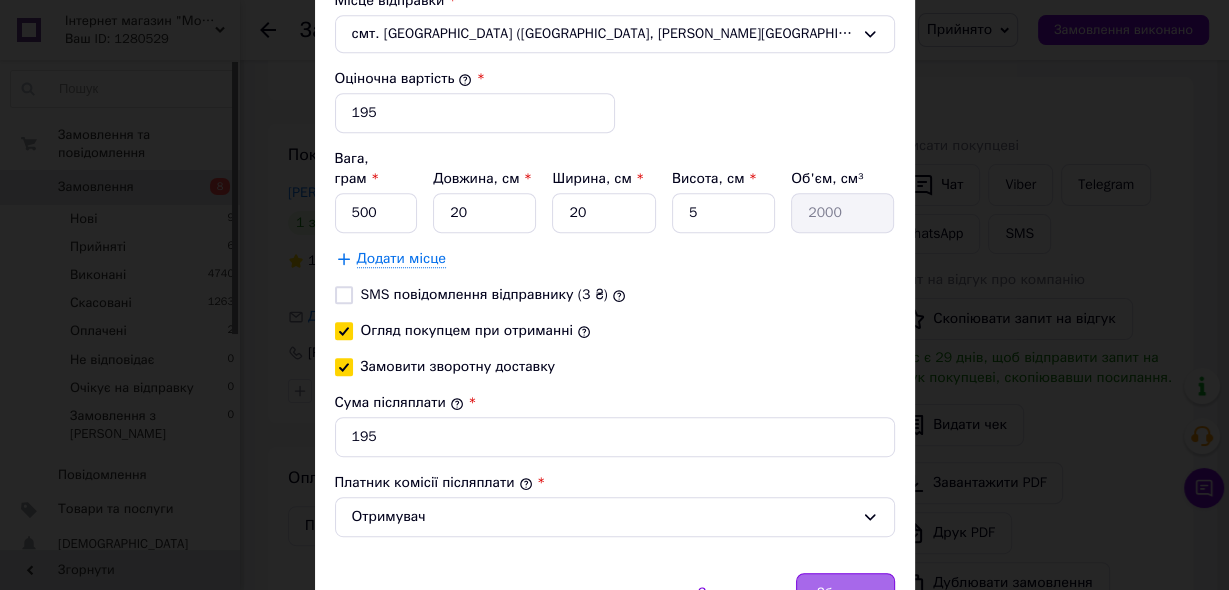 click on "Зберегти" at bounding box center (845, 593) 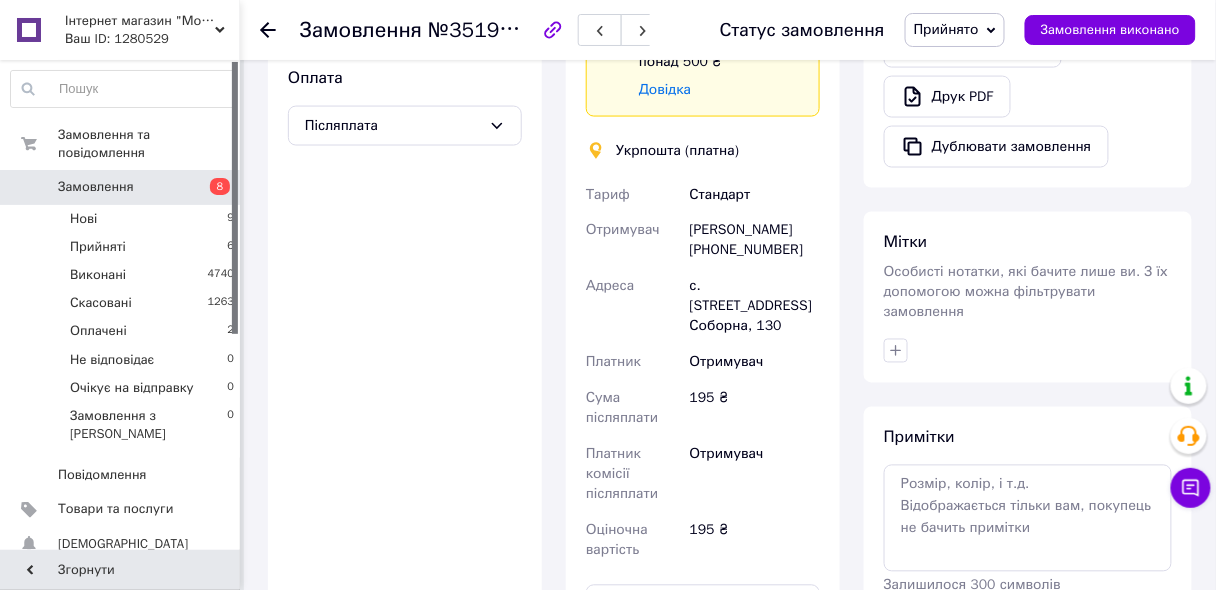 scroll, scrollTop: 1043, scrollLeft: 0, axis: vertical 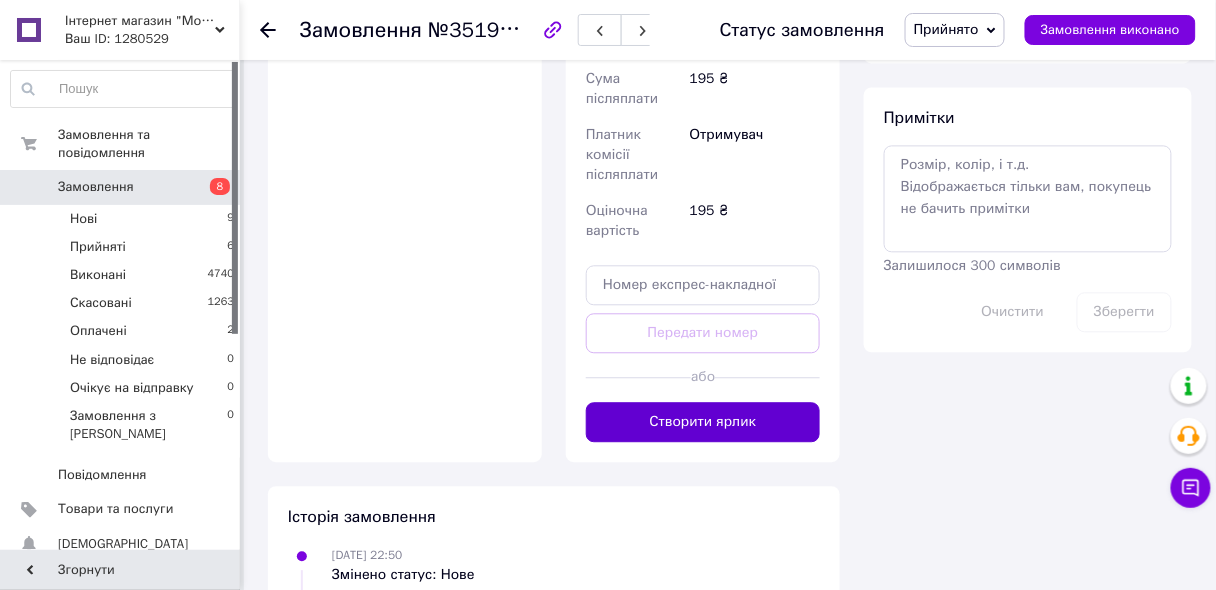 click on "Створити ярлик" at bounding box center [703, 422] 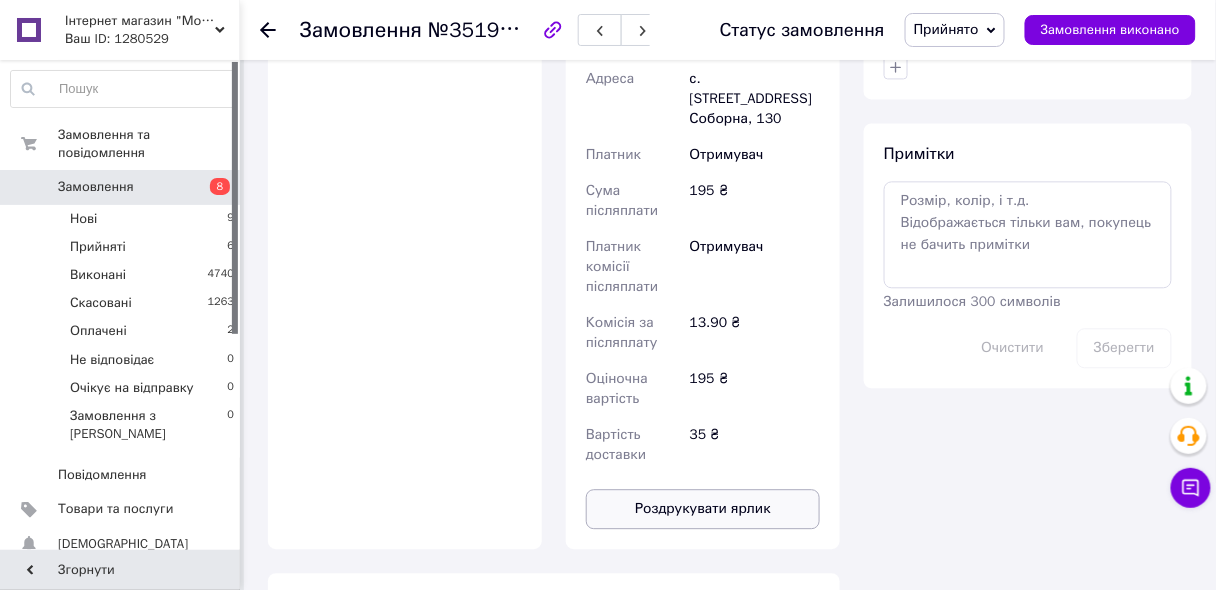 click on "Роздрукувати ярлик" at bounding box center (703, 509) 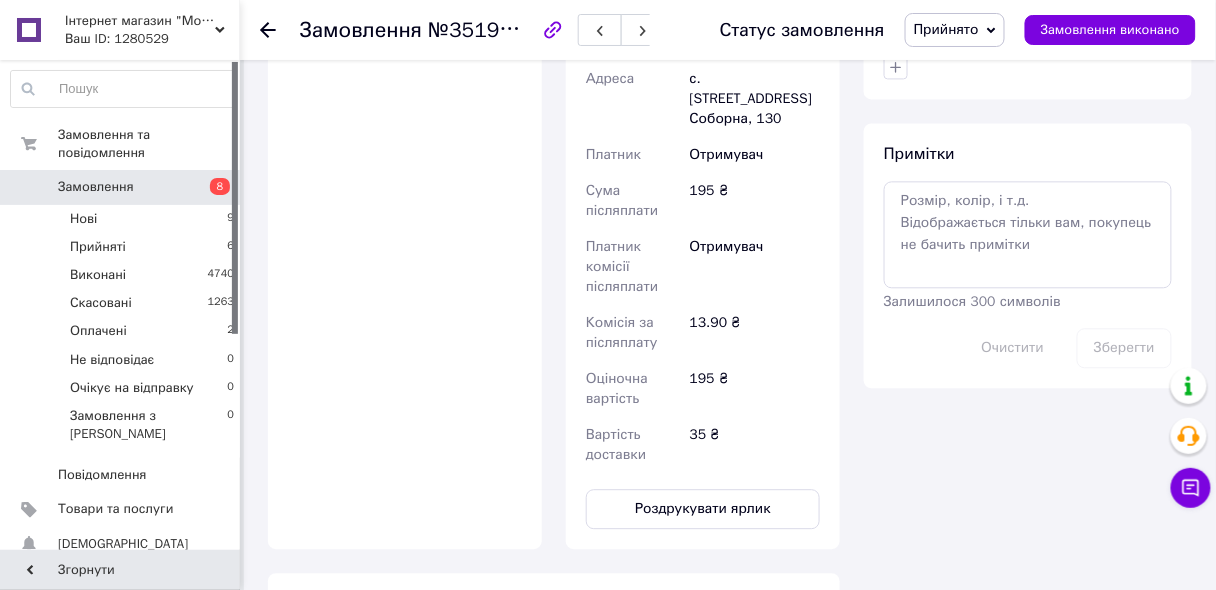 click on "Замовлення" at bounding box center [96, 187] 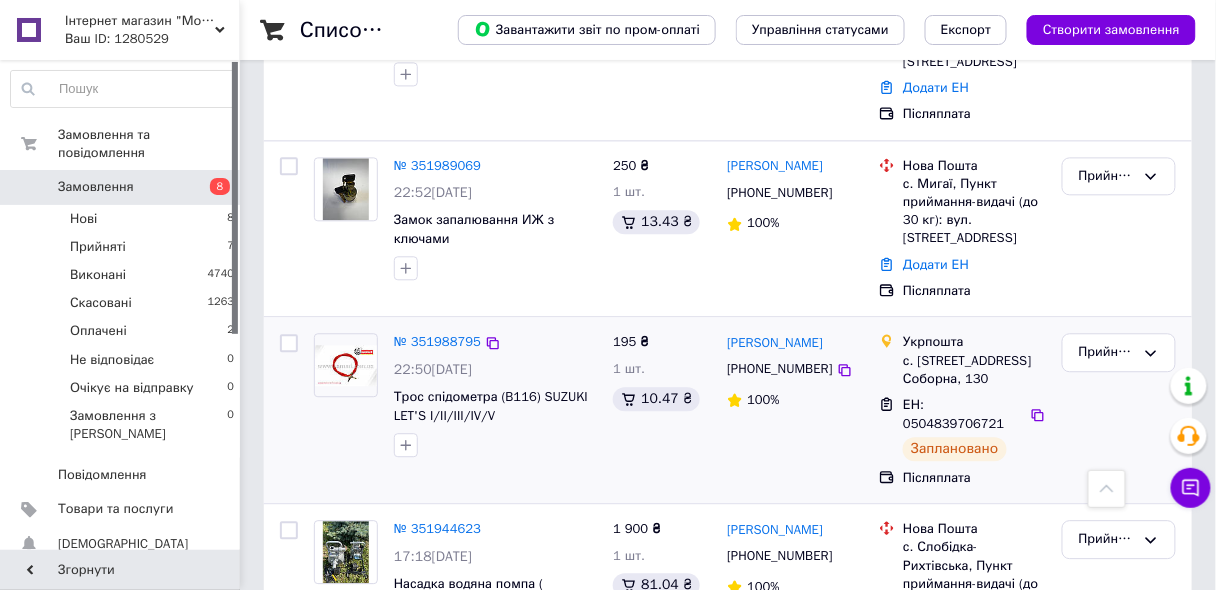 scroll, scrollTop: 960, scrollLeft: 0, axis: vertical 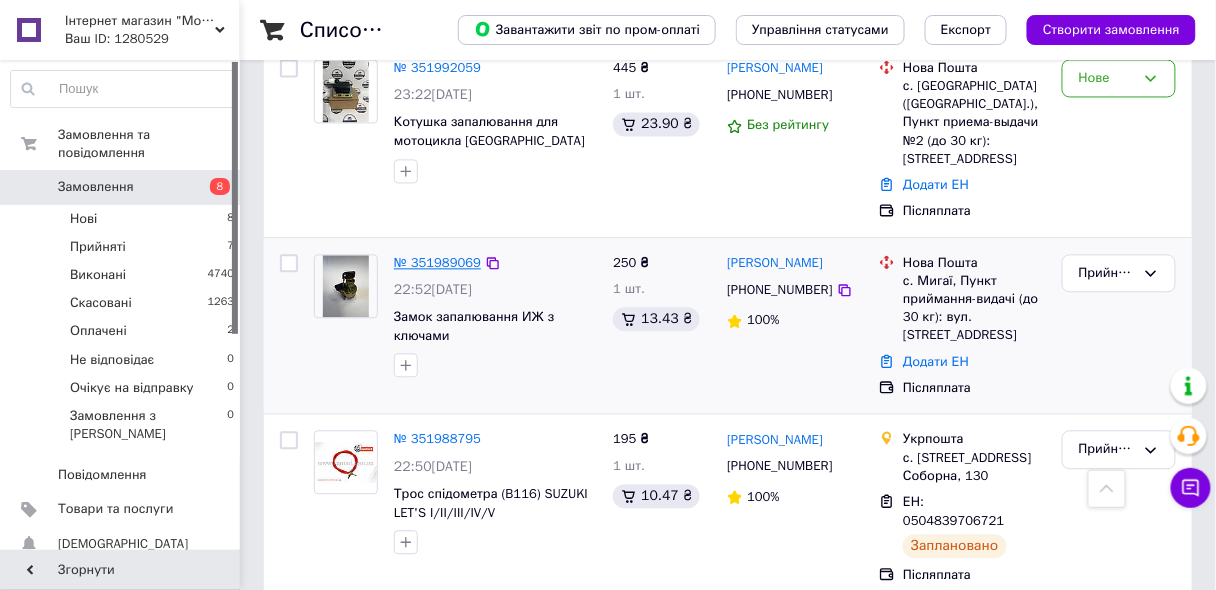 click on "№ 351989069" at bounding box center [437, 262] 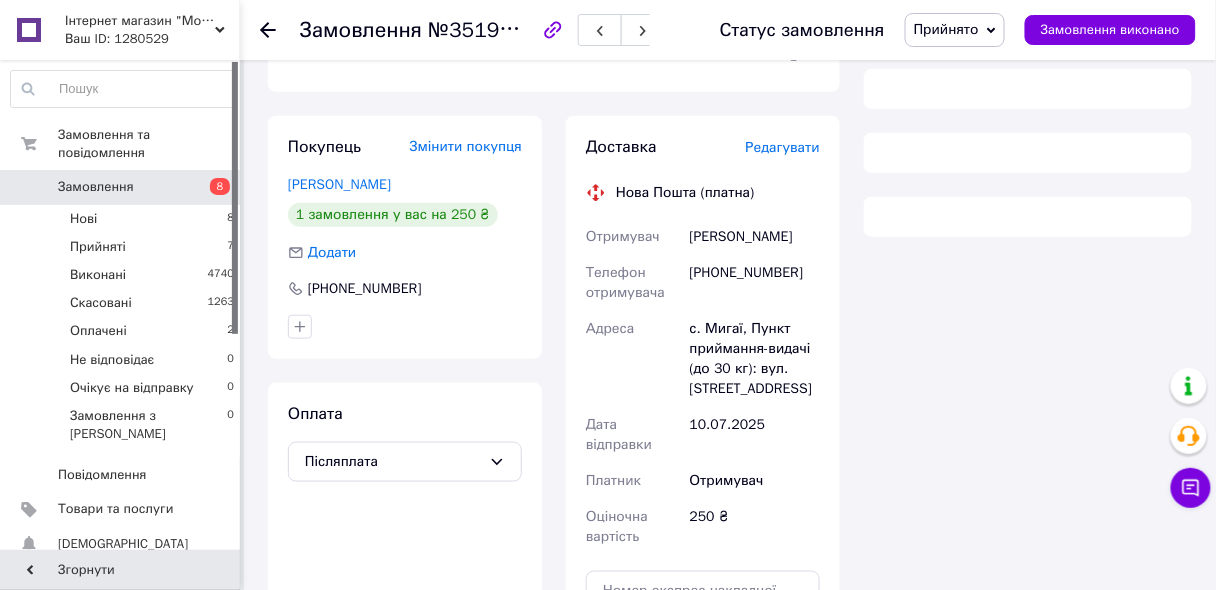 scroll, scrollTop: 594, scrollLeft: 0, axis: vertical 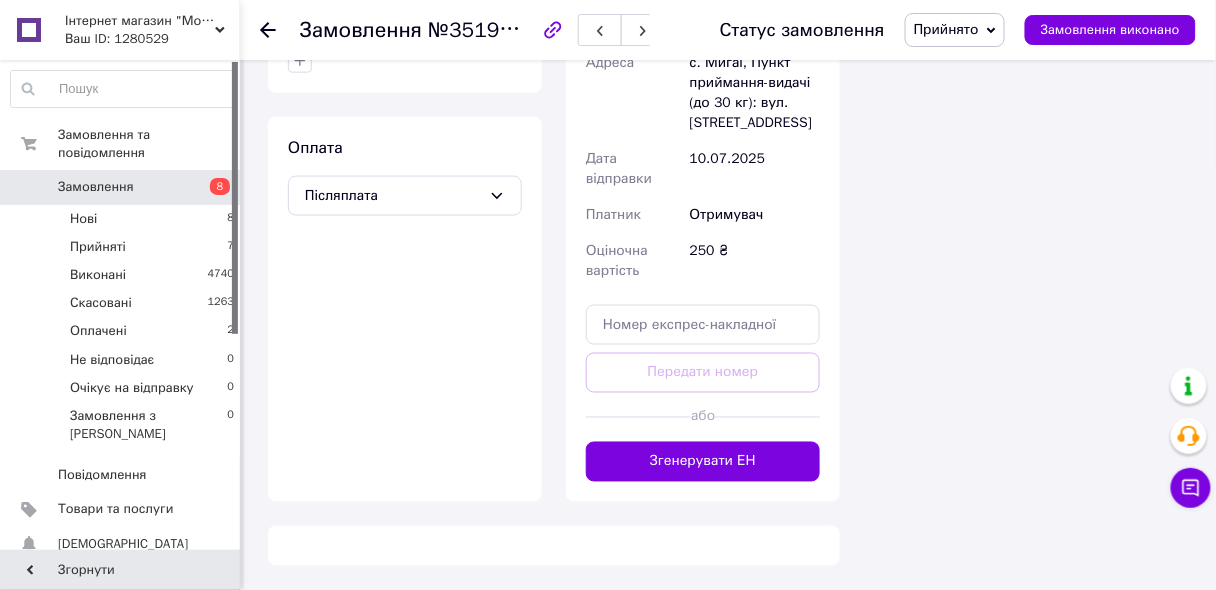 click on "Замовлення з додатку 09.07.2025 | 22:52 Товари в замовленні (1) Додати товар Замок запалювання ИЖ з ключами Готово до відправки 250 ₴ Артикул: 89889 Каталог ProSale: 13.43 ₴  1   шт. 250 ₴ Покупець Змінити покупця Максим Селуков 1 замовлення у вас на 250 ₴ Додати +380660943652 Оплата Післяплата Доставка Редагувати Нова Пошта (платна) Отримувач Максим Селуков Телефон отримувача +380660943652 Адреса с. Мигаї, Пункт приймання-видачі (до 30 кг): вул. Центральна, 6 Дата відправки 10.07.2025 Платник Отримувач Оціночна вартість 250 ₴ Передати номер або Згенерувати ЕН Платник Отримувач Відправник Максим <" at bounding box center [554, 26] 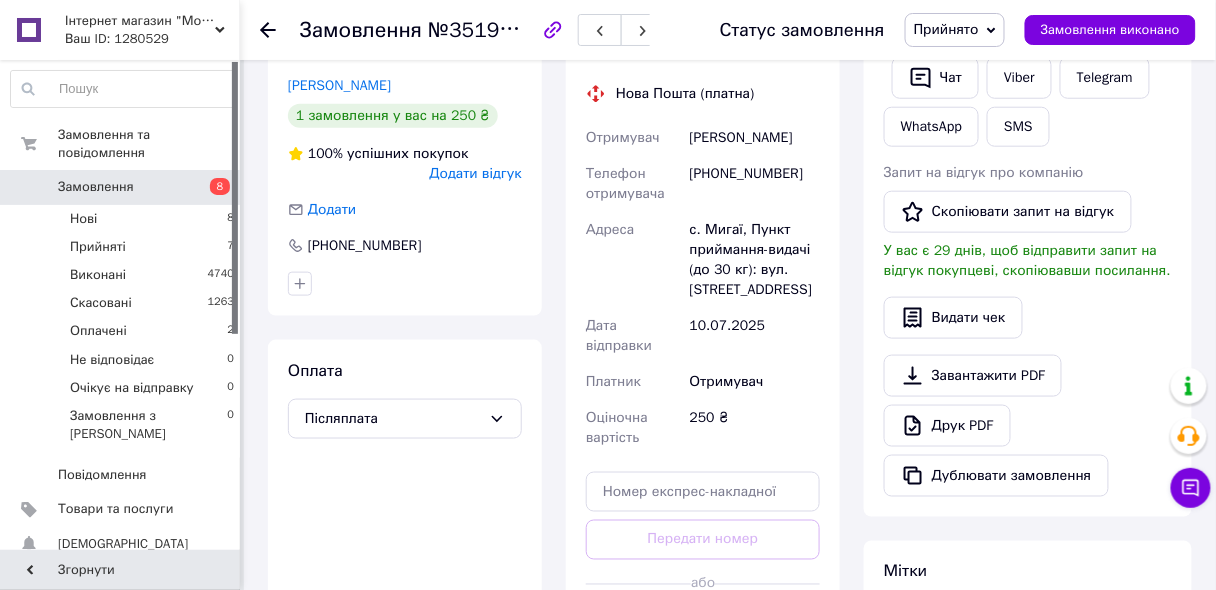 scroll, scrollTop: 427, scrollLeft: 0, axis: vertical 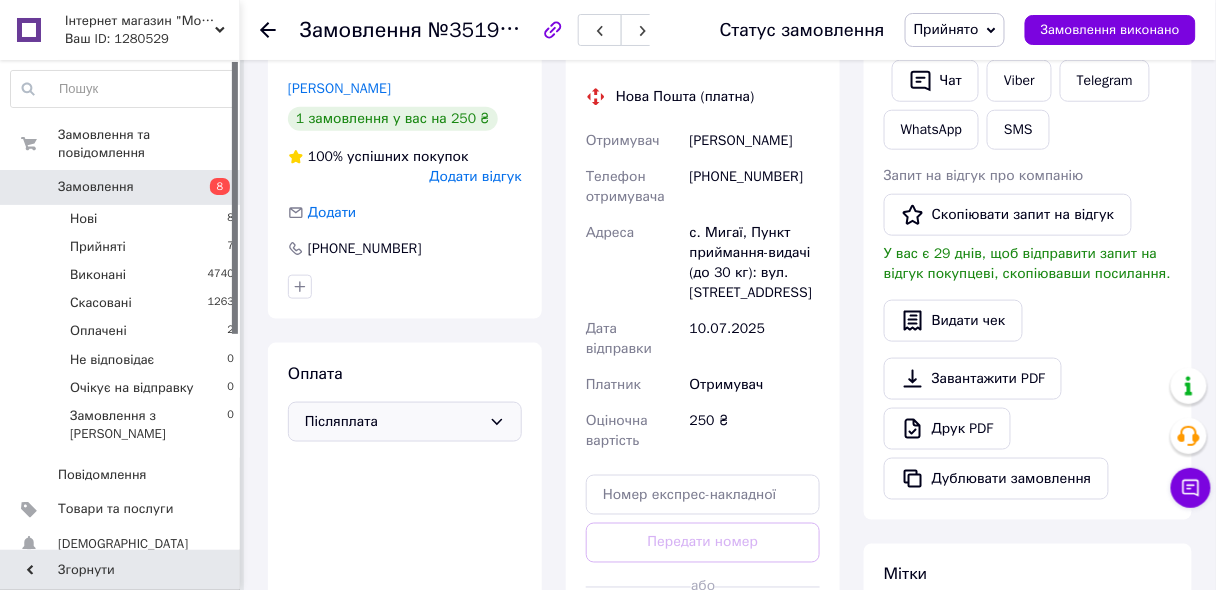 click 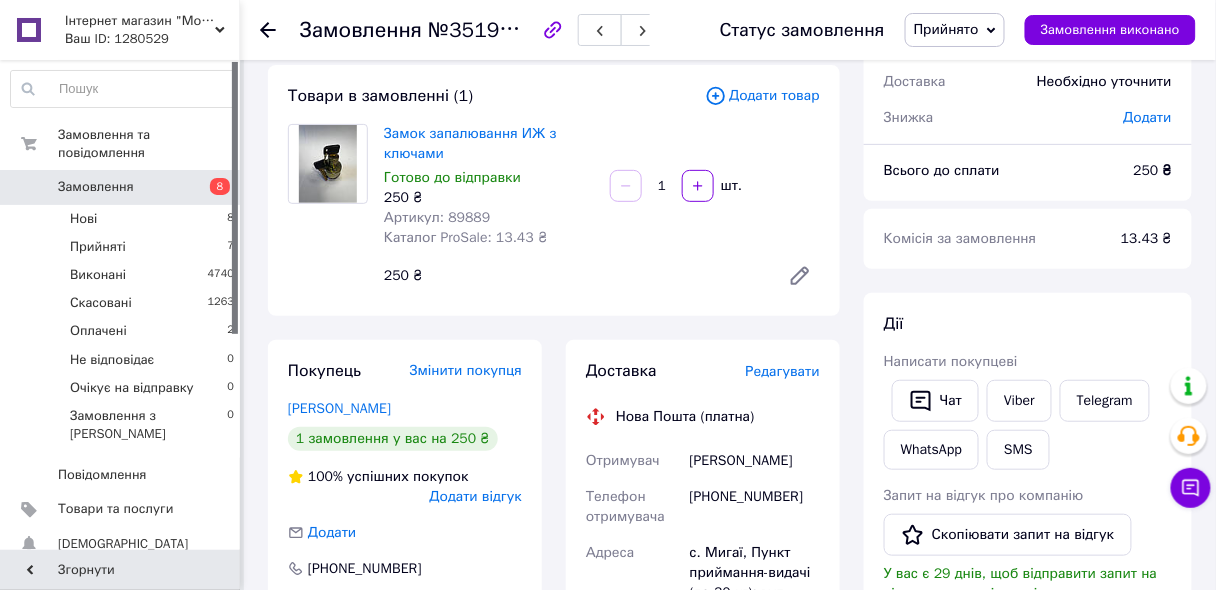 scroll, scrollTop: 347, scrollLeft: 0, axis: vertical 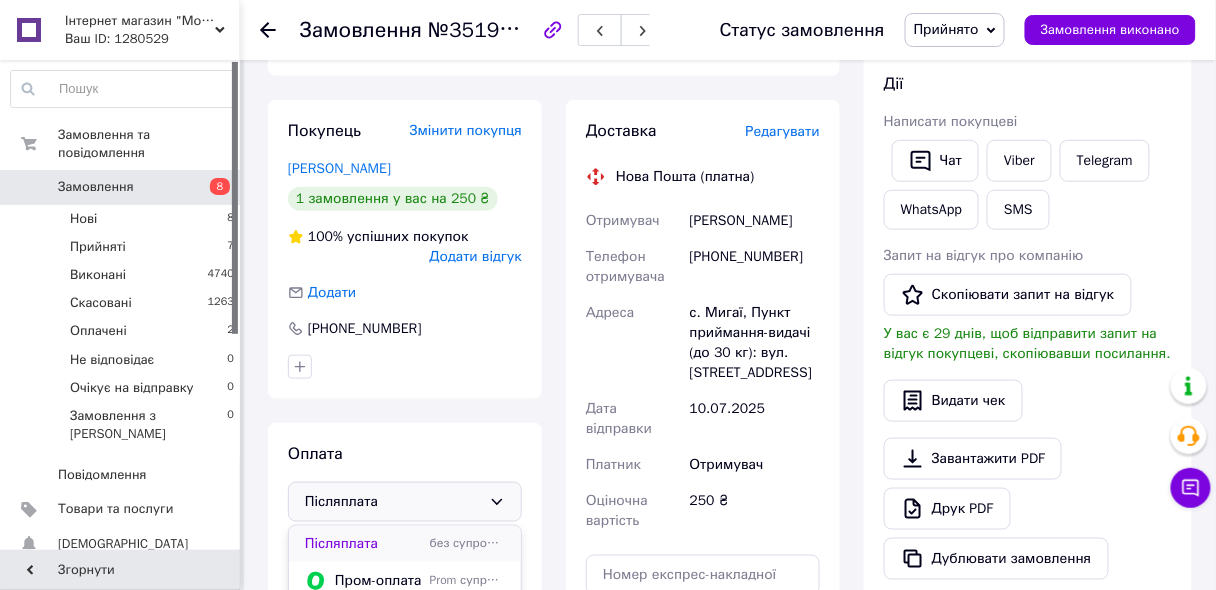 click on "Післяплата" at bounding box center [363, 544] 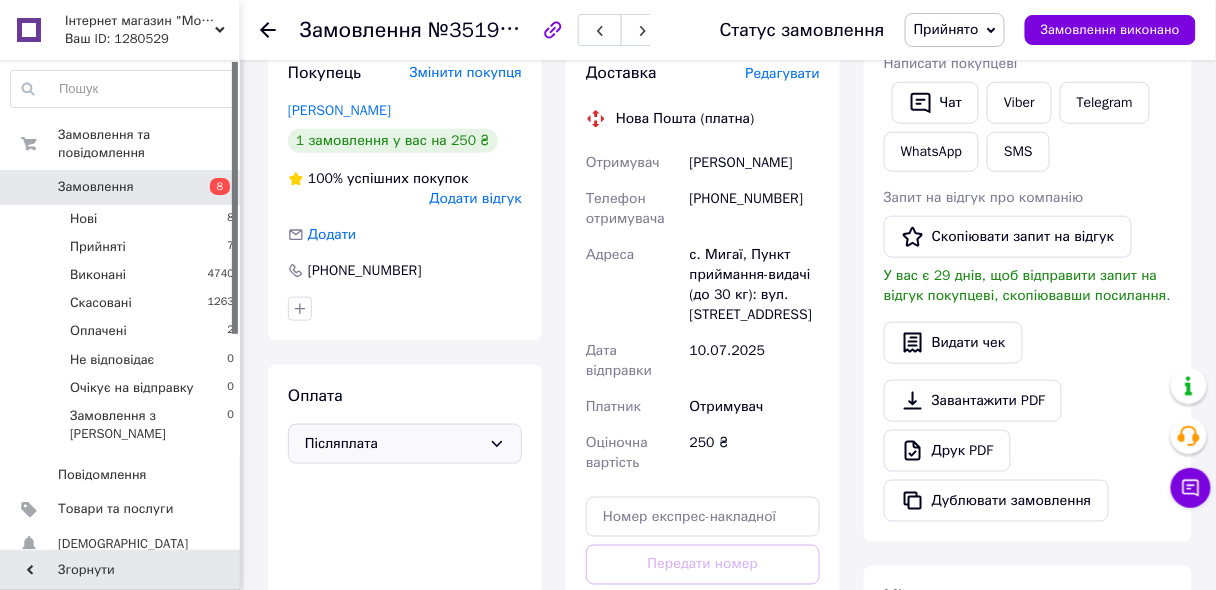 scroll, scrollTop: 507, scrollLeft: 0, axis: vertical 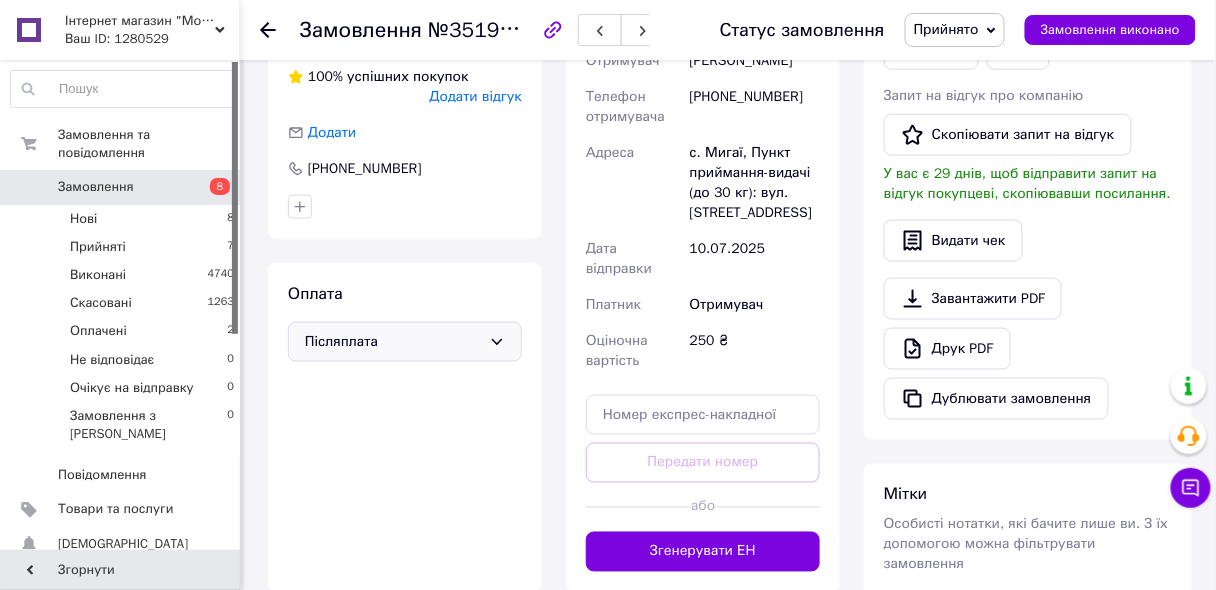 click 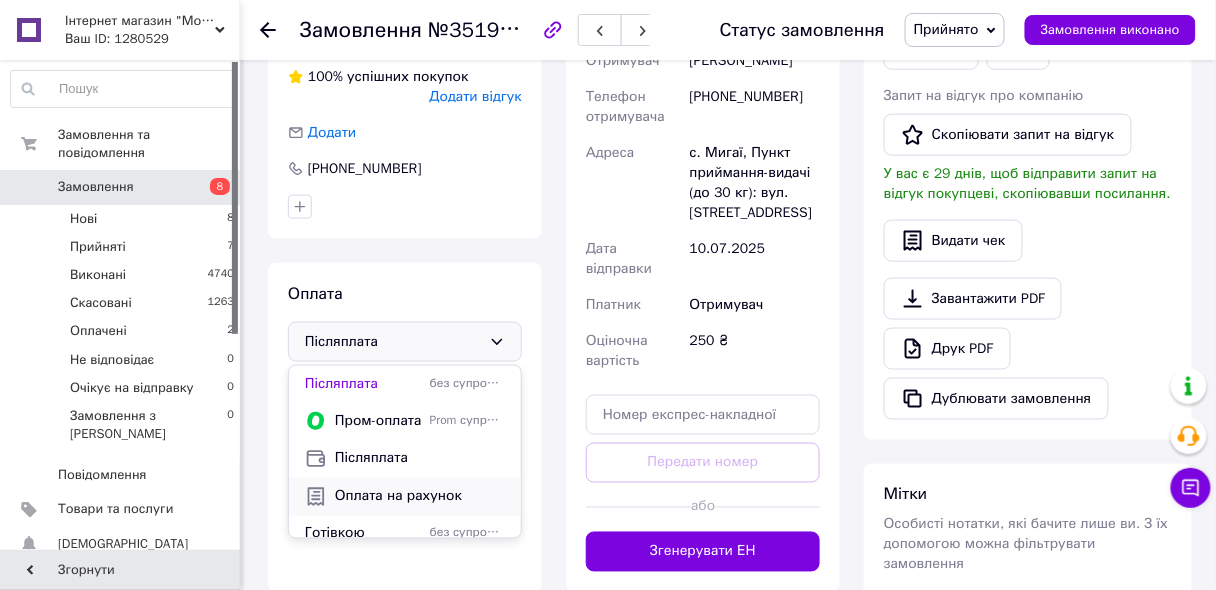 scroll, scrollTop: 49, scrollLeft: 0, axis: vertical 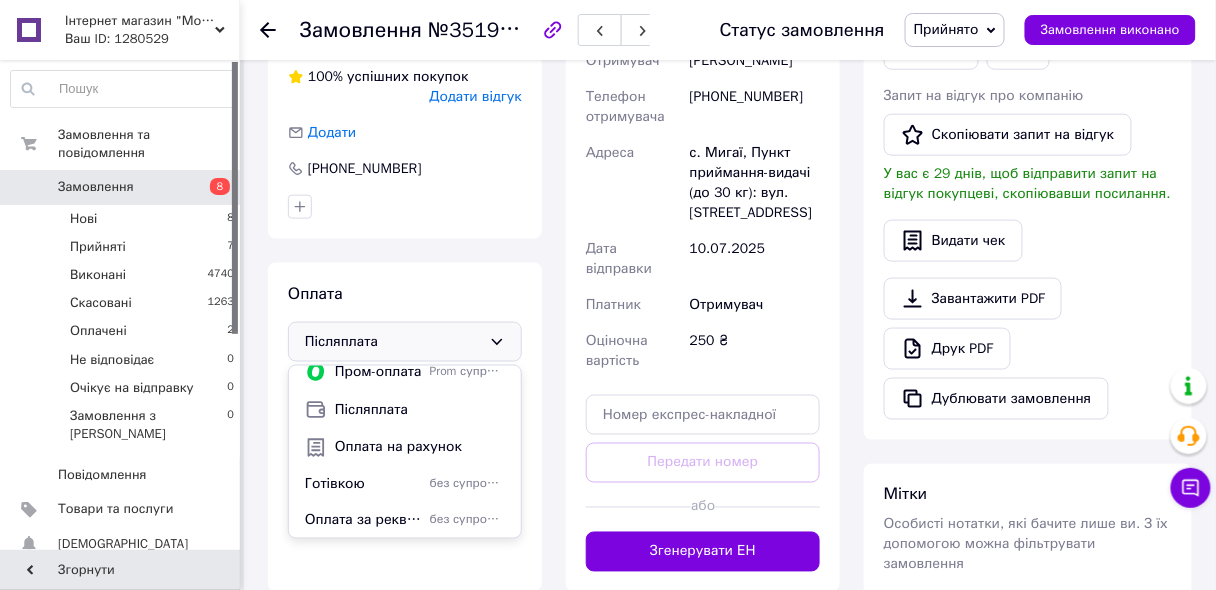 click on "Післяплата" at bounding box center [420, 410] 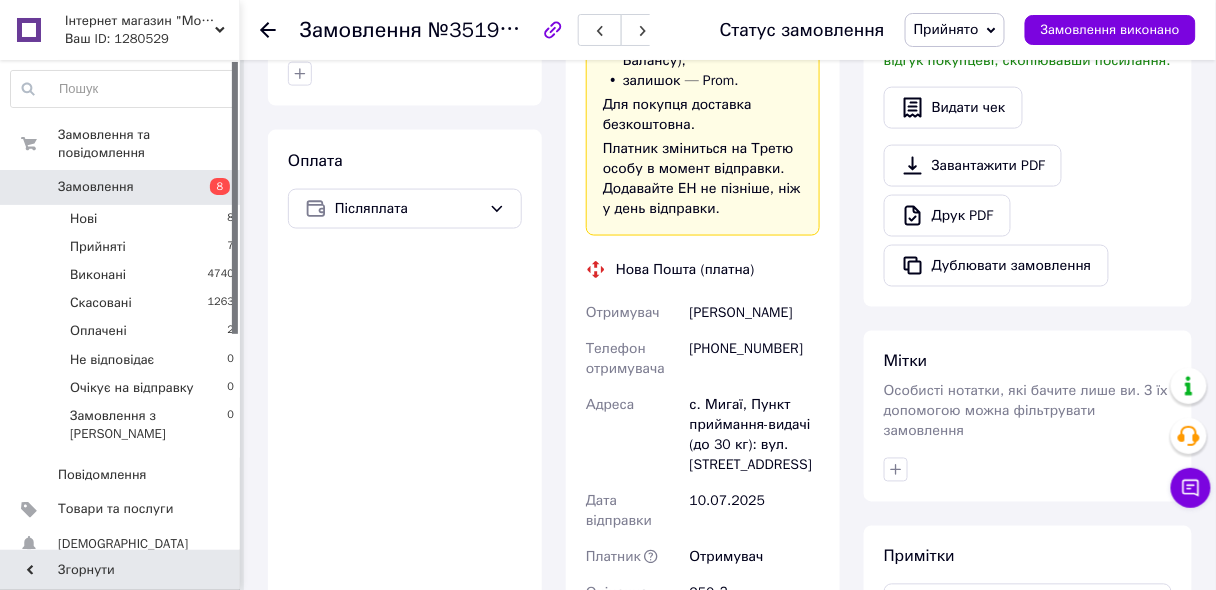 scroll, scrollTop: 720, scrollLeft: 0, axis: vertical 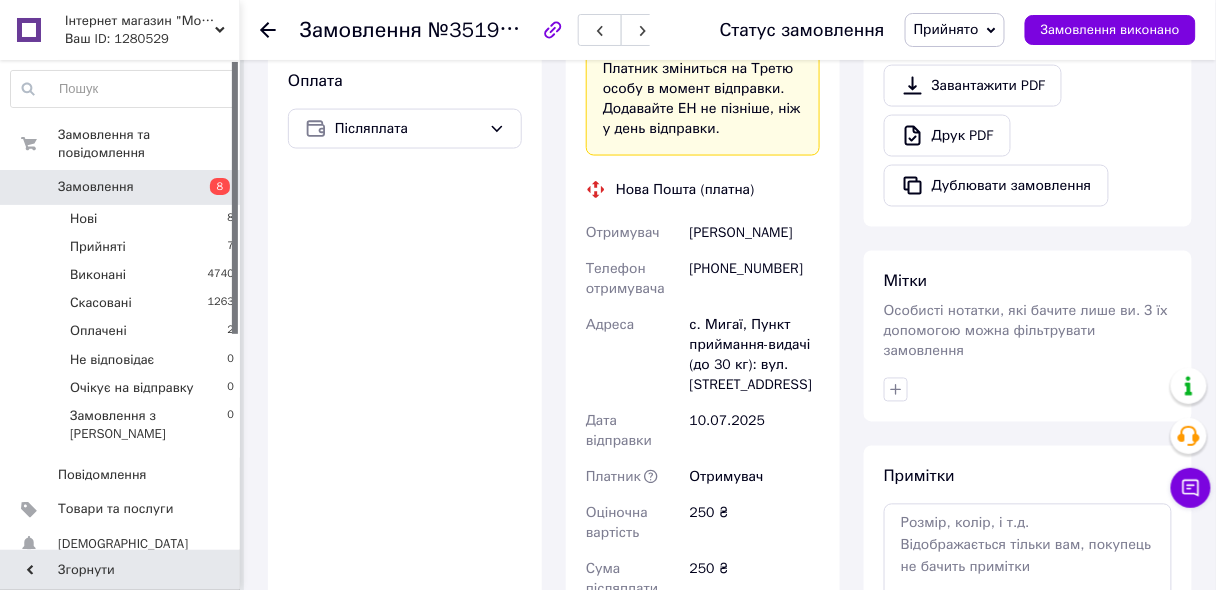 click on "Замовлення" at bounding box center [96, 187] 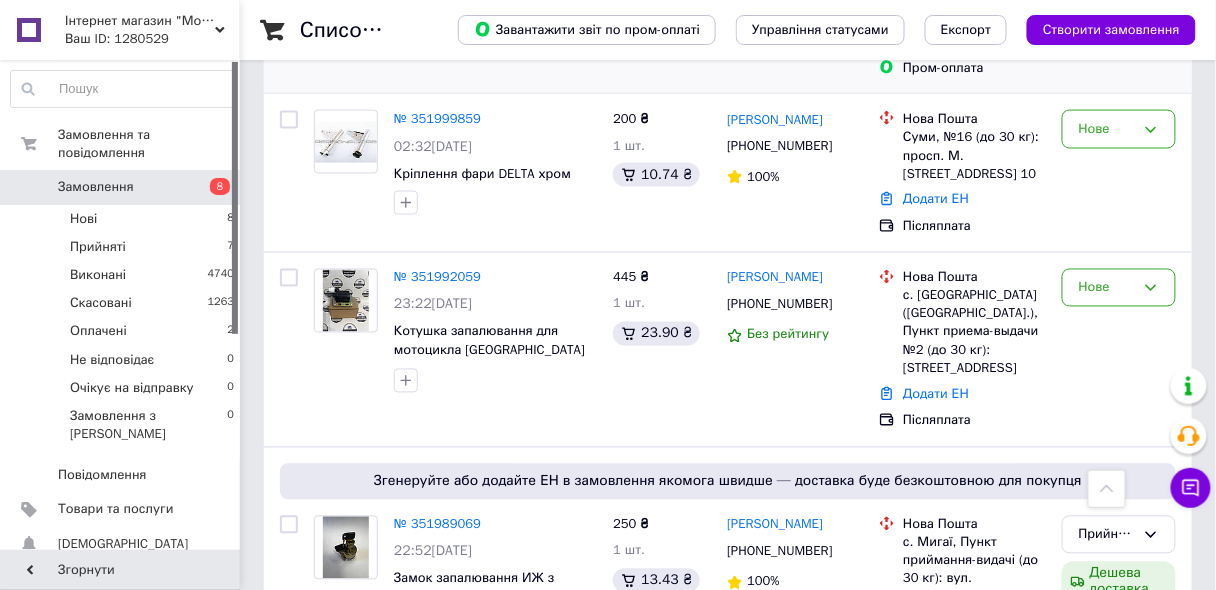 scroll, scrollTop: 880, scrollLeft: 0, axis: vertical 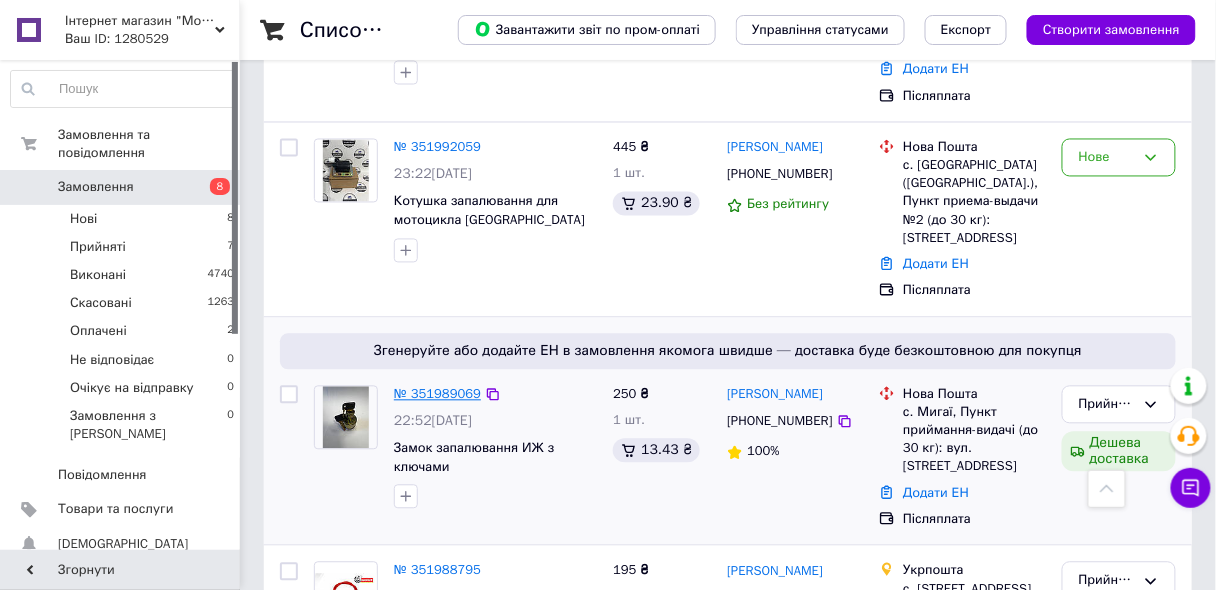 click on "№ 351989069" at bounding box center (437, 394) 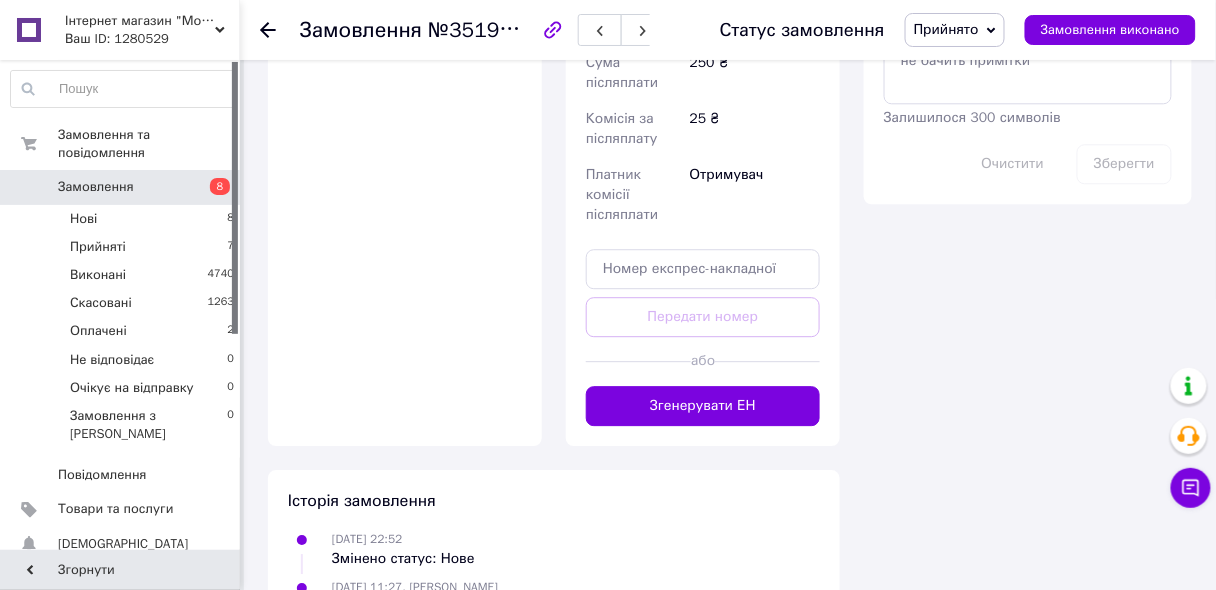 scroll, scrollTop: 1360, scrollLeft: 0, axis: vertical 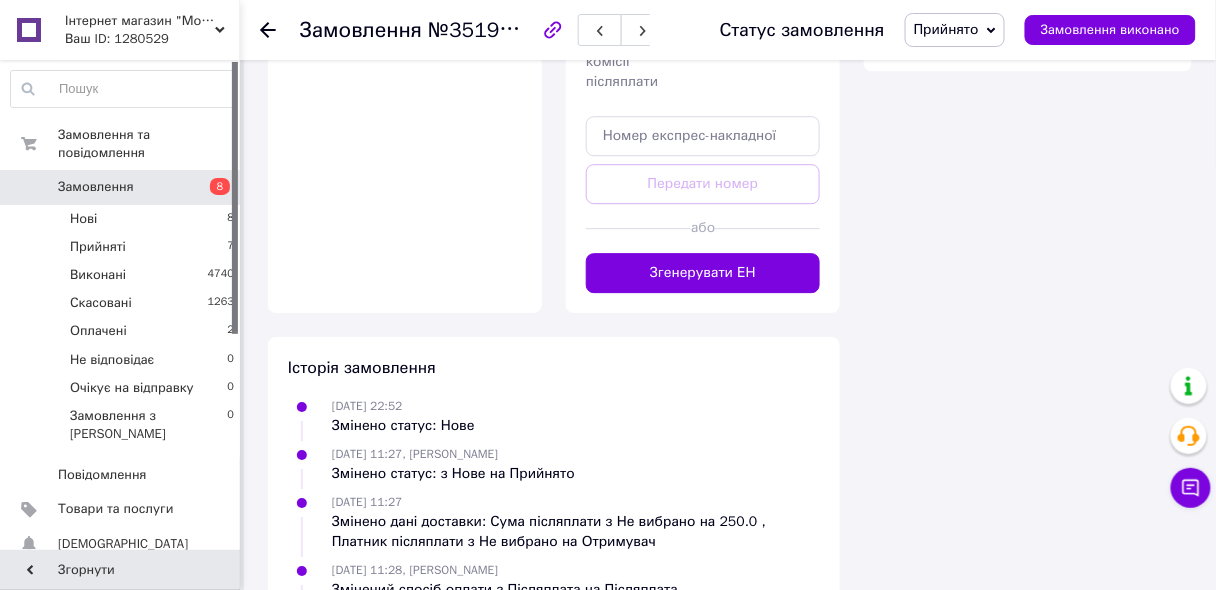 click at bounding box center (767, 228) 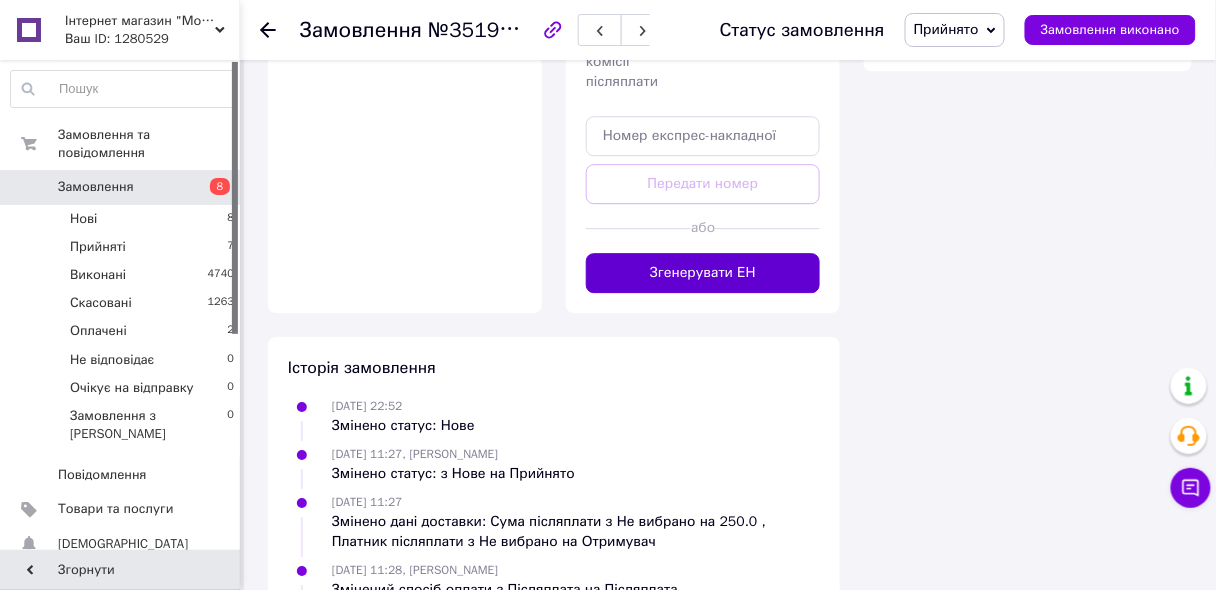 click on "Згенерувати ЕН" at bounding box center [703, 273] 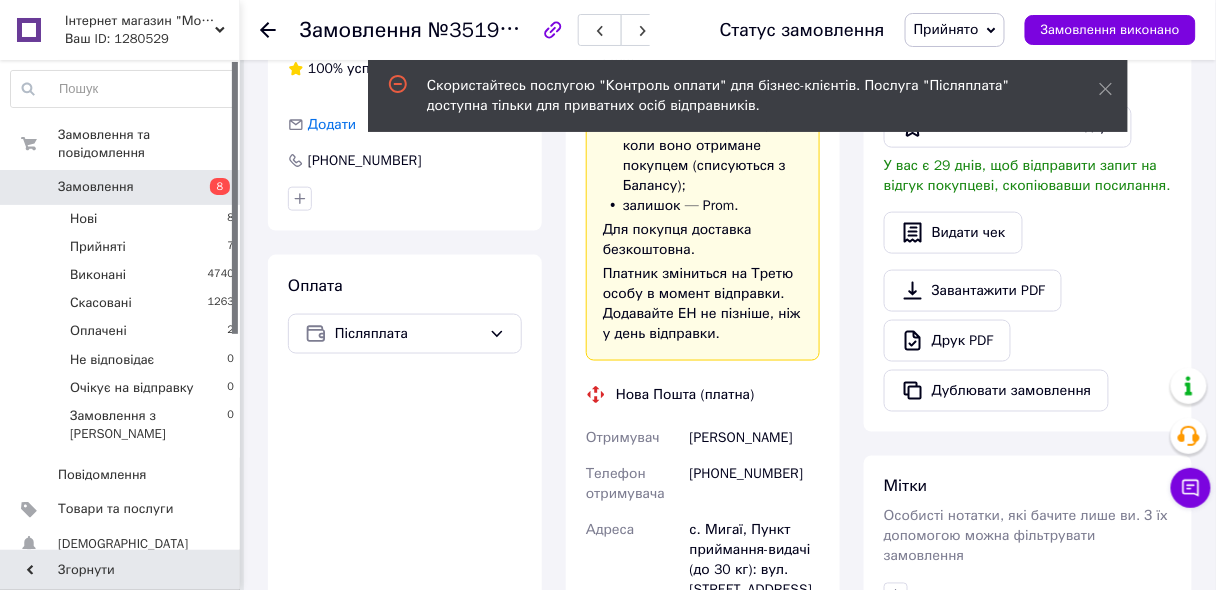 scroll, scrollTop: 480, scrollLeft: 0, axis: vertical 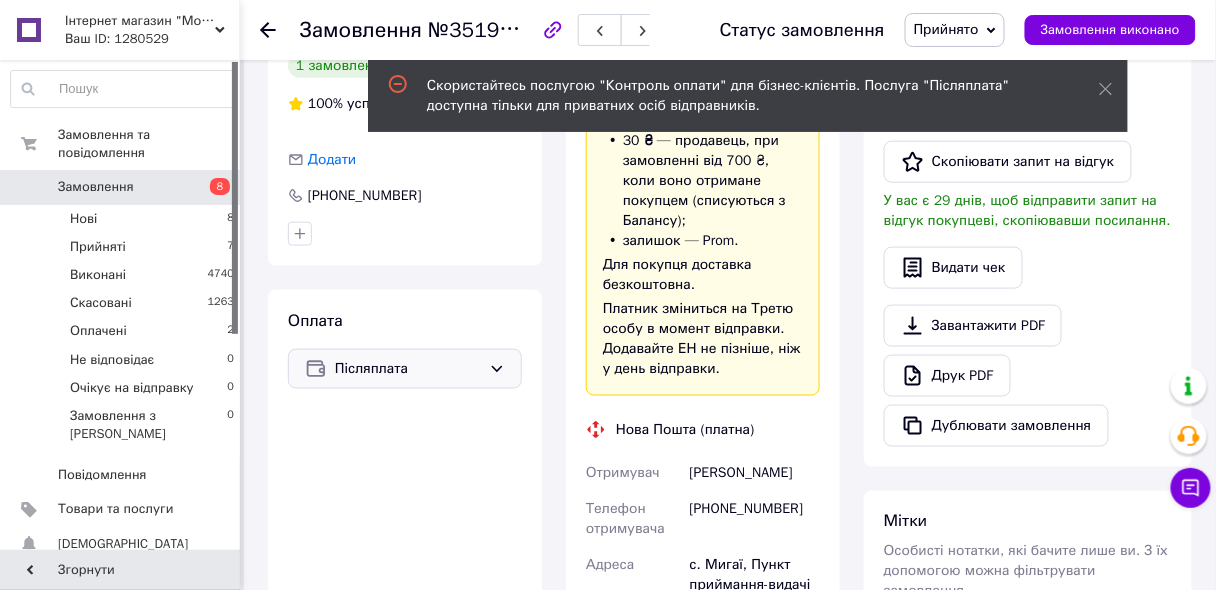 click 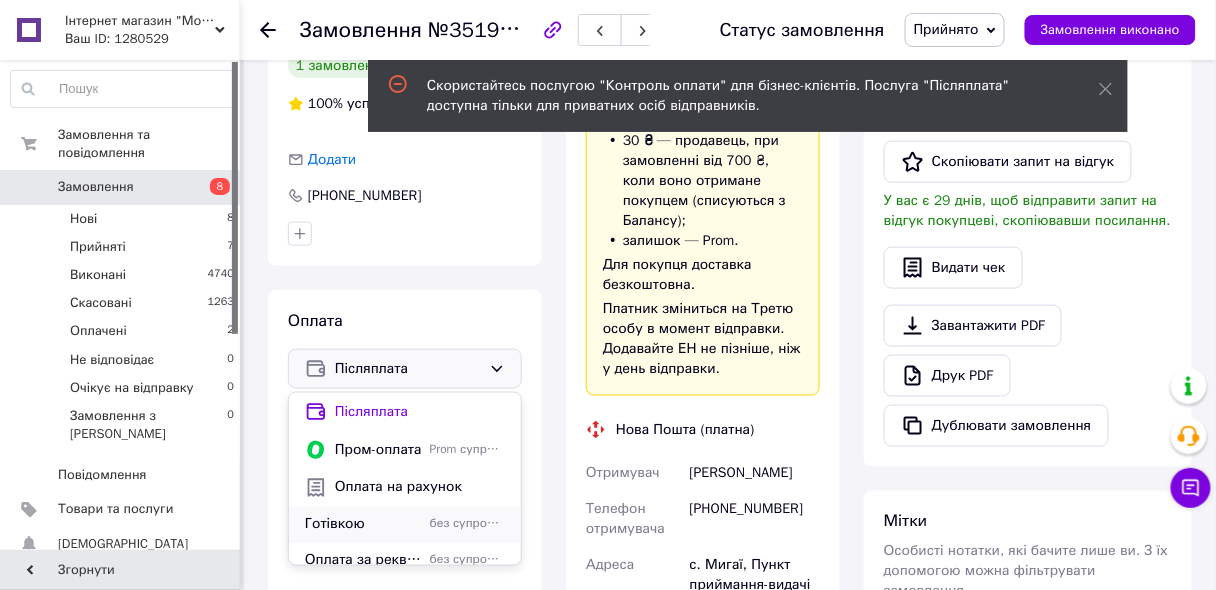 click on "Готівкою" at bounding box center [363, 525] 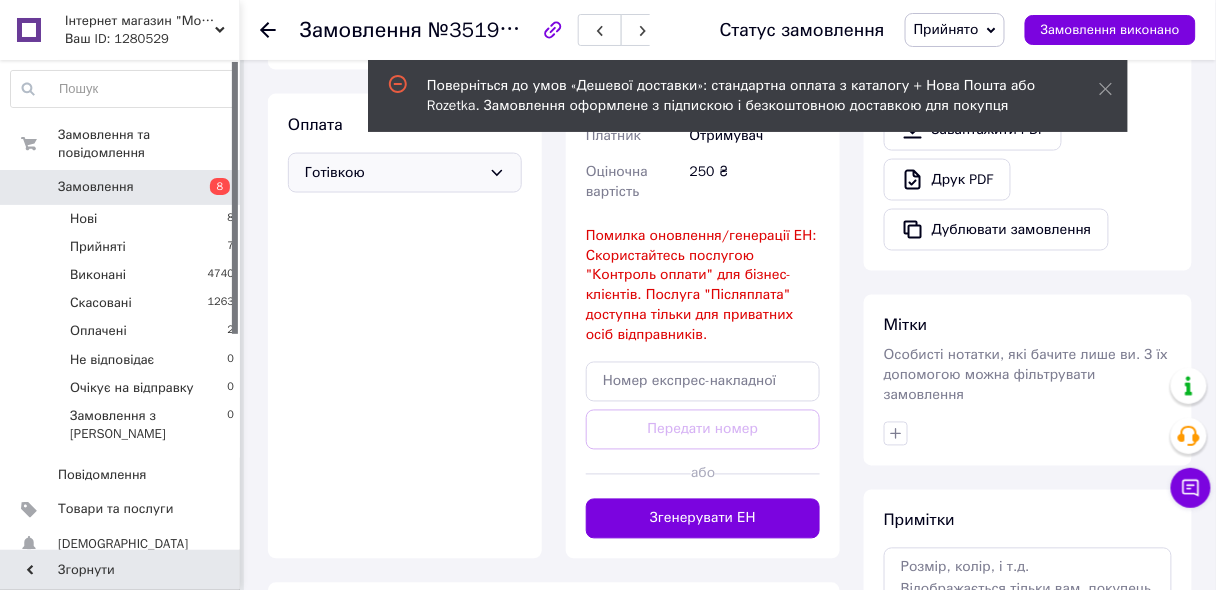 scroll, scrollTop: 560, scrollLeft: 0, axis: vertical 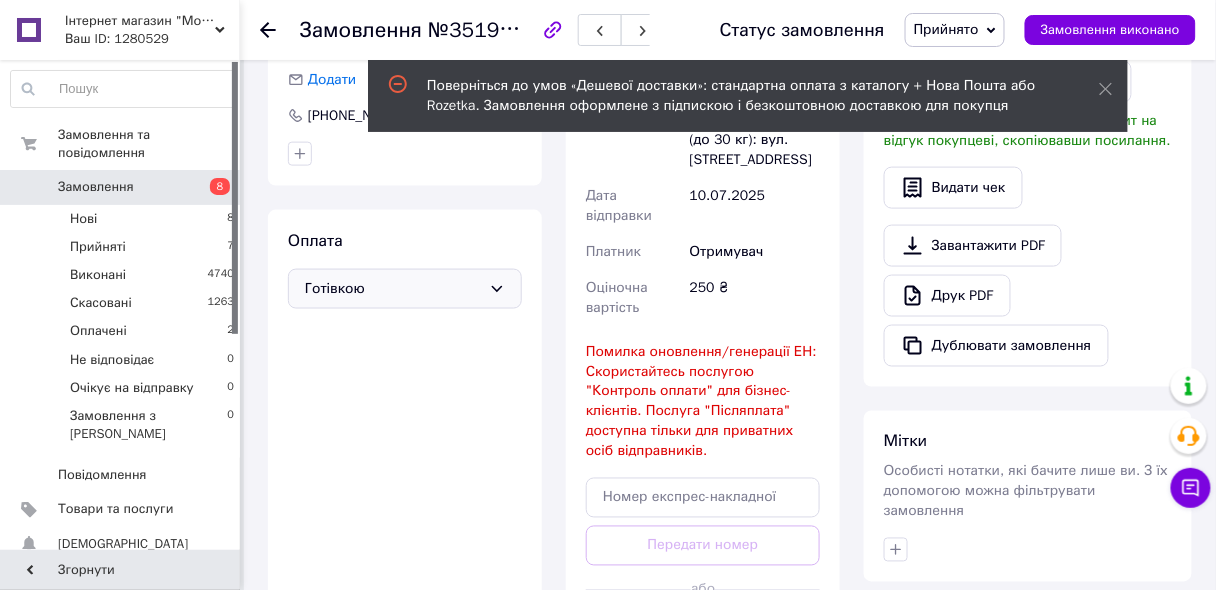 click on "Готівкою" at bounding box center [405, 289] 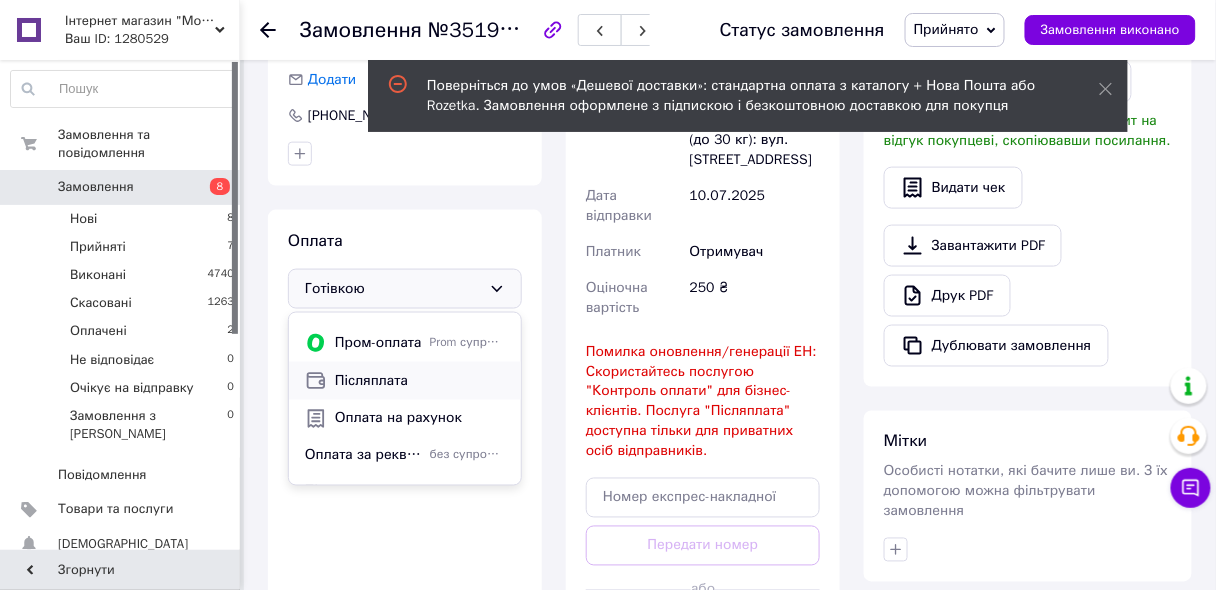 scroll, scrollTop: 49, scrollLeft: 0, axis: vertical 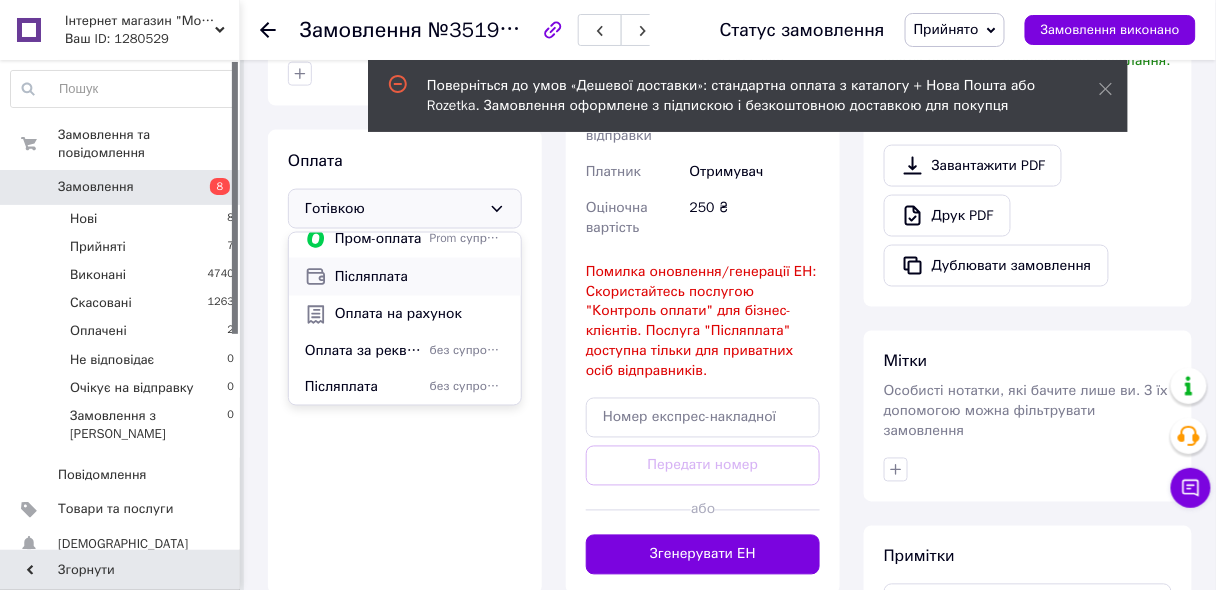 click on "Післяплата" at bounding box center [420, 277] 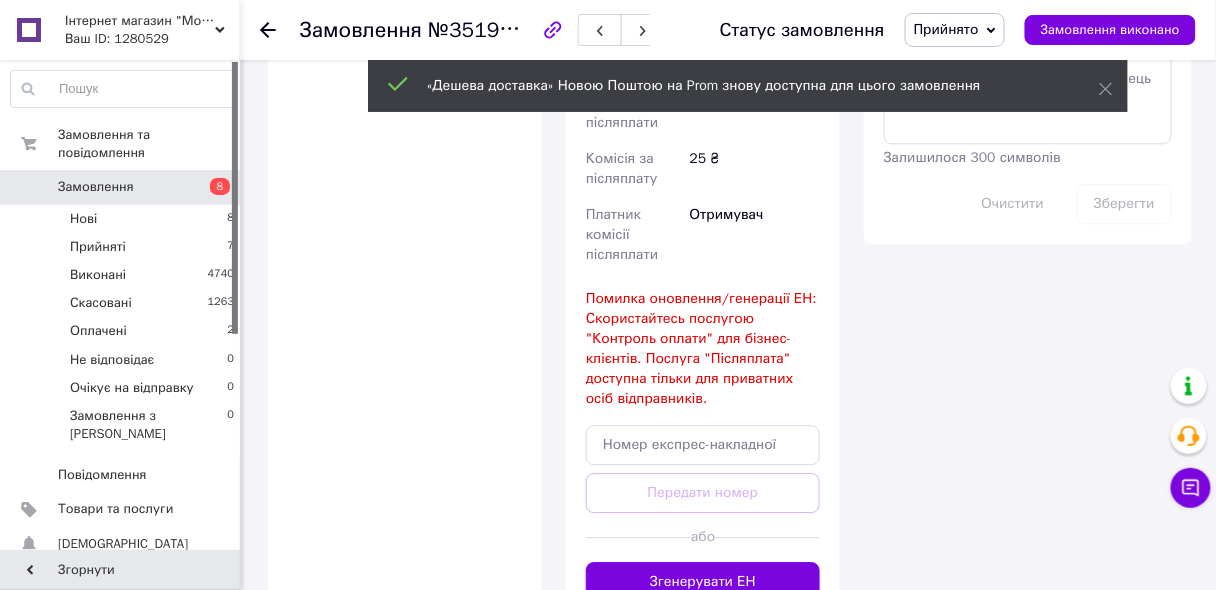 scroll, scrollTop: 1360, scrollLeft: 0, axis: vertical 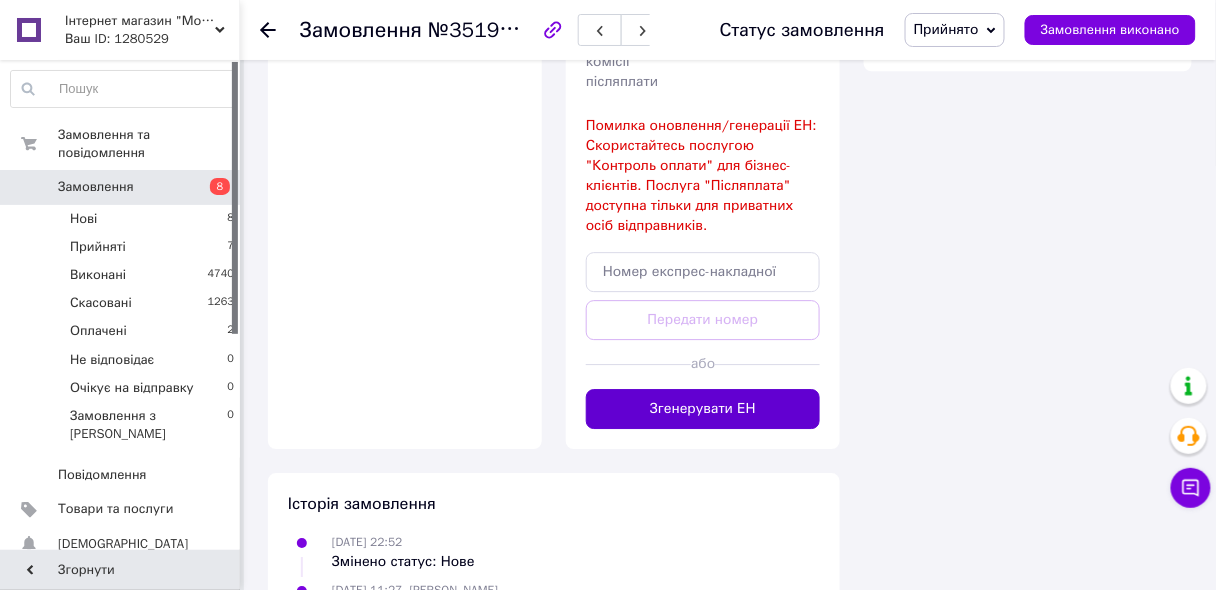click on "Згенерувати ЕН" at bounding box center [703, 409] 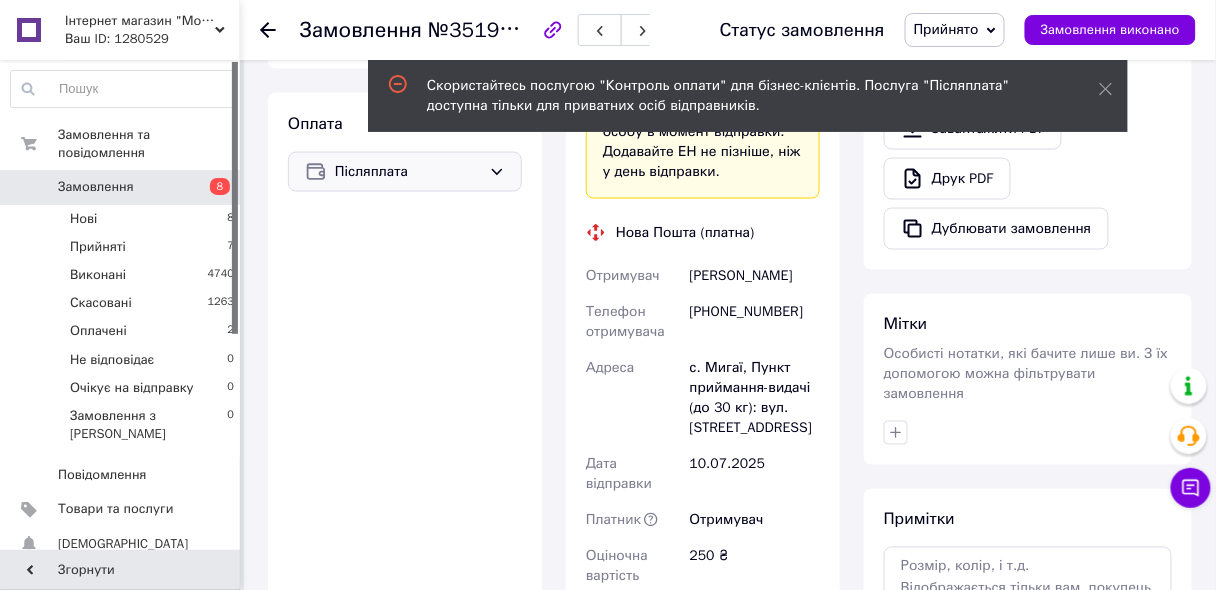 scroll, scrollTop: 640, scrollLeft: 0, axis: vertical 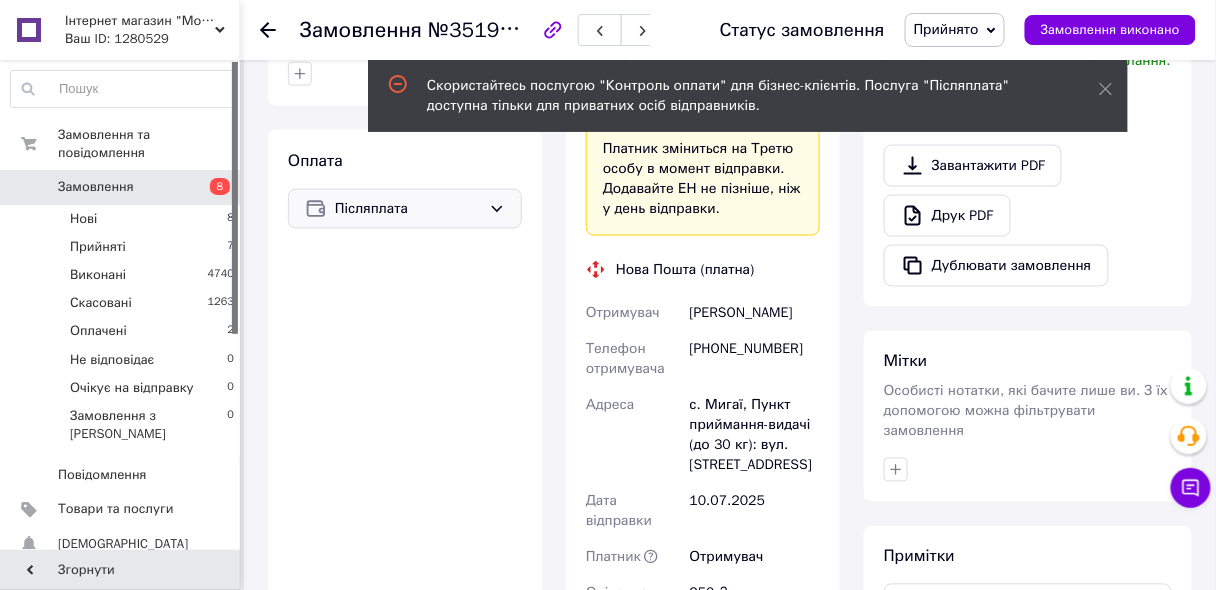 click on "Післяплата" at bounding box center (408, 209) 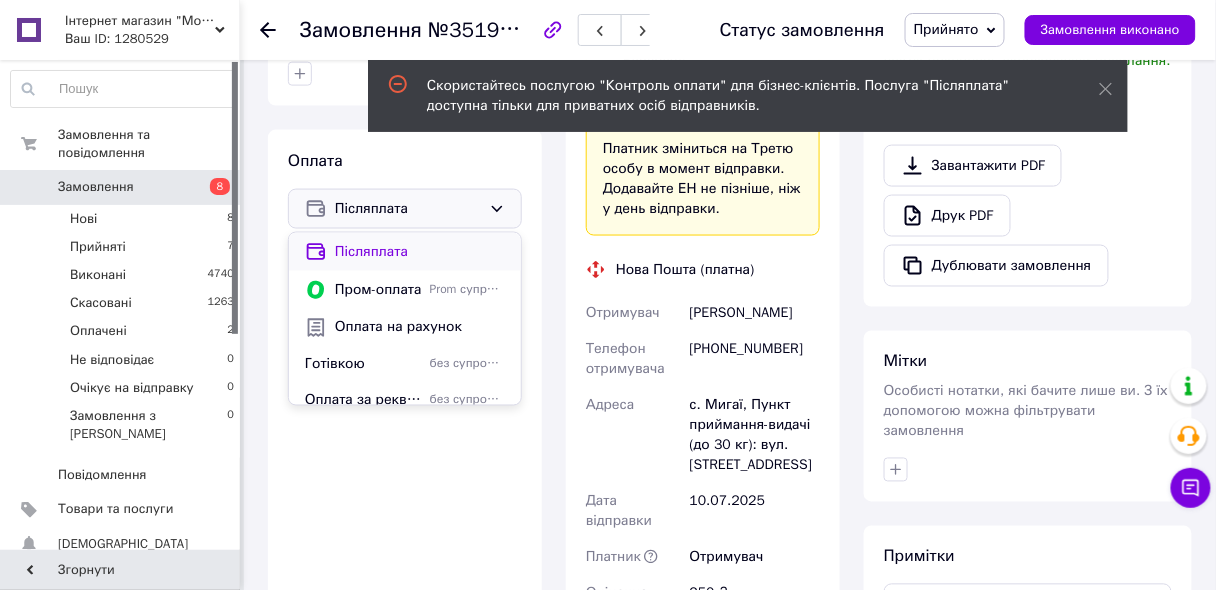 click on "Післяплата" at bounding box center (420, 252) 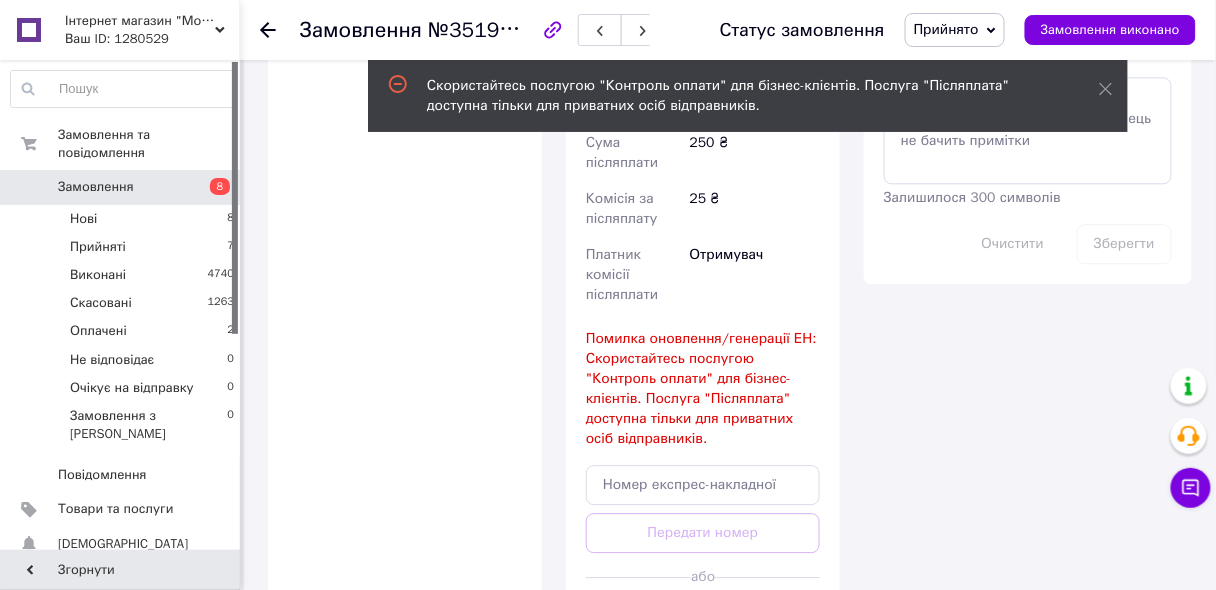 scroll, scrollTop: 1280, scrollLeft: 0, axis: vertical 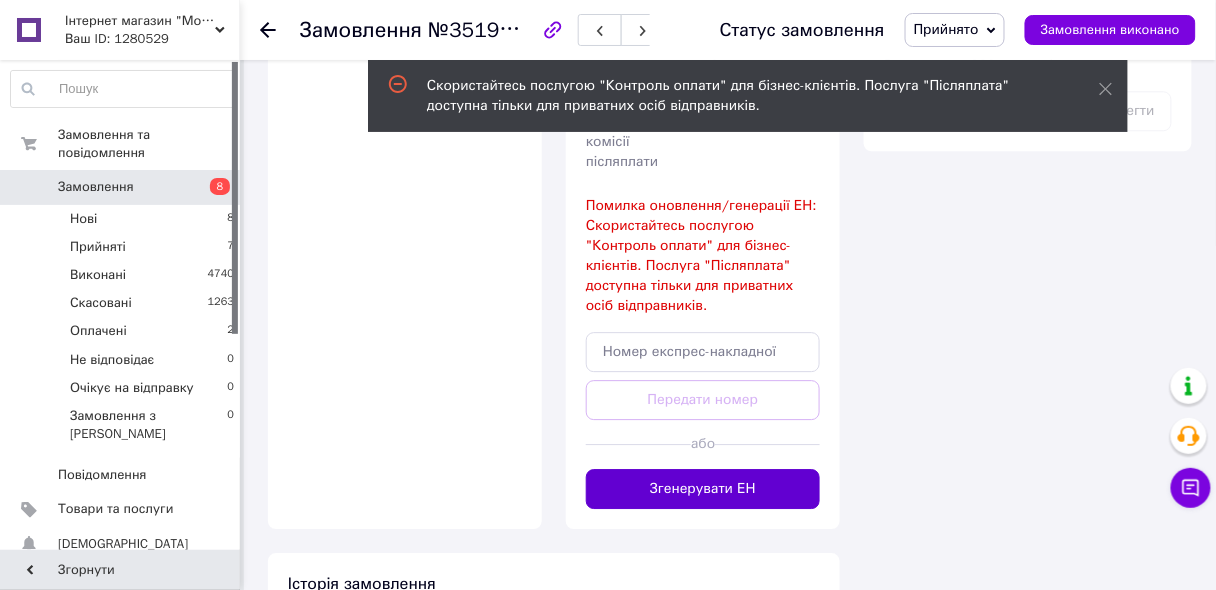 click on "Згенерувати ЕН" at bounding box center (703, 489) 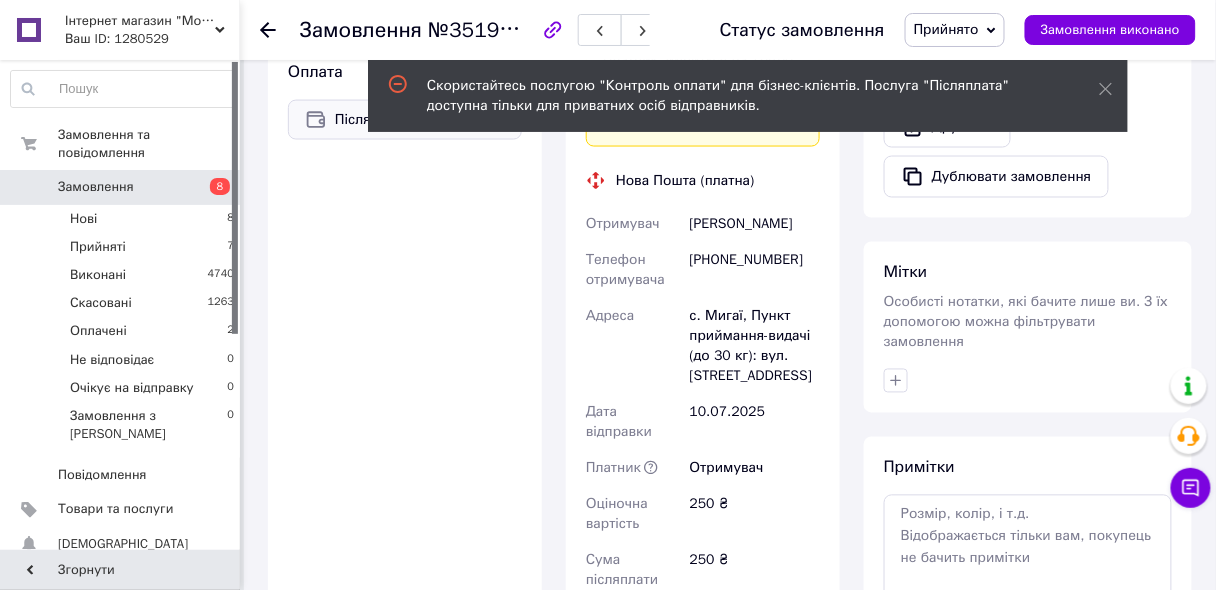 scroll, scrollTop: 560, scrollLeft: 0, axis: vertical 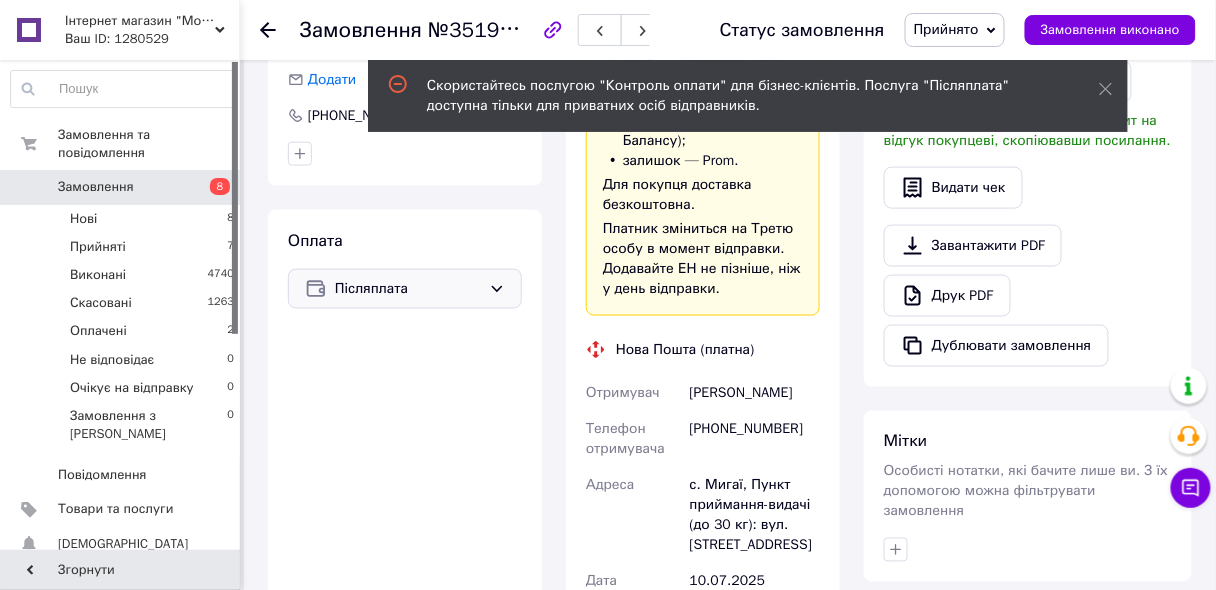 click on "Післяплата" at bounding box center (408, 289) 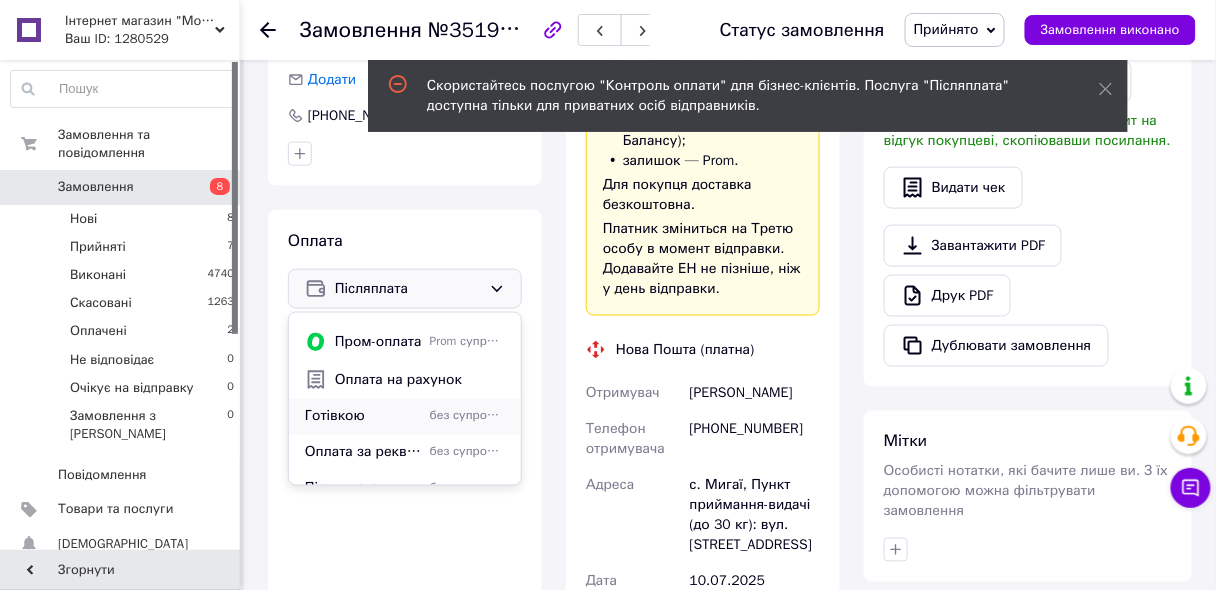 scroll, scrollTop: 49, scrollLeft: 0, axis: vertical 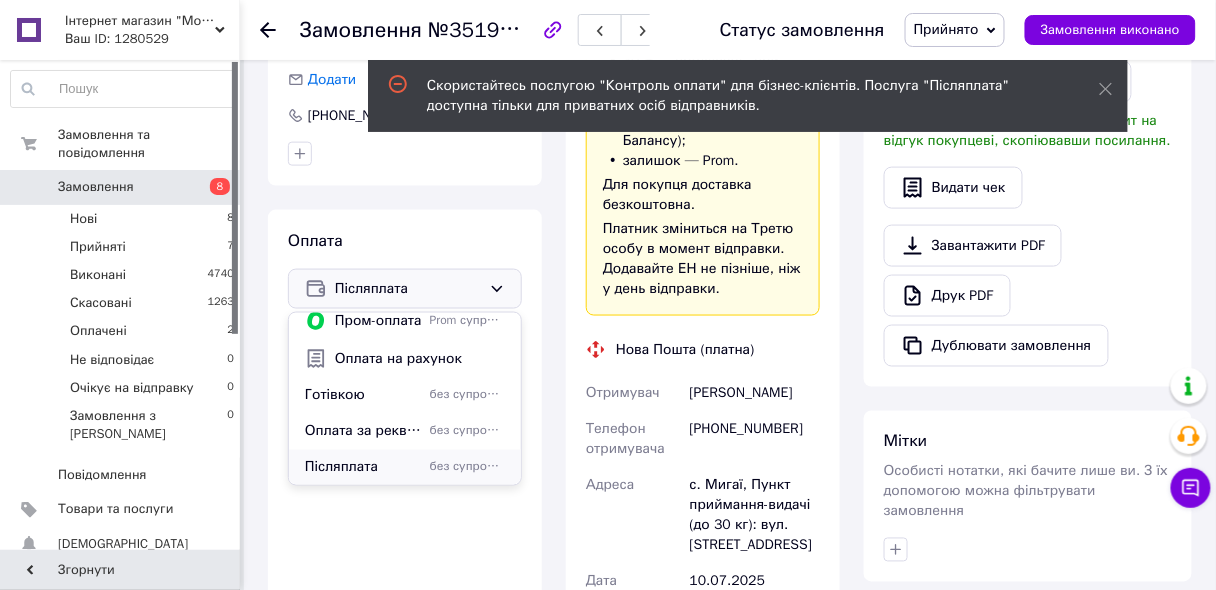 click on "Післяплата" at bounding box center (363, 468) 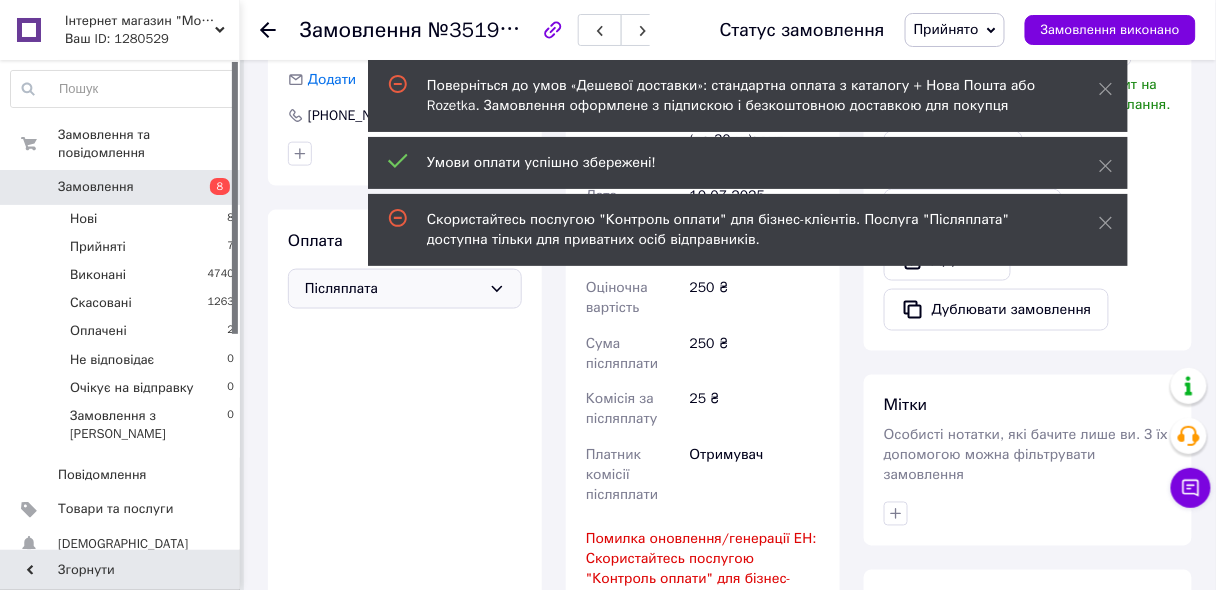 scroll, scrollTop: 100, scrollLeft: 0, axis: vertical 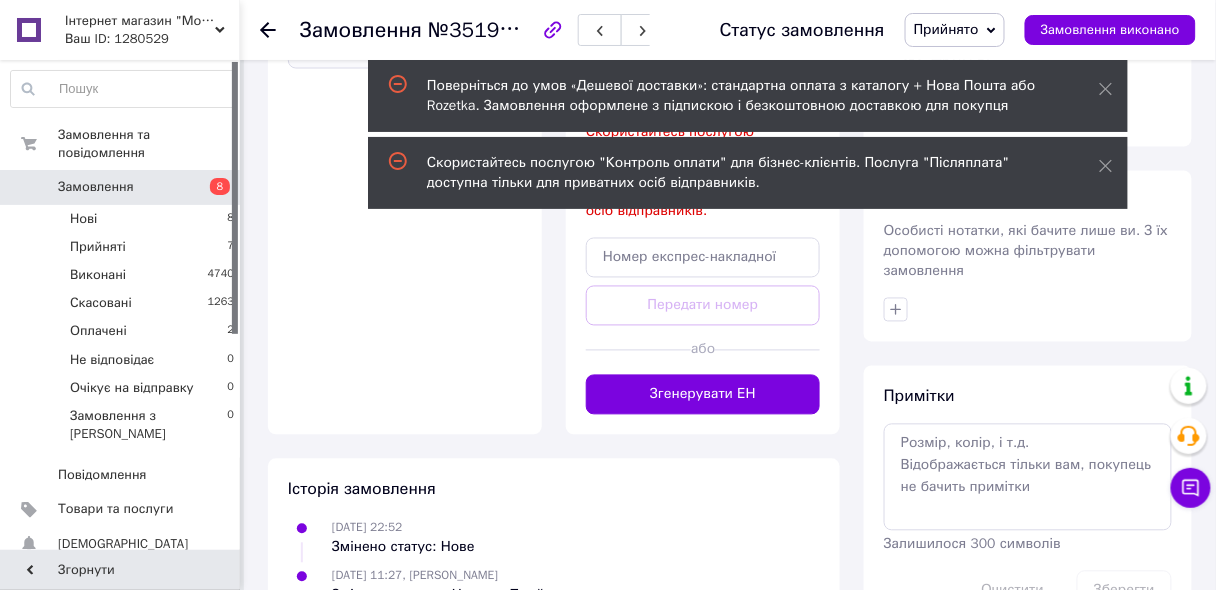 click on "Згенерувати ЕН" at bounding box center [703, 395] 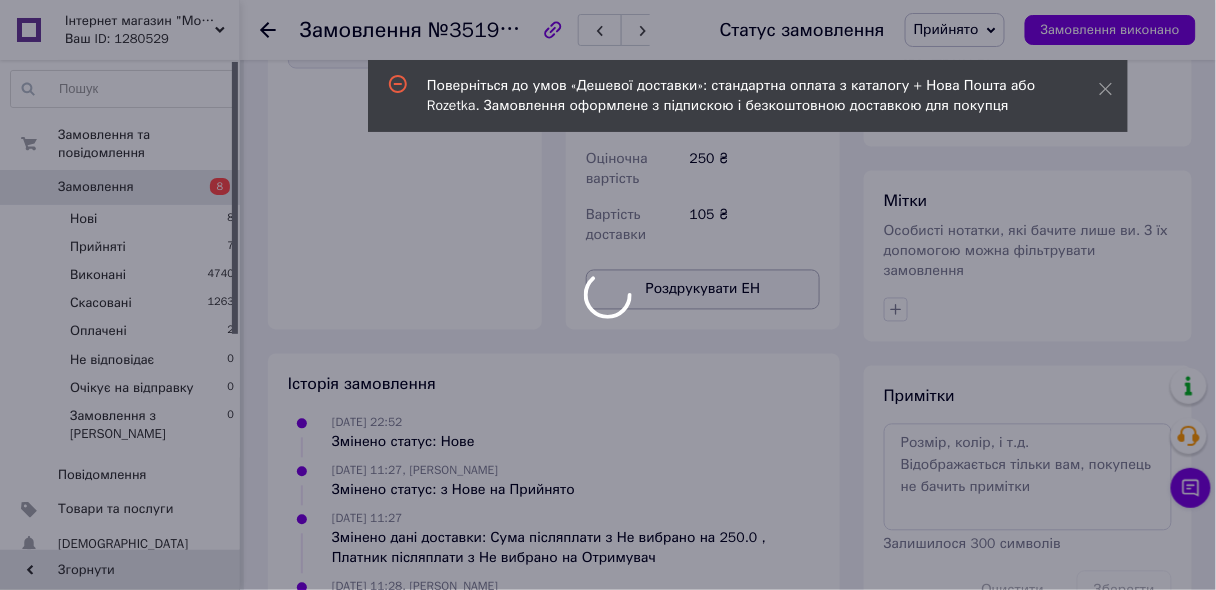scroll, scrollTop: 148, scrollLeft: 0, axis: vertical 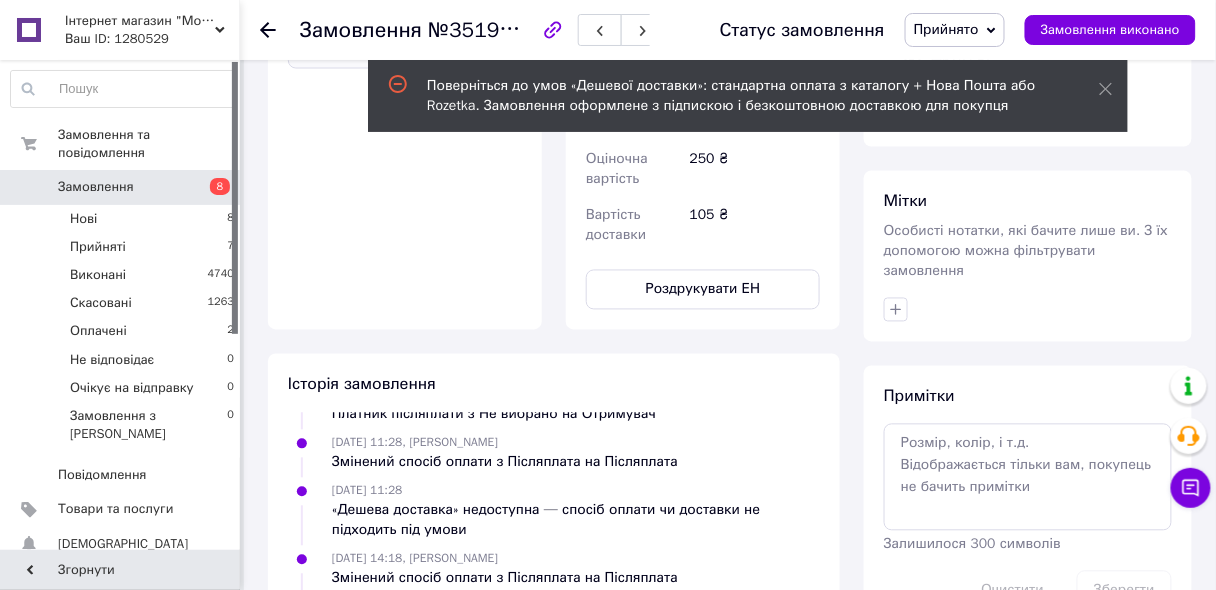 click on "Замовлення" at bounding box center (96, 187) 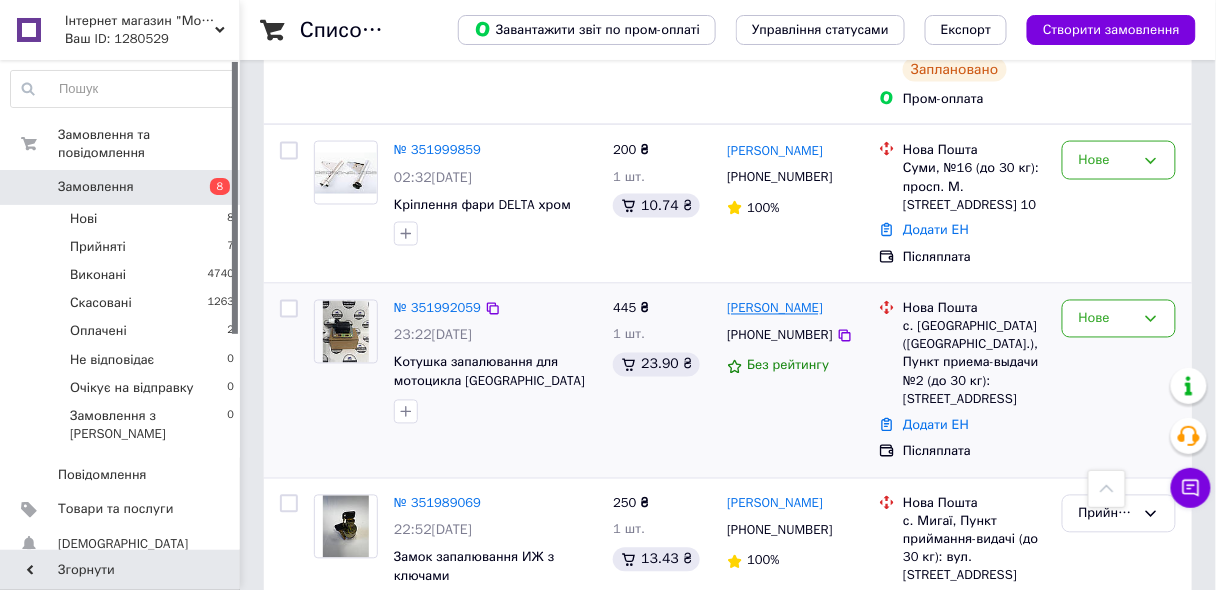 scroll, scrollTop: 720, scrollLeft: 0, axis: vertical 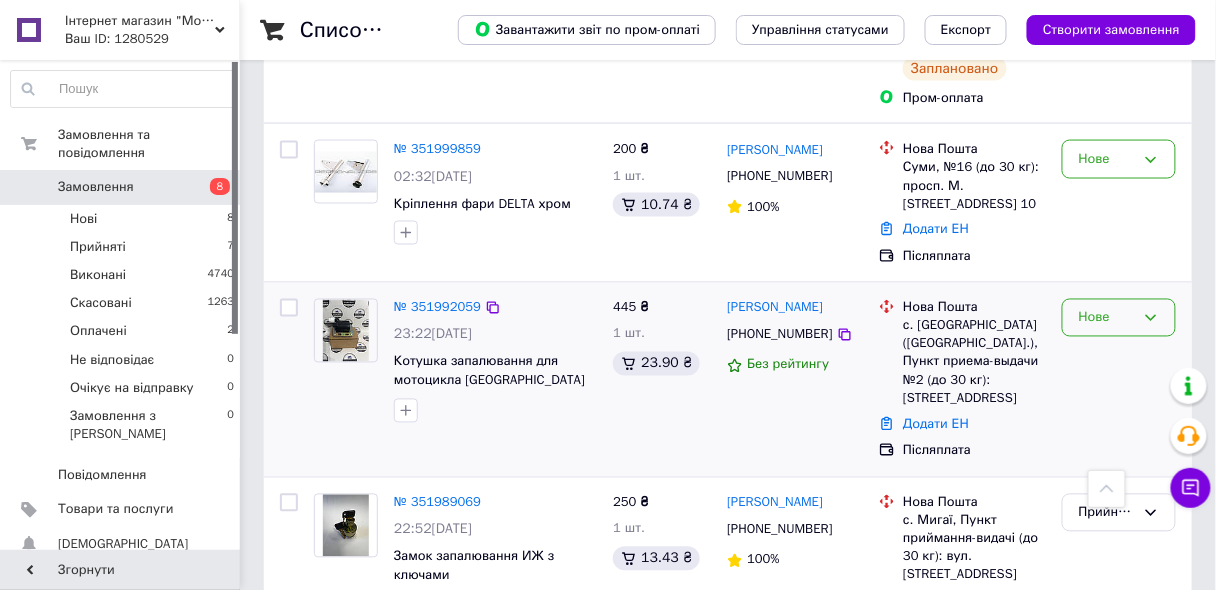 click on "Нове" at bounding box center [1107, 318] 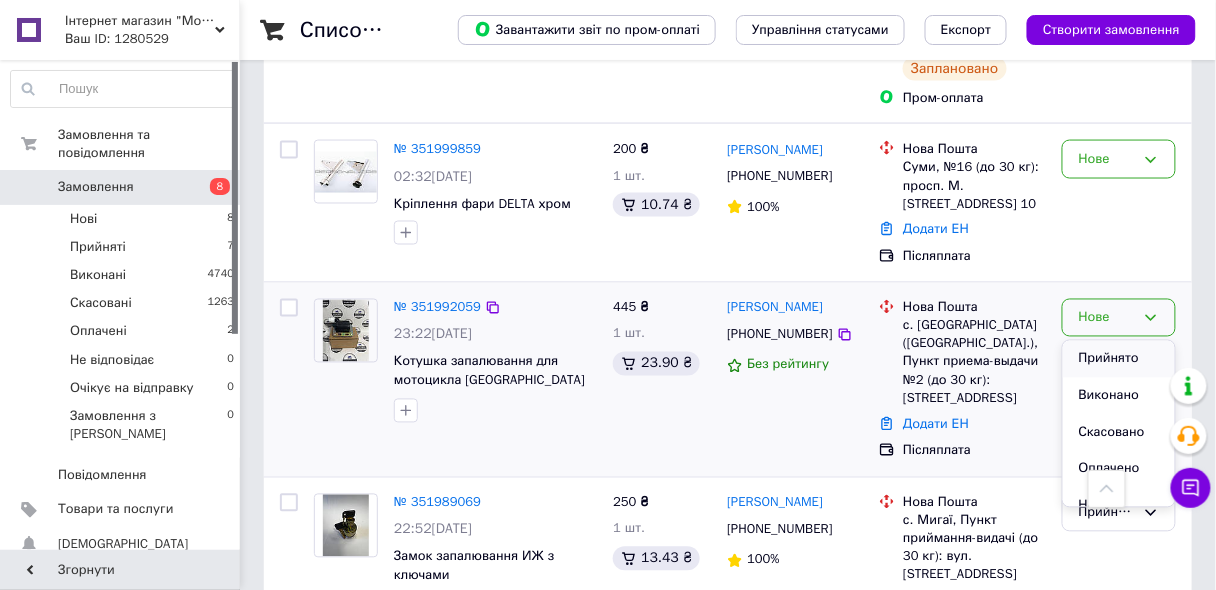 click on "Прийнято" at bounding box center (1119, 359) 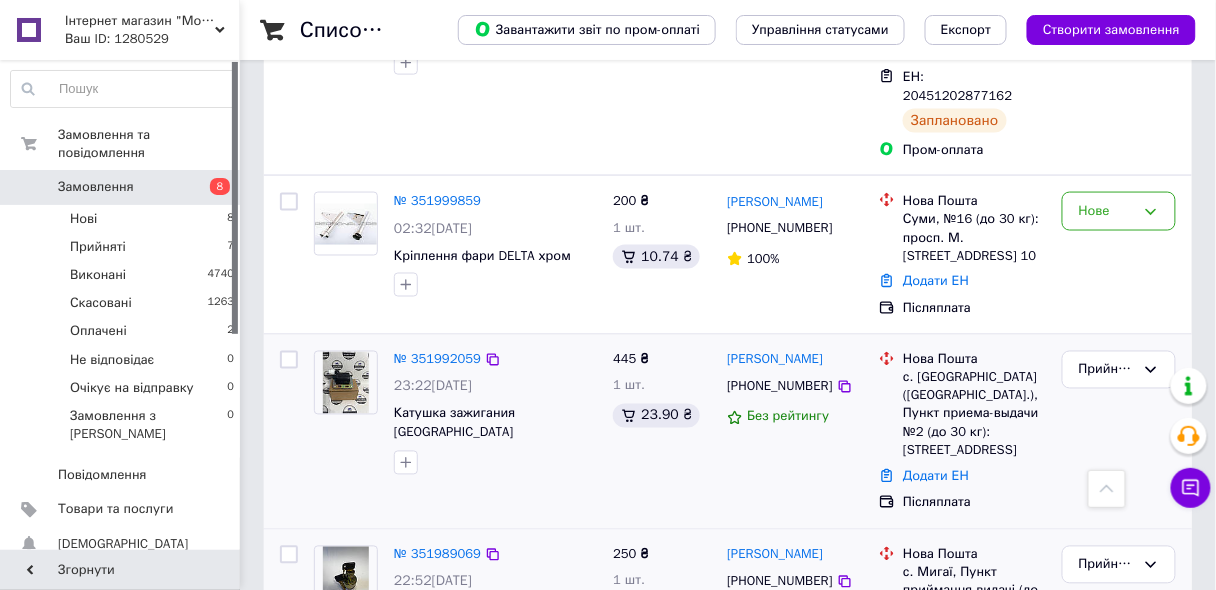 scroll, scrollTop: 720, scrollLeft: 0, axis: vertical 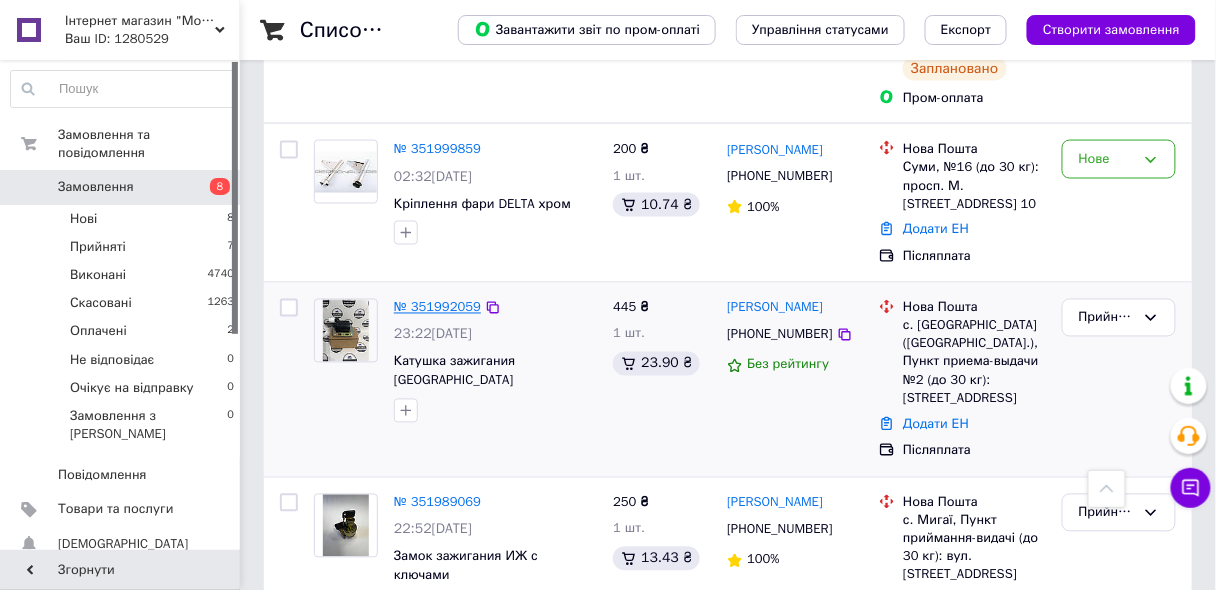 click on "№ 351992059" at bounding box center [437, 307] 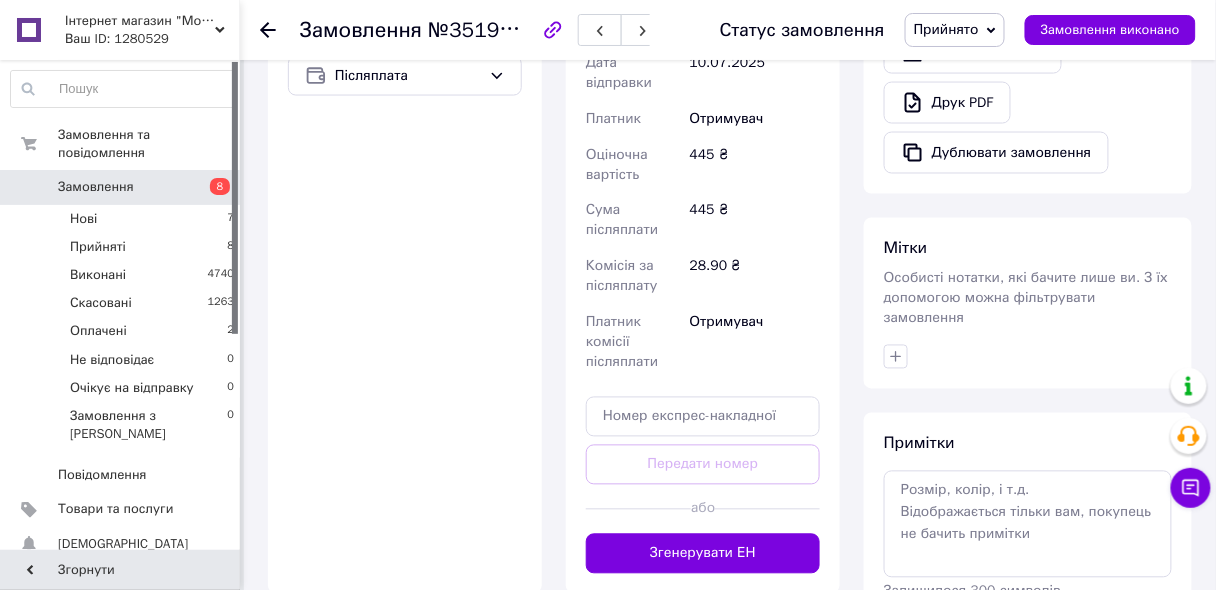 scroll, scrollTop: 550, scrollLeft: 0, axis: vertical 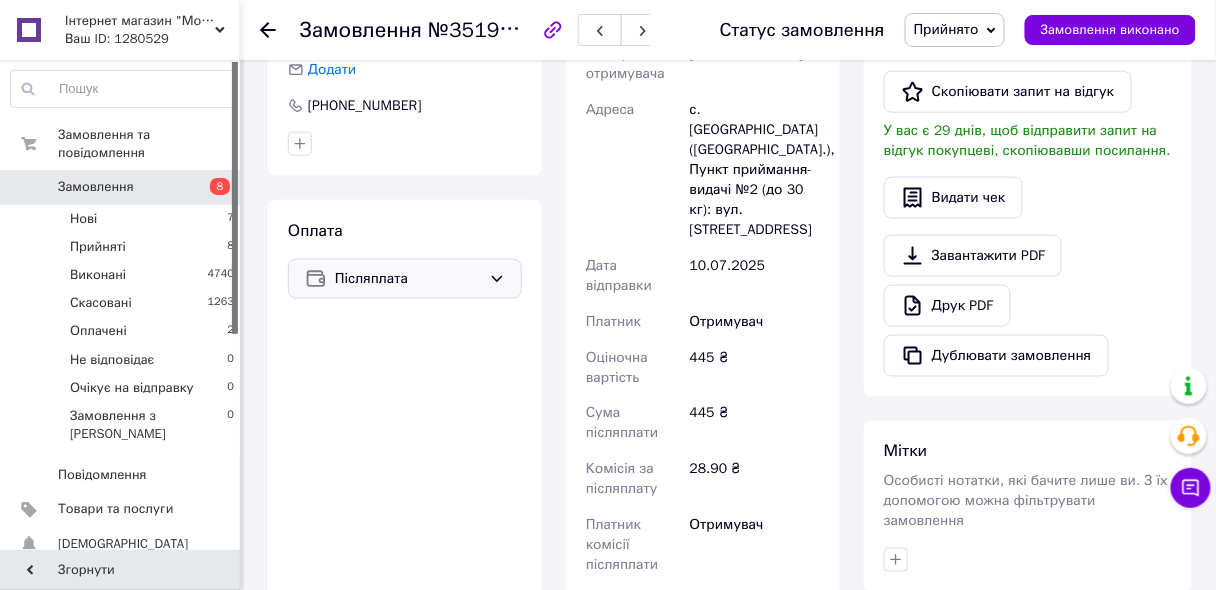 click on "Післяплата" at bounding box center [408, 279] 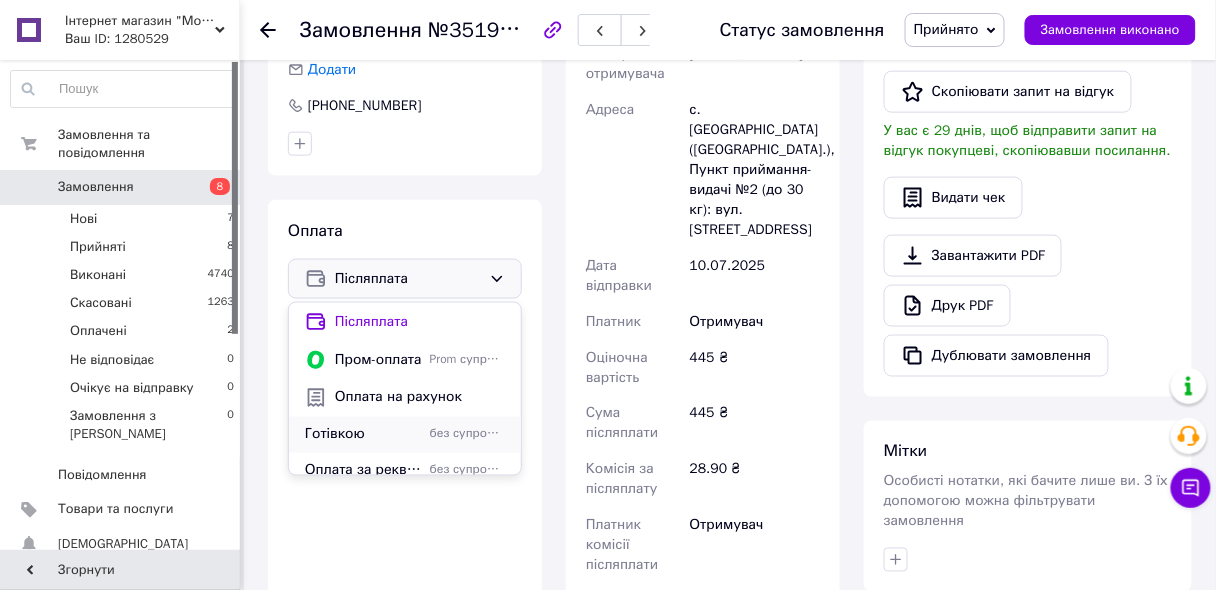 scroll, scrollTop: 49, scrollLeft: 0, axis: vertical 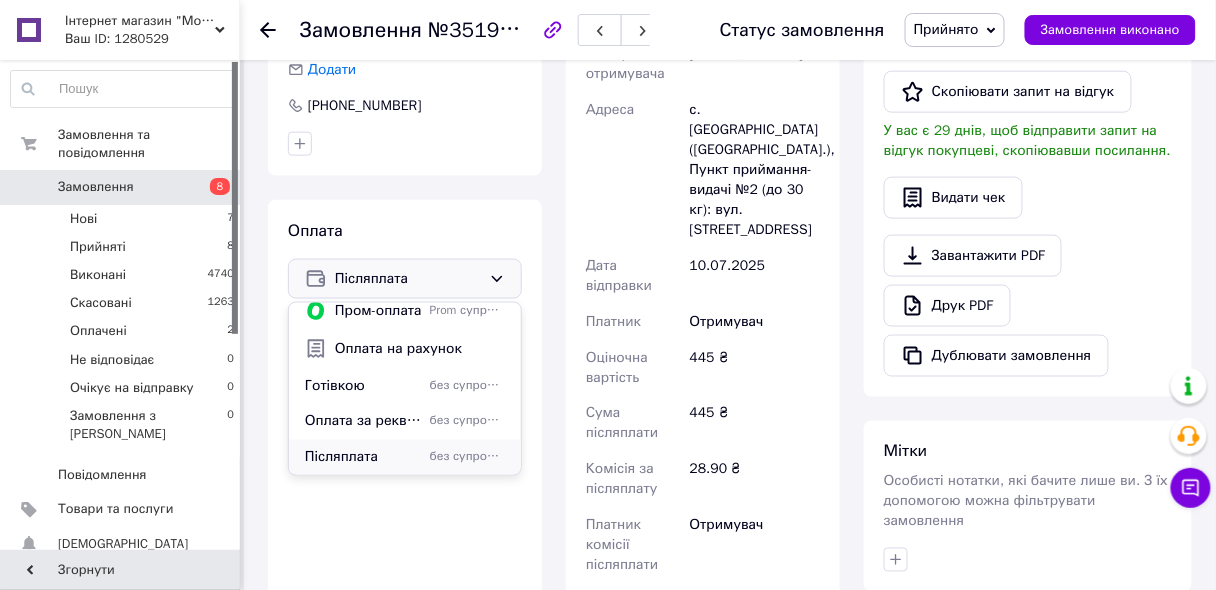 click on "Післяплата" at bounding box center [363, 458] 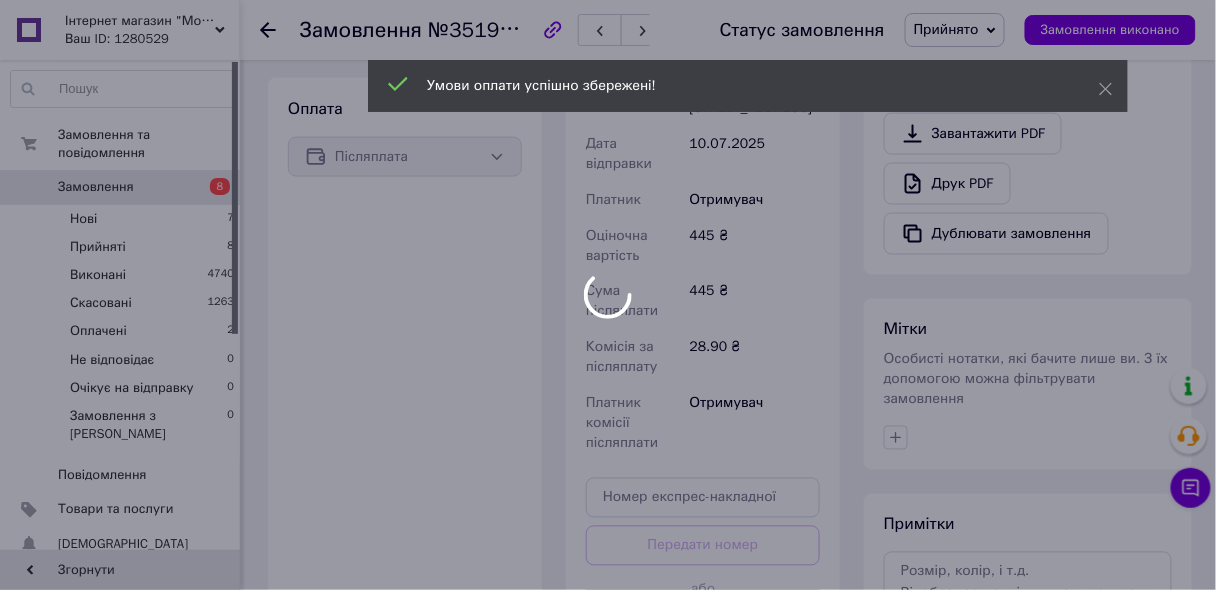 scroll, scrollTop: 870, scrollLeft: 0, axis: vertical 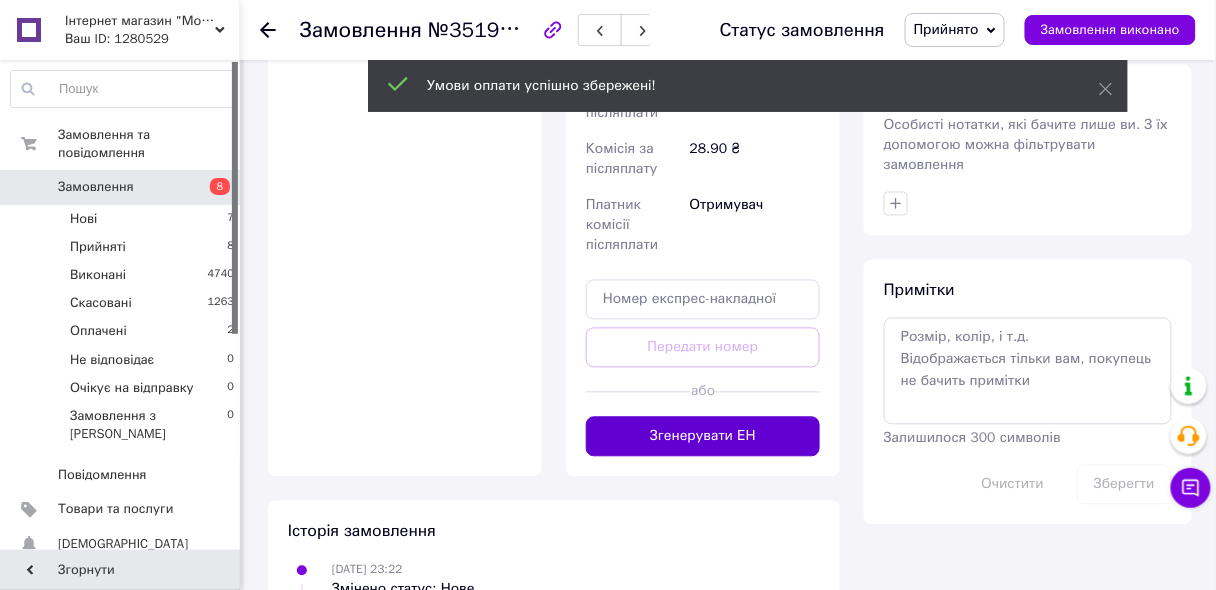 click on "Згенерувати ЕН" at bounding box center [703, 437] 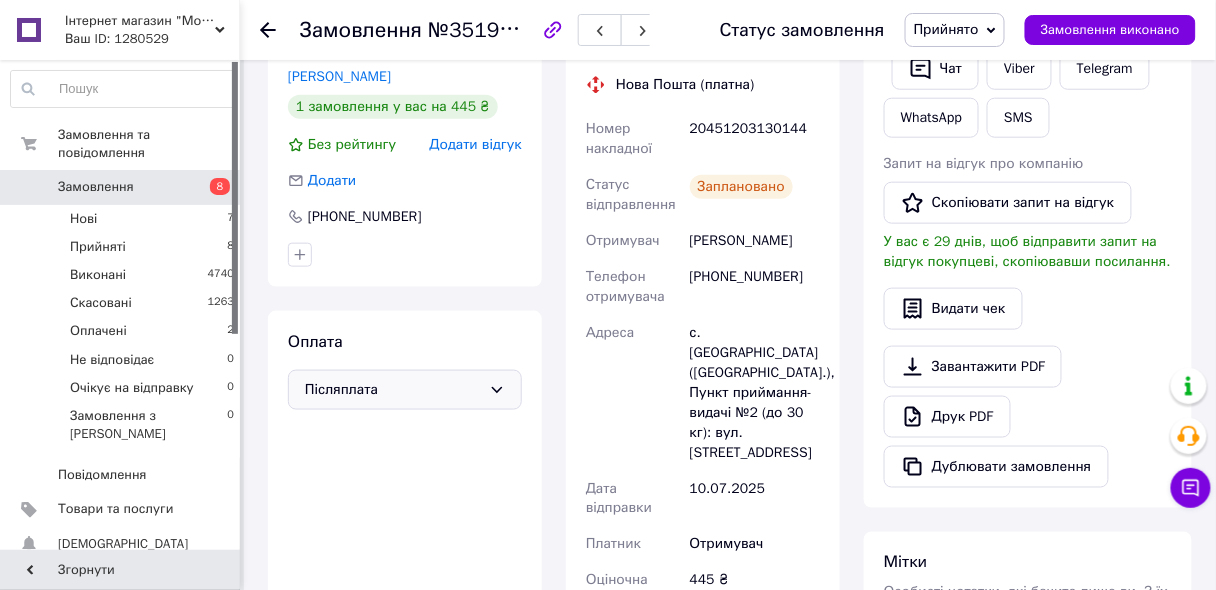 scroll, scrollTop: 119, scrollLeft: 0, axis: vertical 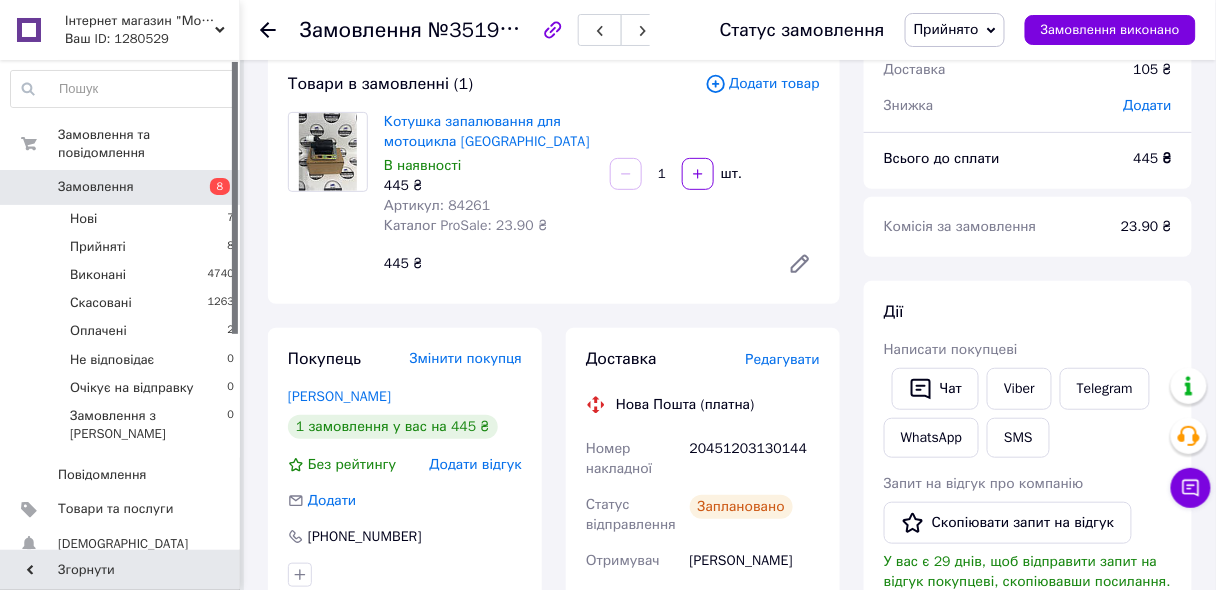 click on "Замовлення" at bounding box center (96, 187) 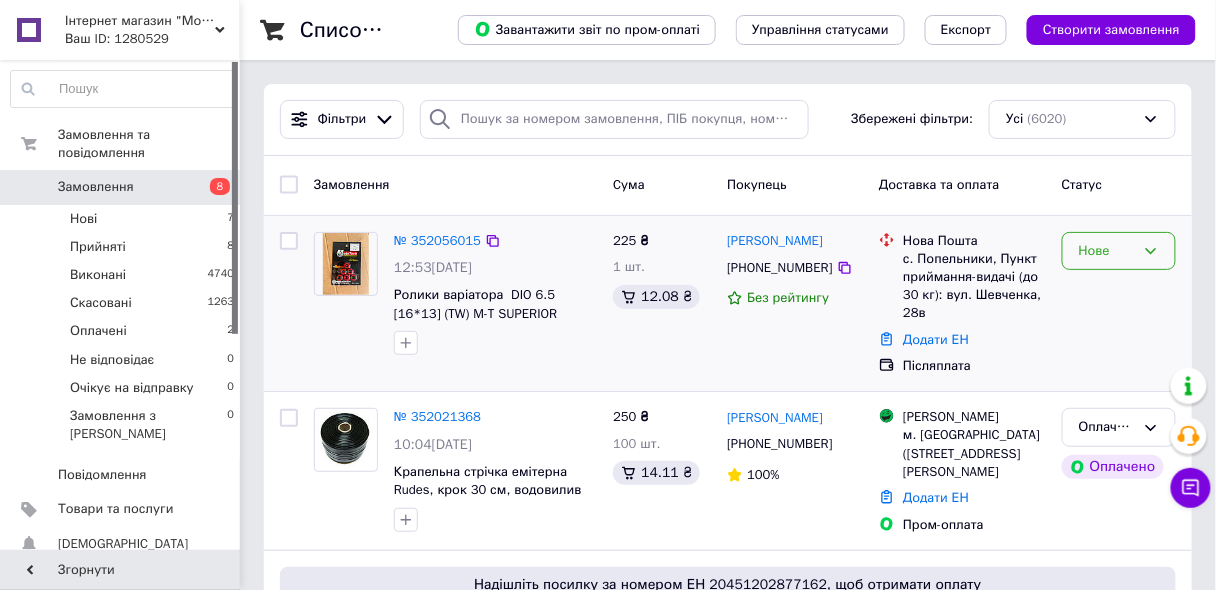 click on "Нове" at bounding box center [1119, 251] 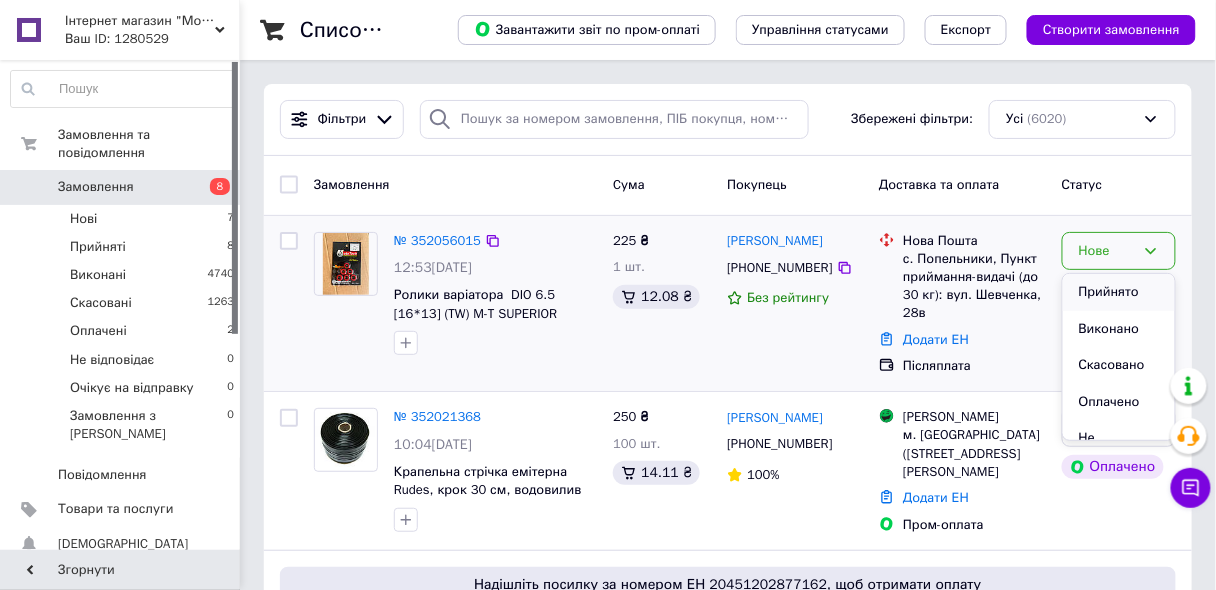 click on "Прийнято" at bounding box center (1119, 292) 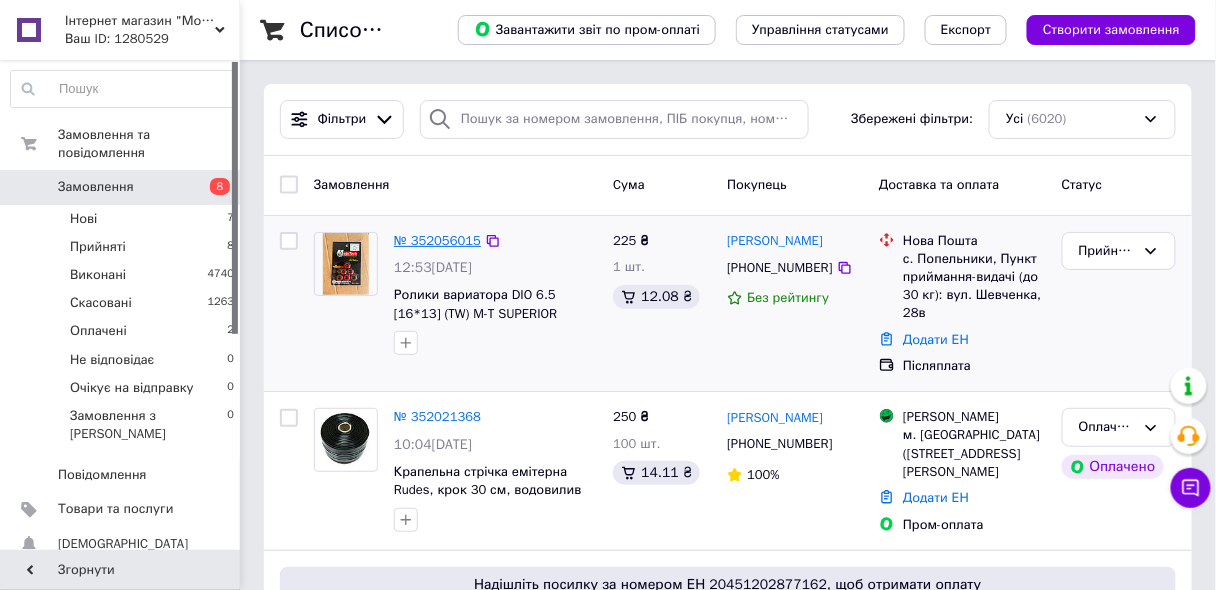 click on "№ 352056015" at bounding box center [437, 240] 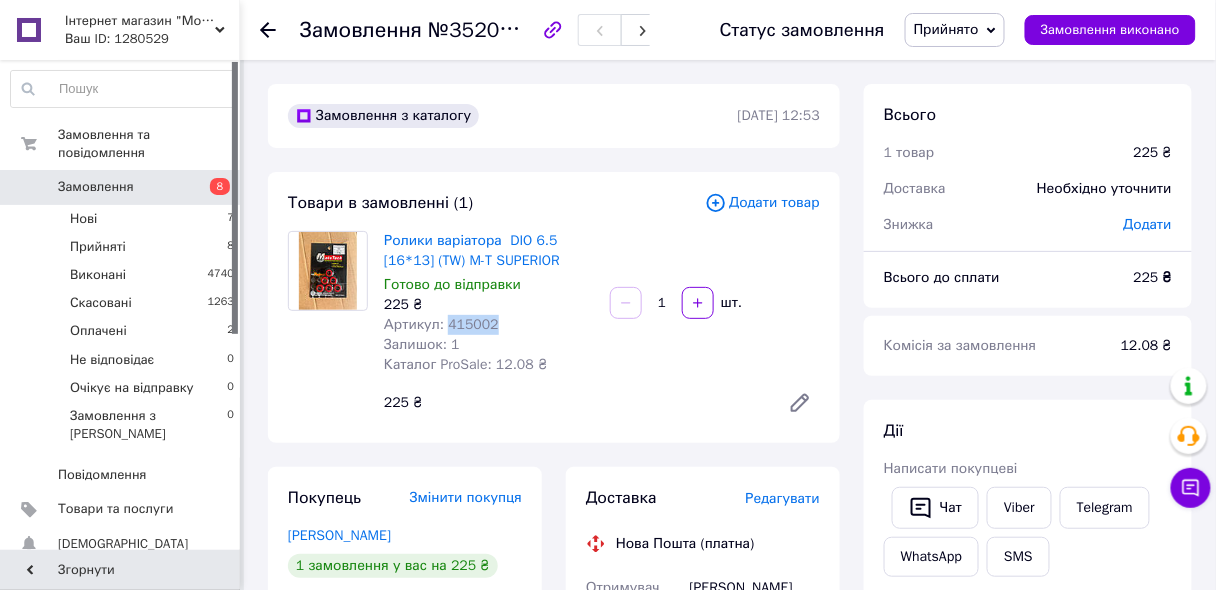 drag, startPoint x: 444, startPoint y: 324, endPoint x: 496, endPoint y: 325, distance: 52.009613 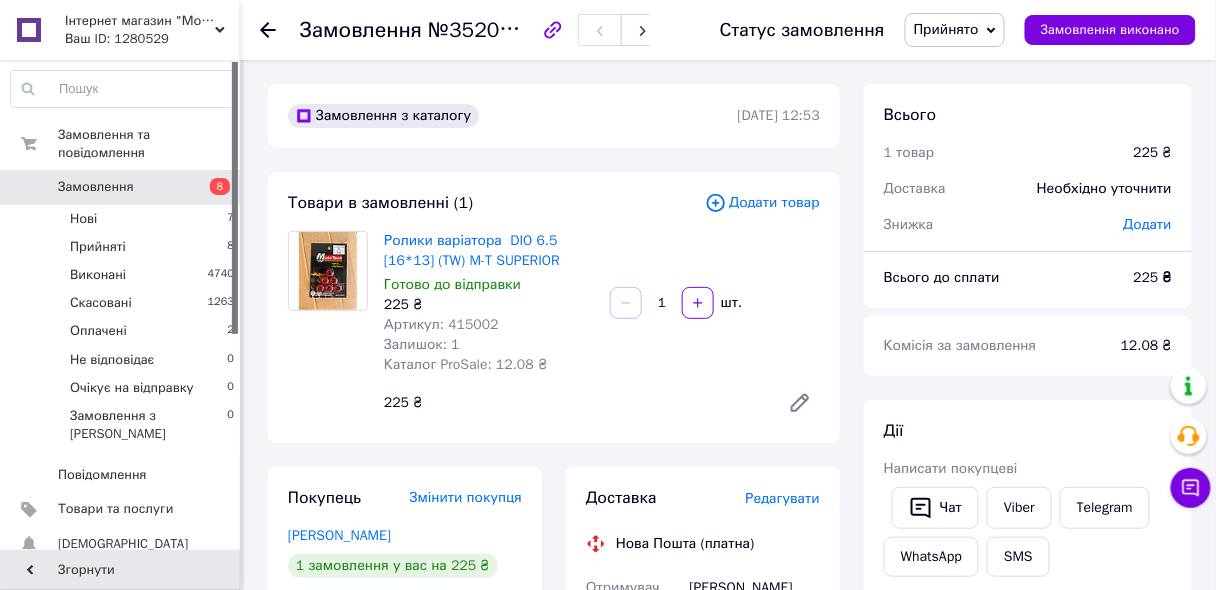 drag, startPoint x: 458, startPoint y: 324, endPoint x: 358, endPoint y: 439, distance: 152.3975 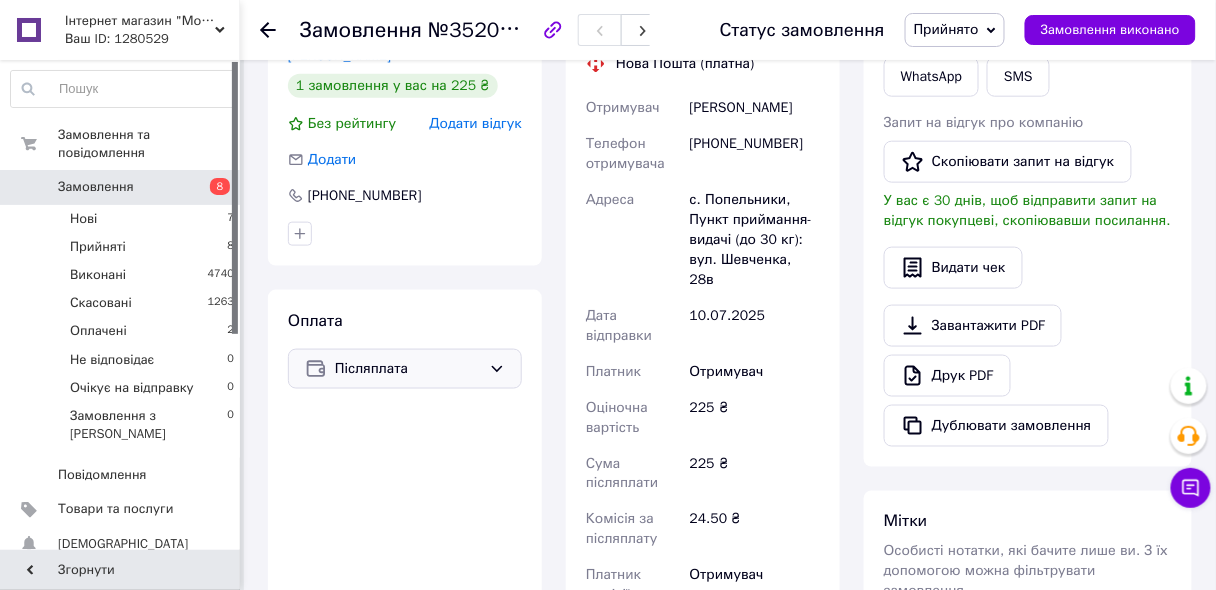 click on "Післяплата" at bounding box center (408, 369) 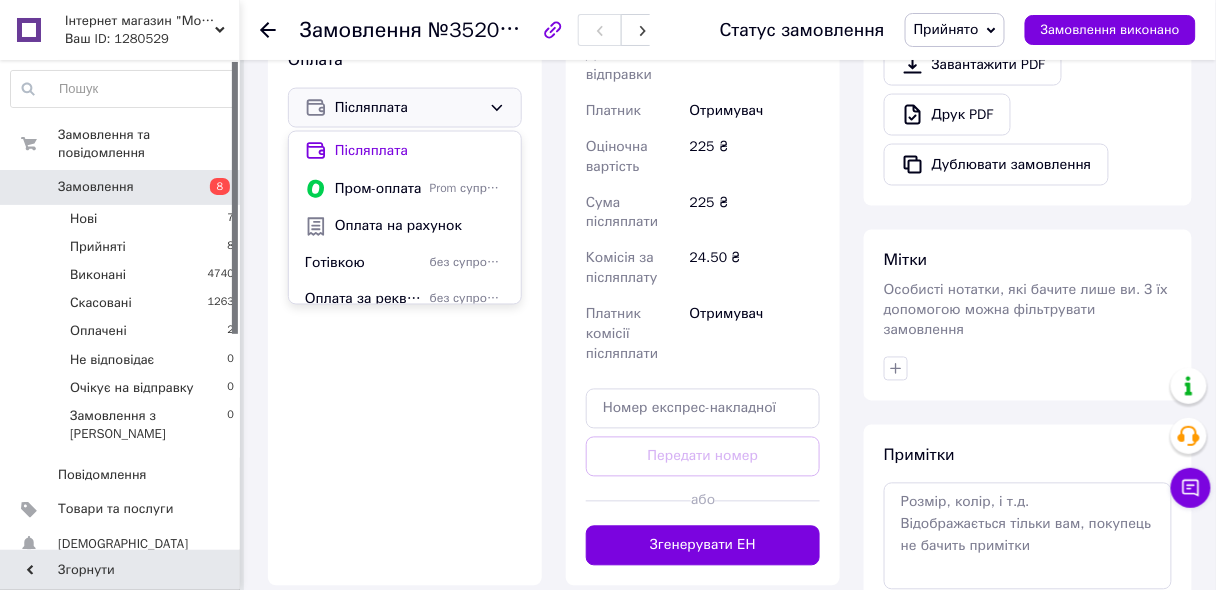 scroll, scrollTop: 880, scrollLeft: 0, axis: vertical 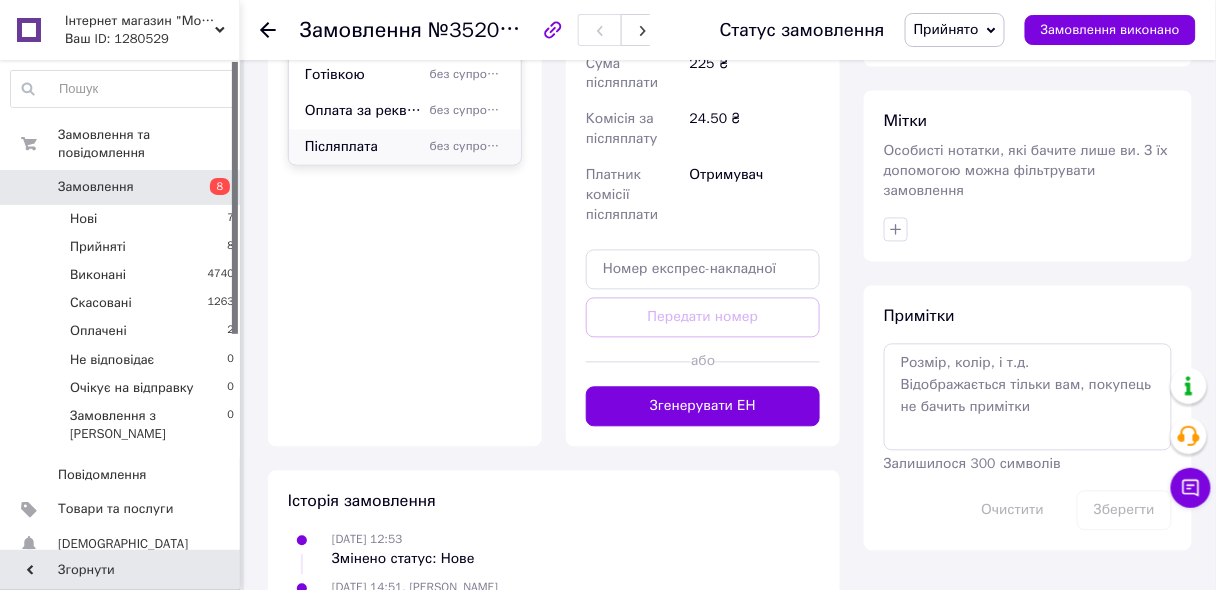 click on "Післяплата" at bounding box center [363, 148] 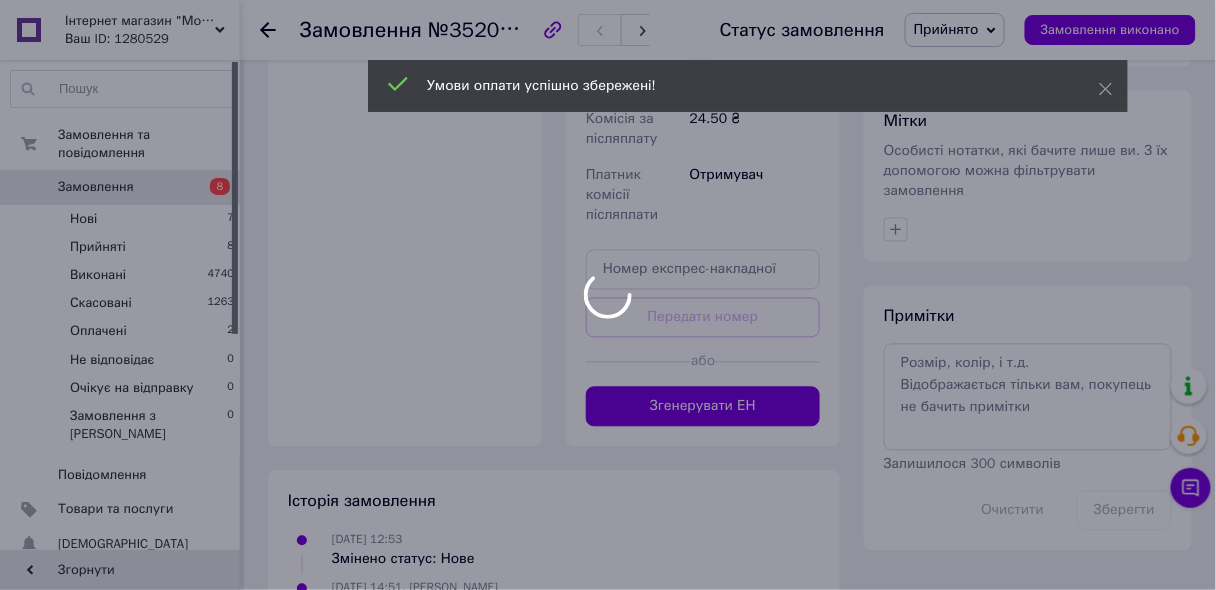 click on "Згенерувати ЕН" at bounding box center (703, 407) 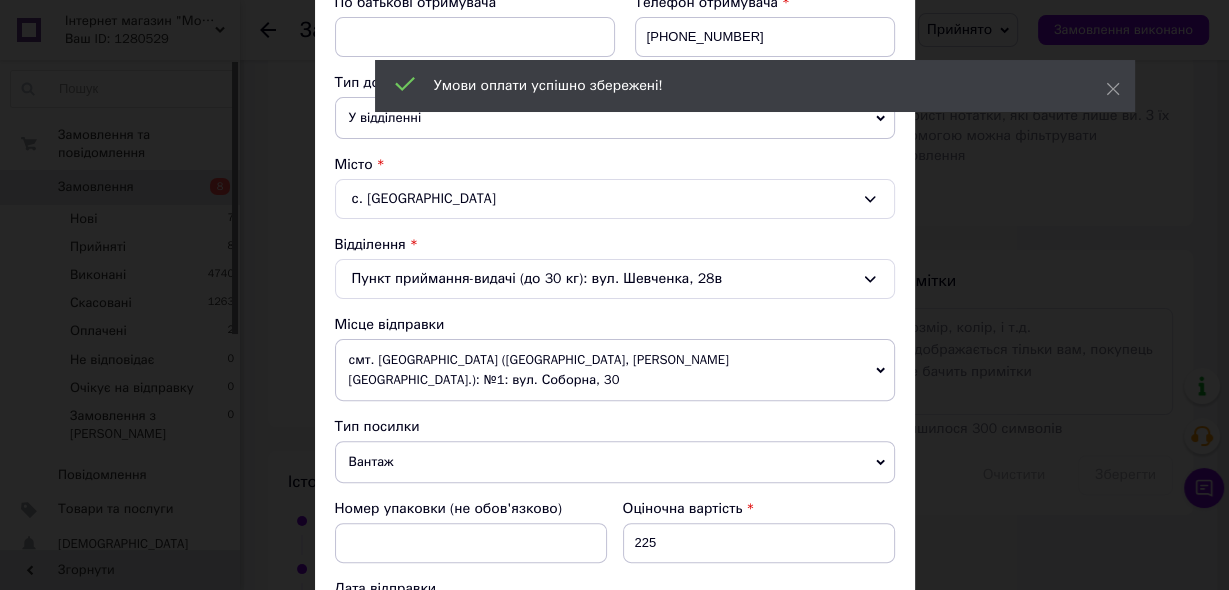 scroll, scrollTop: 474, scrollLeft: 0, axis: vertical 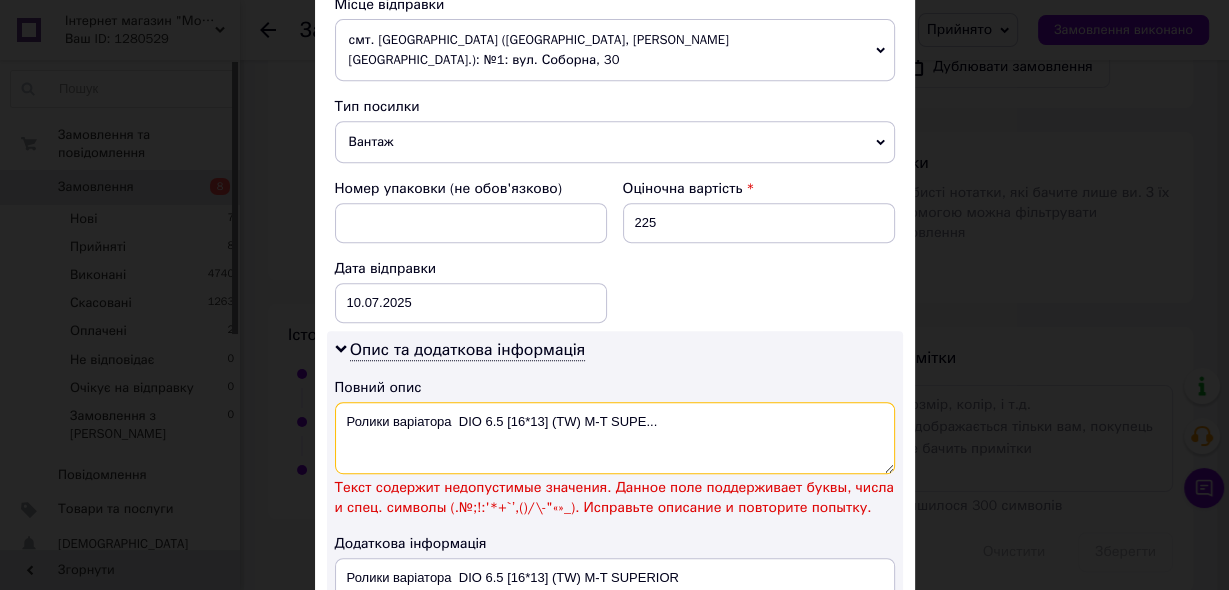drag, startPoint x: 503, startPoint y: 393, endPoint x: 785, endPoint y: 396, distance: 282.01596 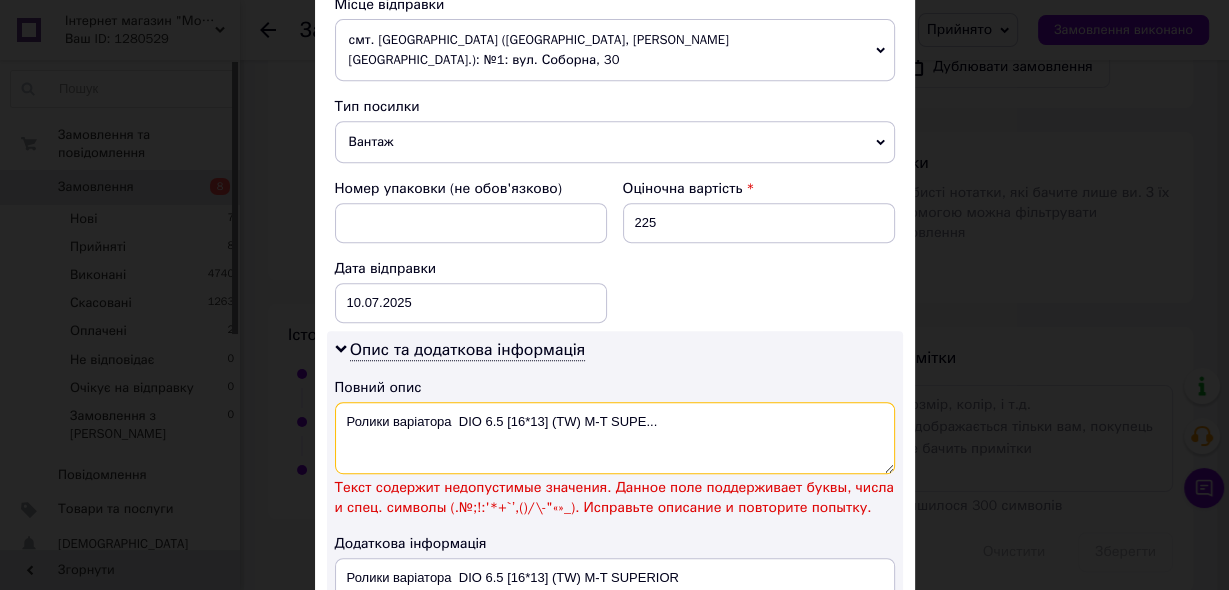 click on "Ролики варіатора  DIO 6.5 [16*13] (TW) M-T SUPE..." at bounding box center (615, 438) 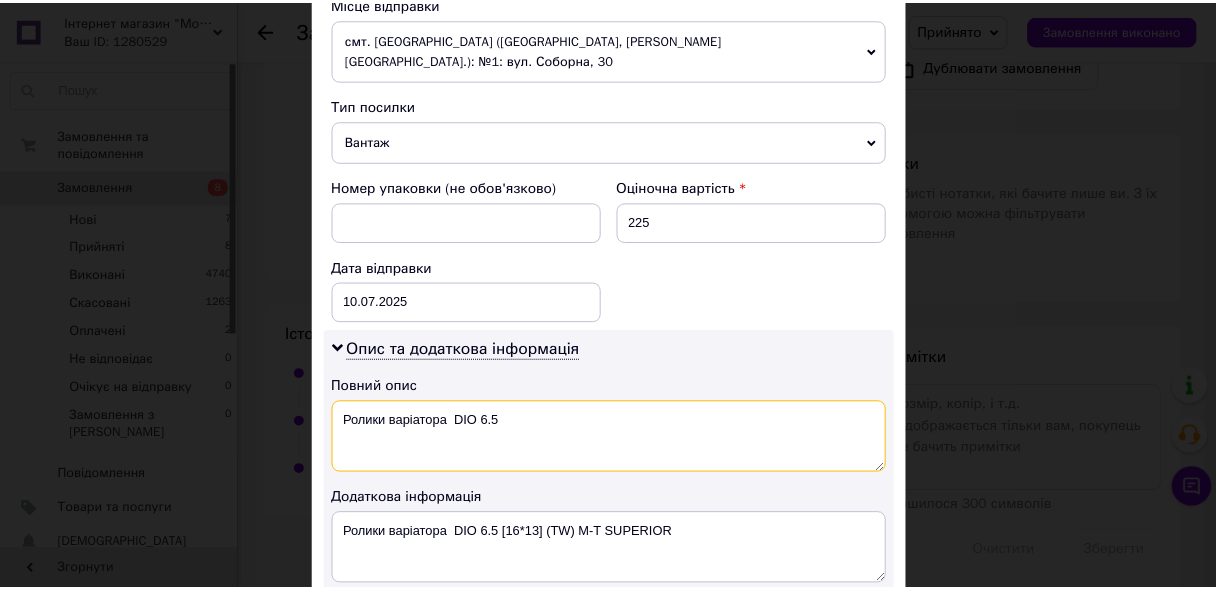 scroll, scrollTop: 986, scrollLeft: 0, axis: vertical 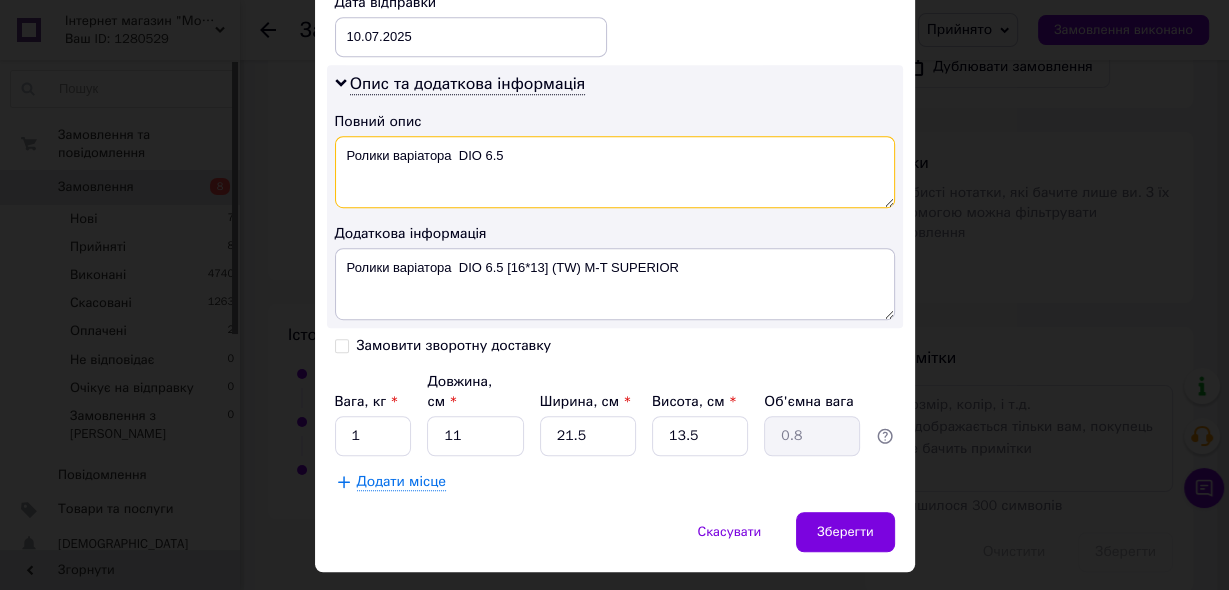 type on "Ролики варіатора  DIO 6.5" 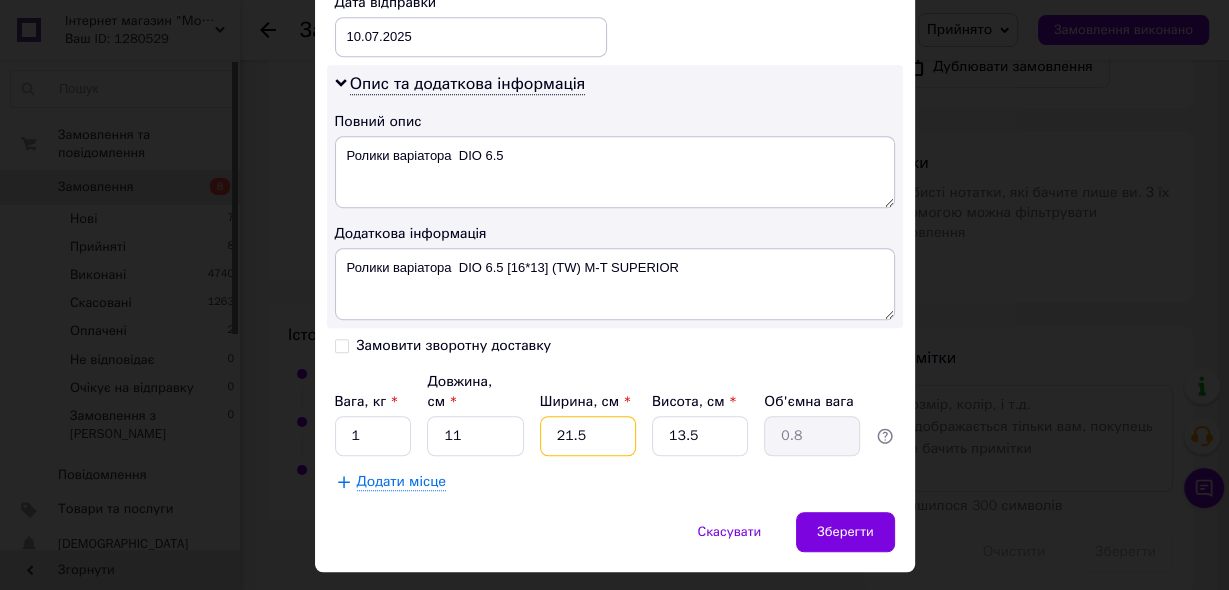 drag, startPoint x: 595, startPoint y: 391, endPoint x: 531, endPoint y: 394, distance: 64.070274 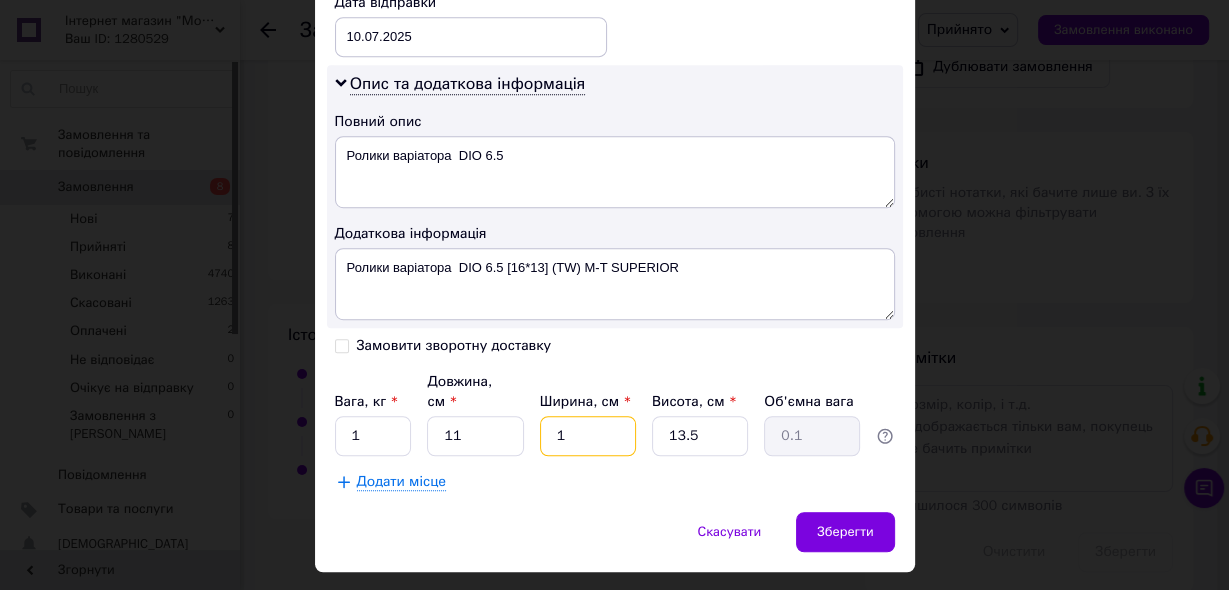 type on "10" 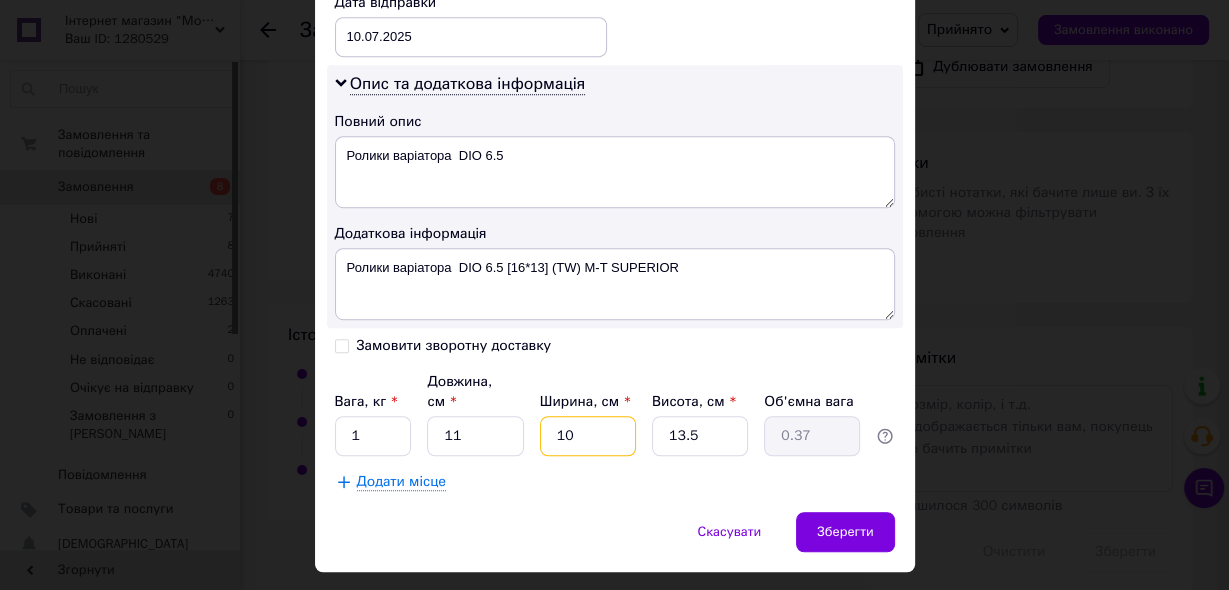 type on "10" 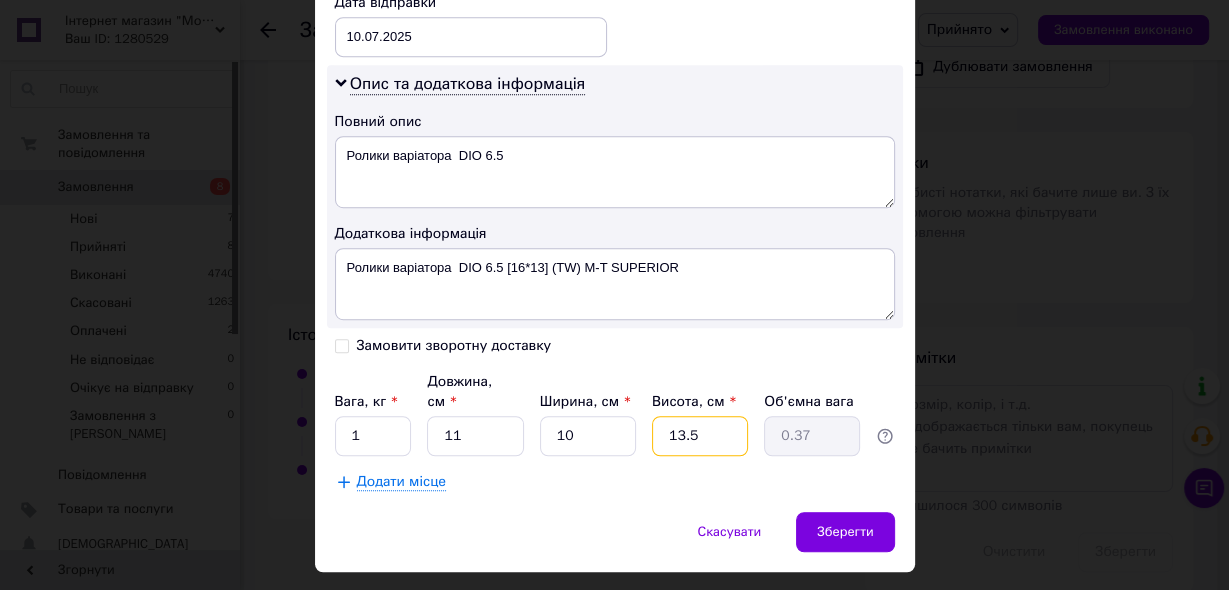 drag, startPoint x: 702, startPoint y: 385, endPoint x: 608, endPoint y: 387, distance: 94.02127 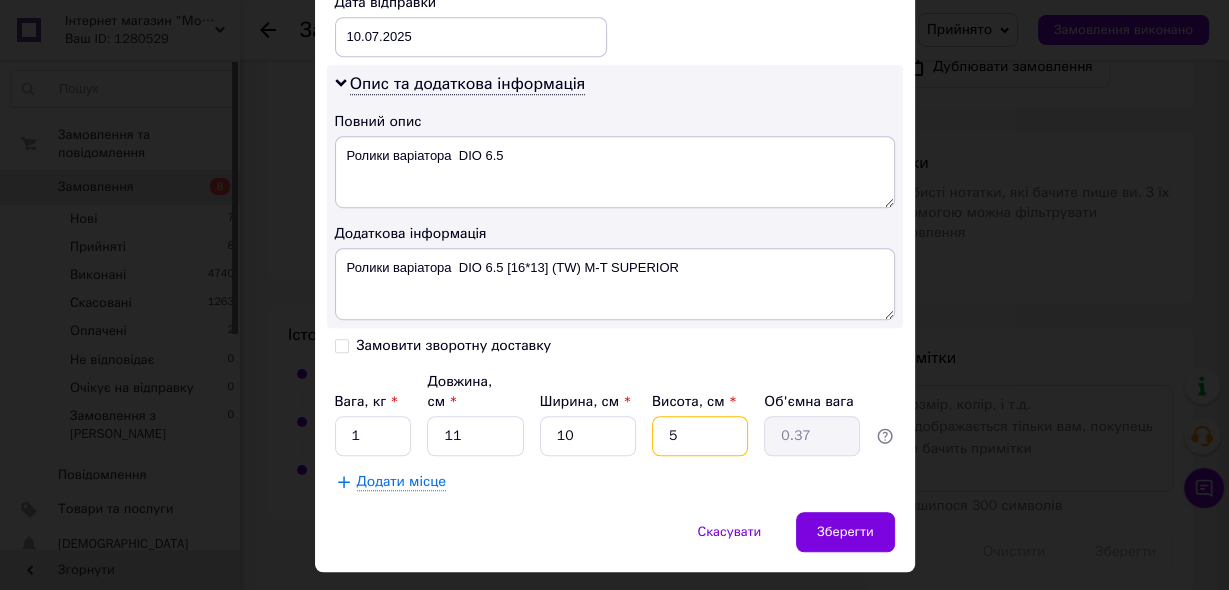 type on "0.14" 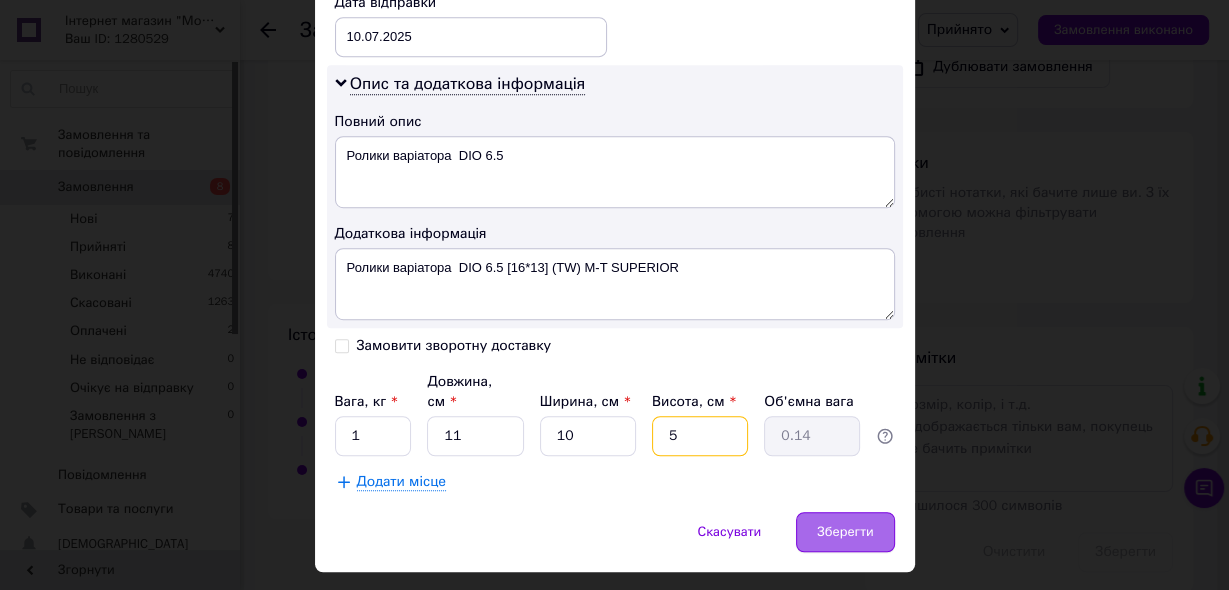 type on "5" 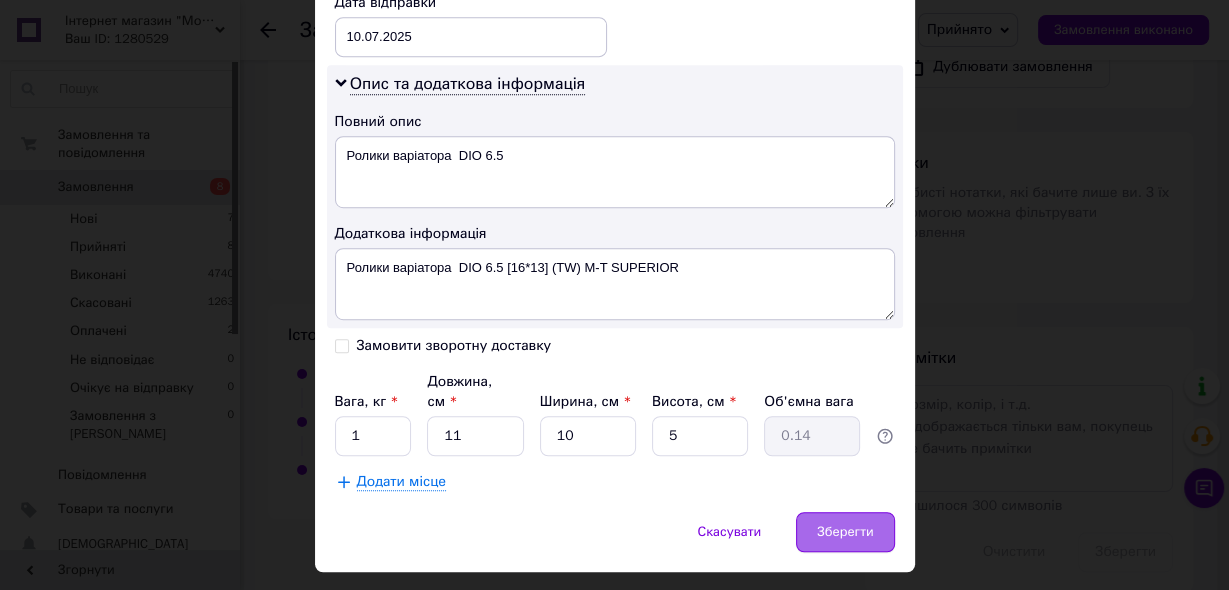 click on "Зберегти" at bounding box center [845, 532] 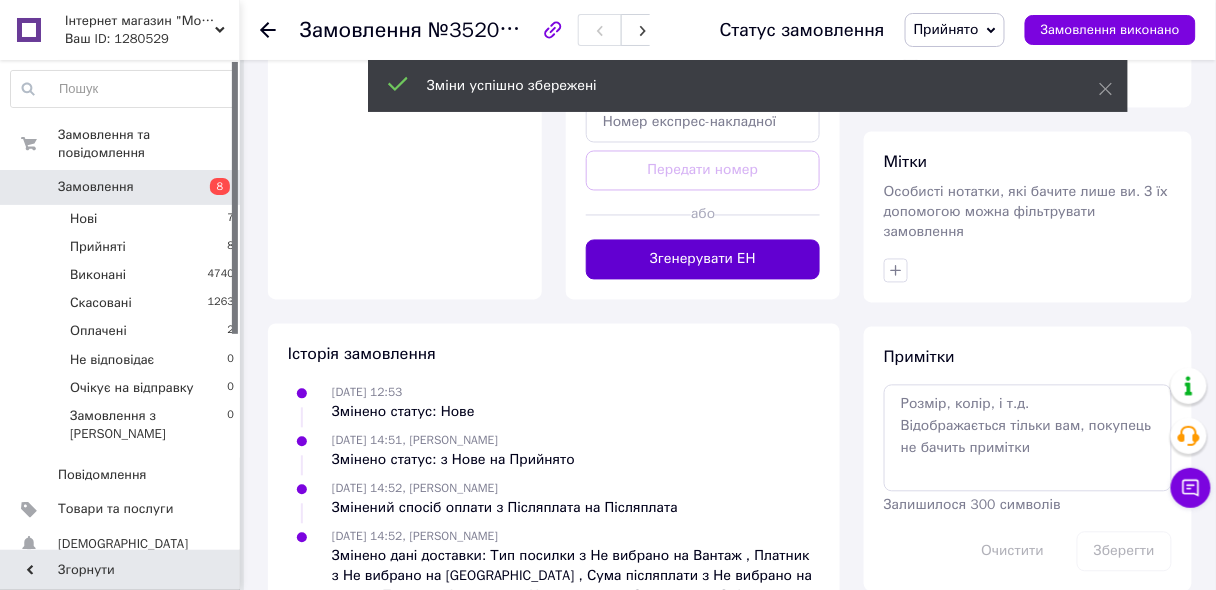 click on "Згенерувати ЕН" at bounding box center (703, 260) 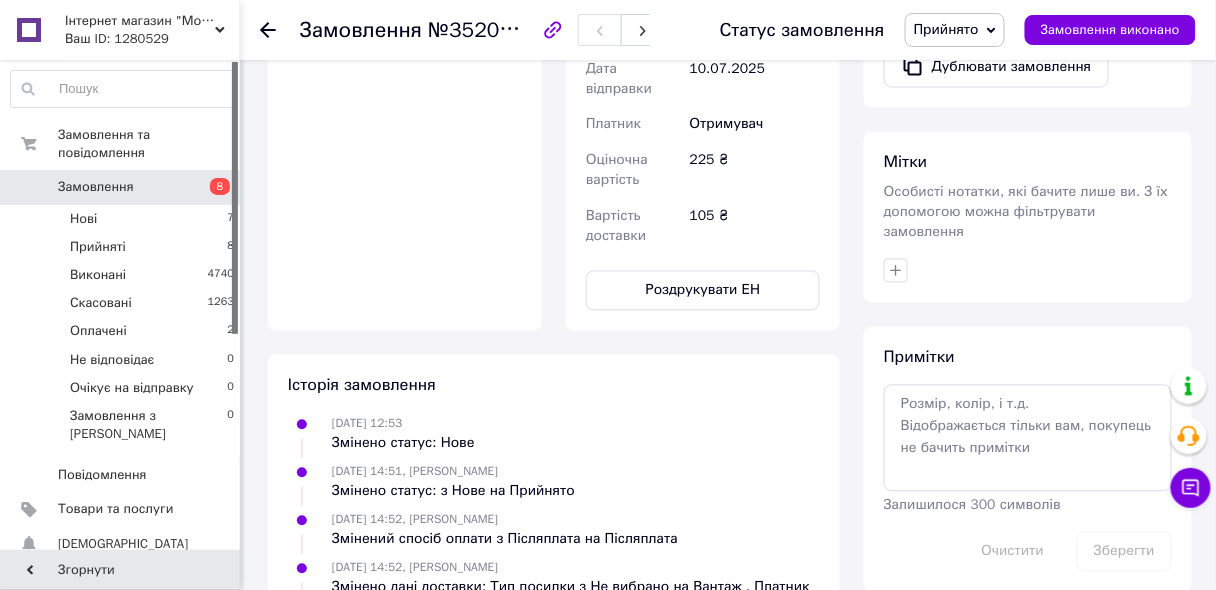click on "Замовлення" at bounding box center (96, 187) 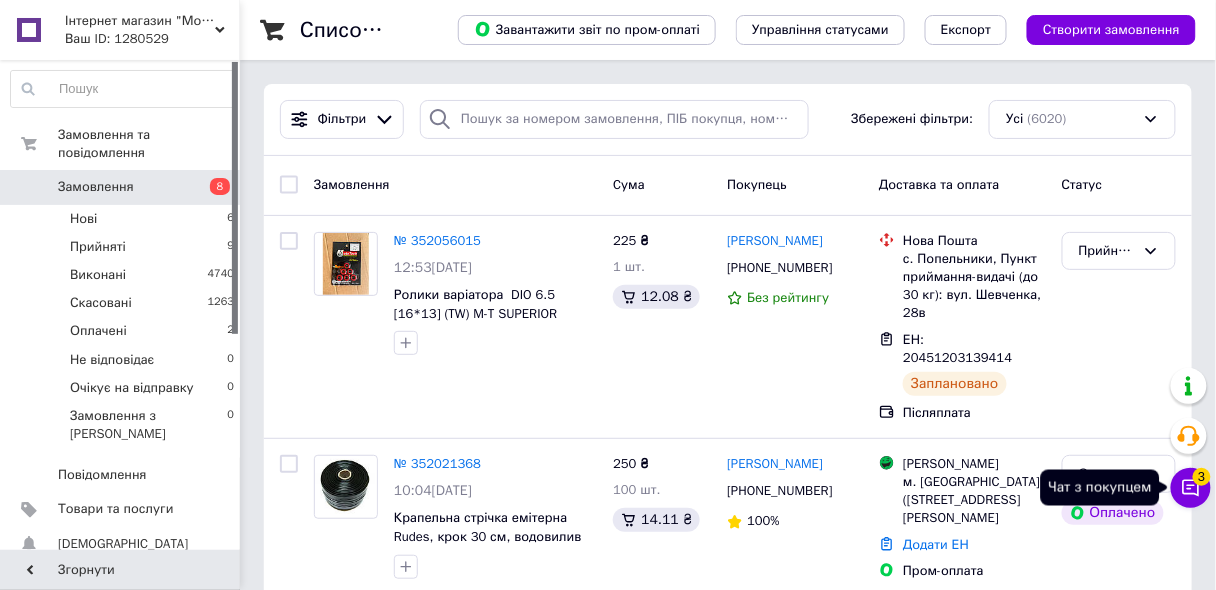 click on "Чат з покупцем 3" at bounding box center [1191, 488] 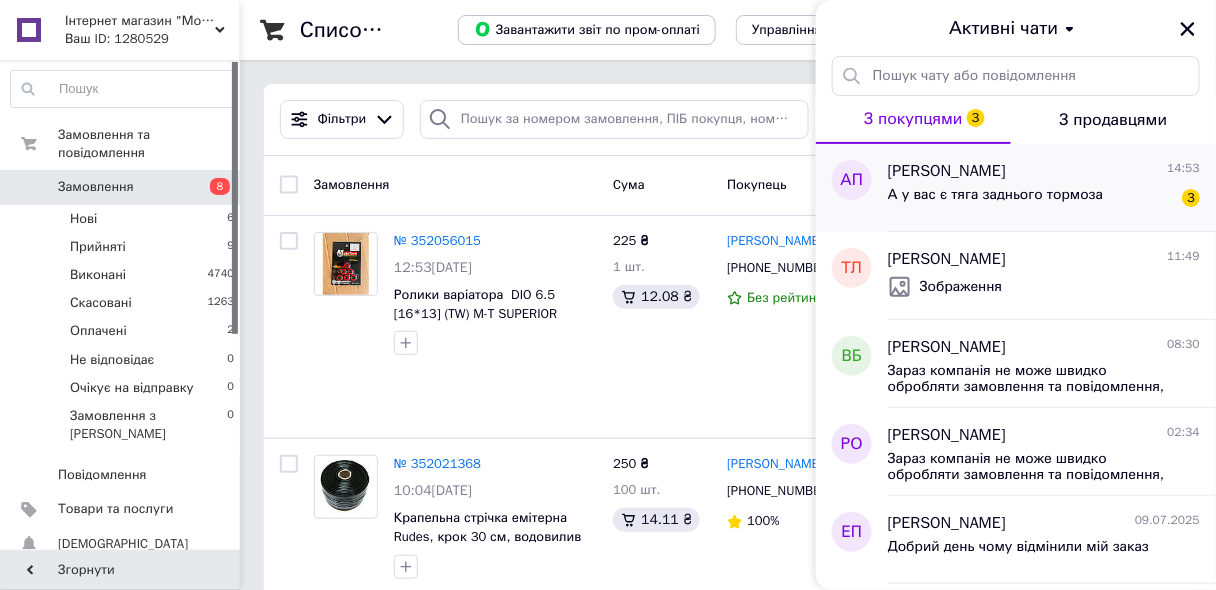 click on "Андрій Пшонь 14:53 А у вас є тяга заднього тормоза 3" at bounding box center [1052, 188] 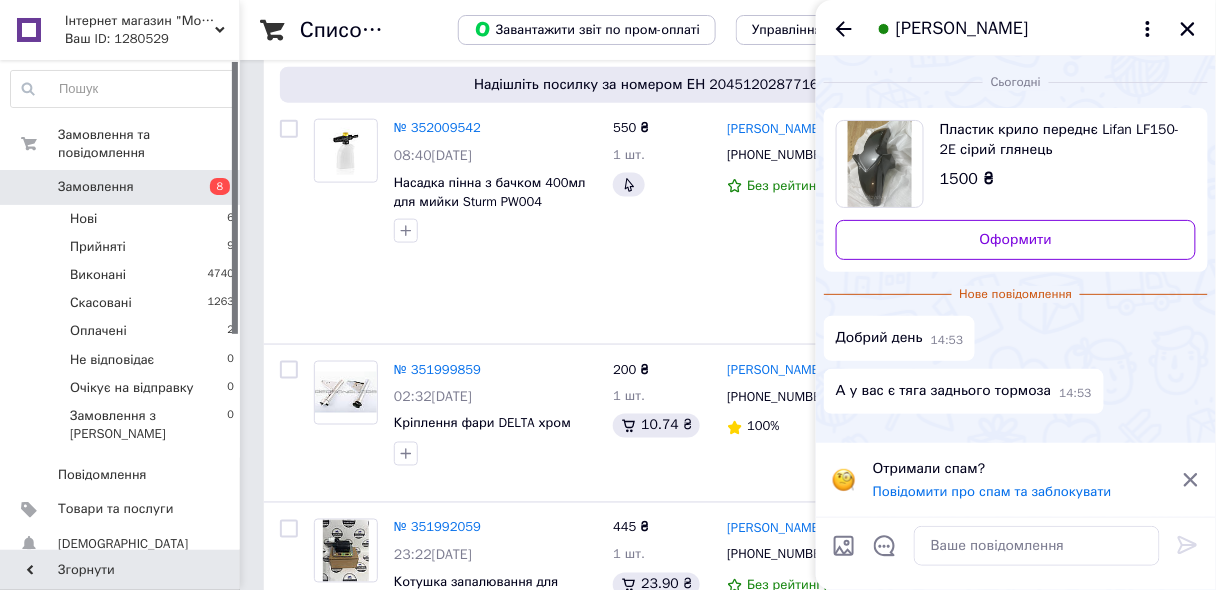 scroll, scrollTop: 560, scrollLeft: 0, axis: vertical 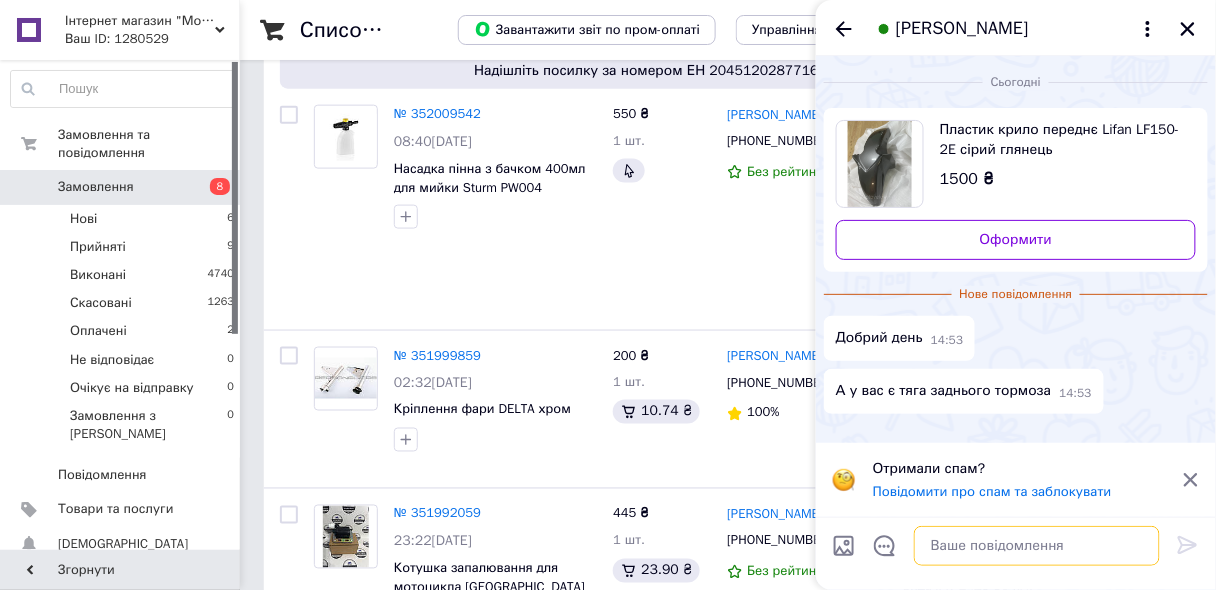 click at bounding box center (1037, 546) 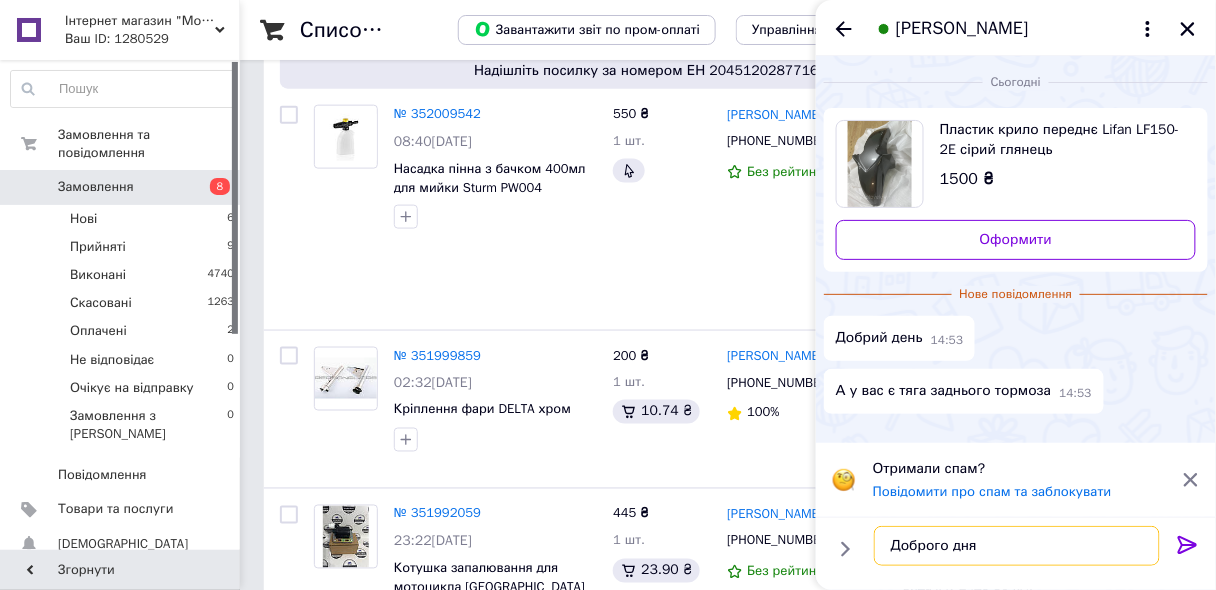 type on "Доброго дня!" 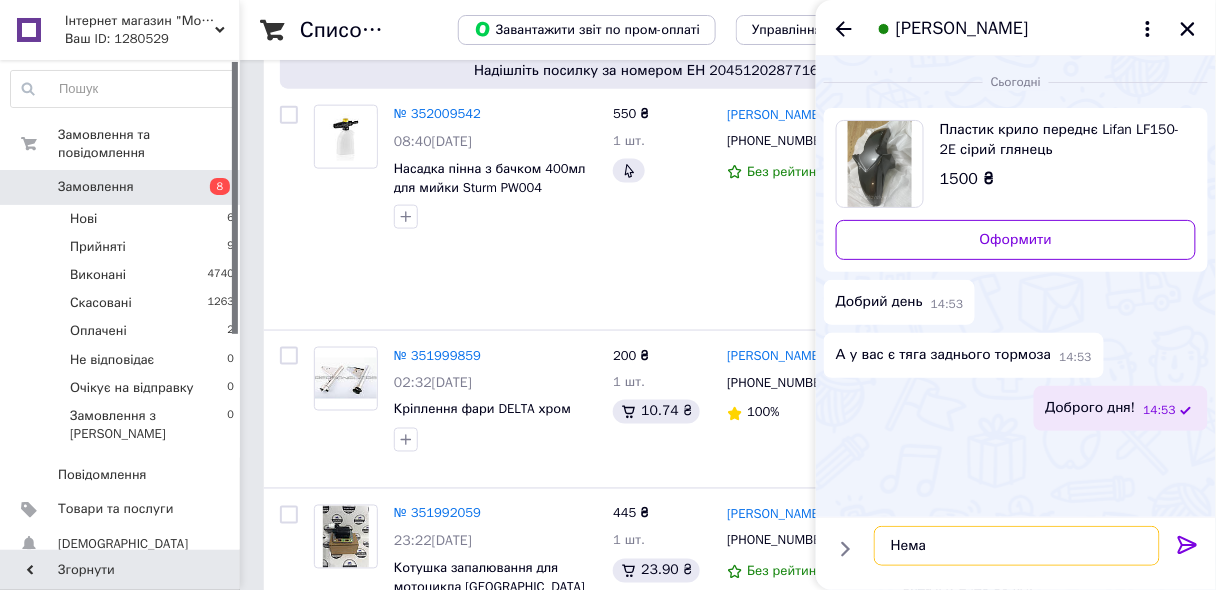 type on "Немає" 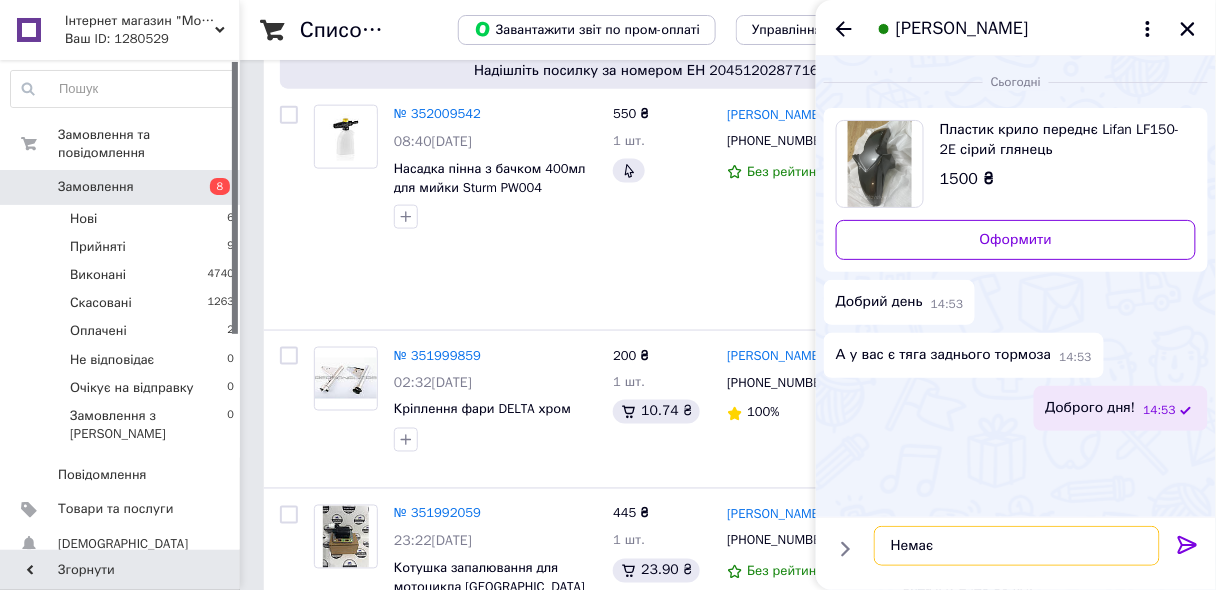 type 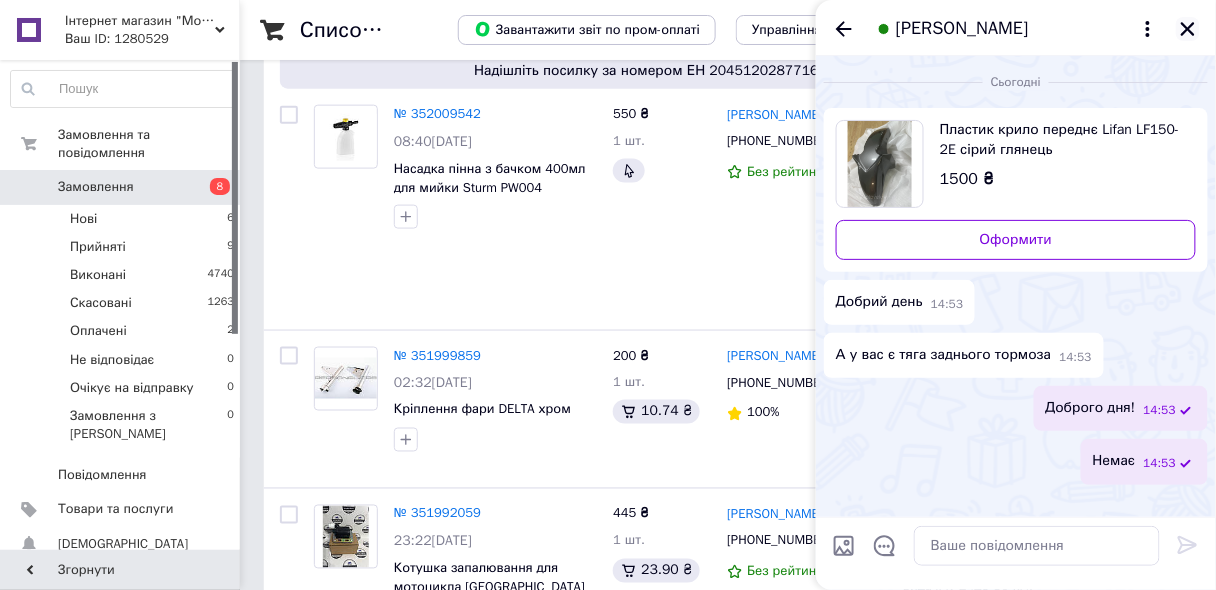 click 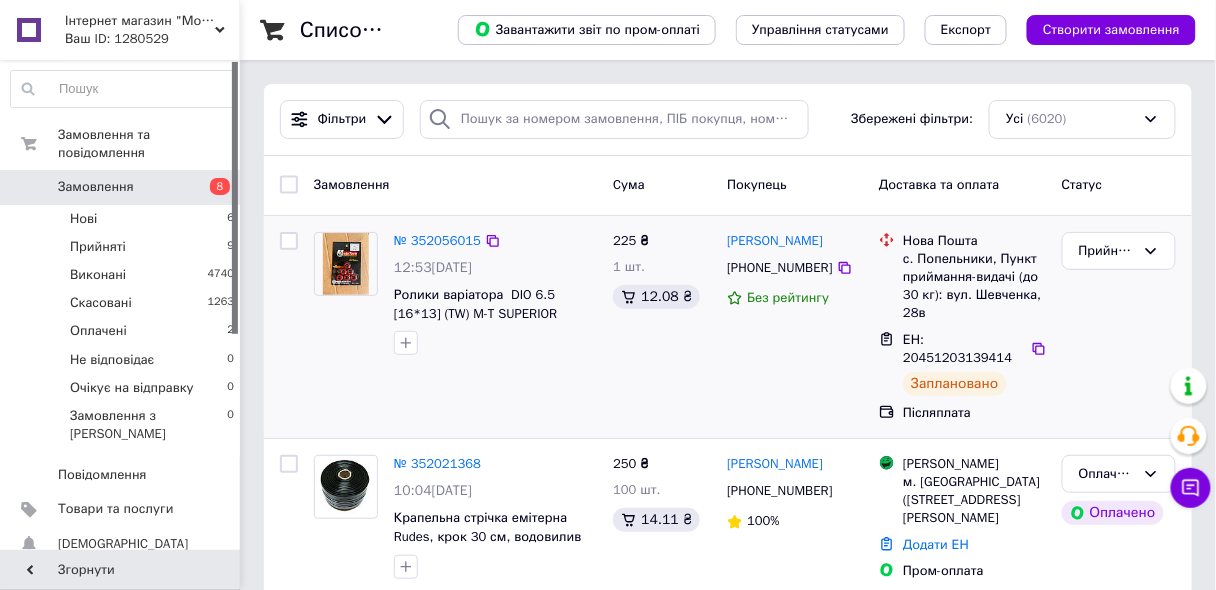 scroll, scrollTop: 240, scrollLeft: 0, axis: vertical 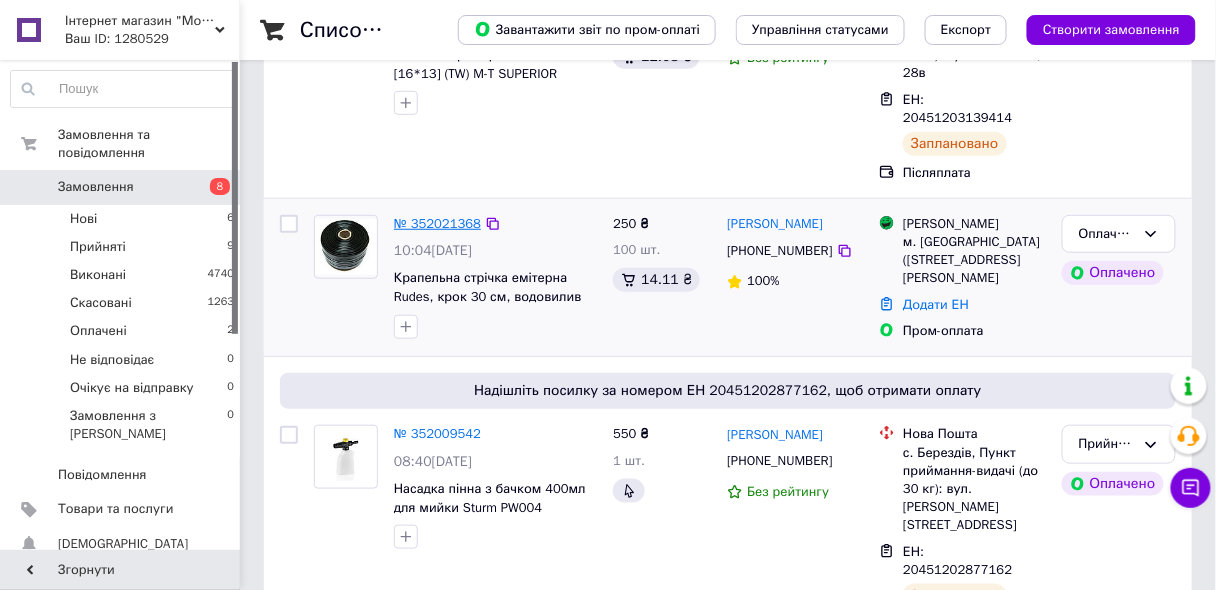 click on "№ 352021368" at bounding box center [437, 223] 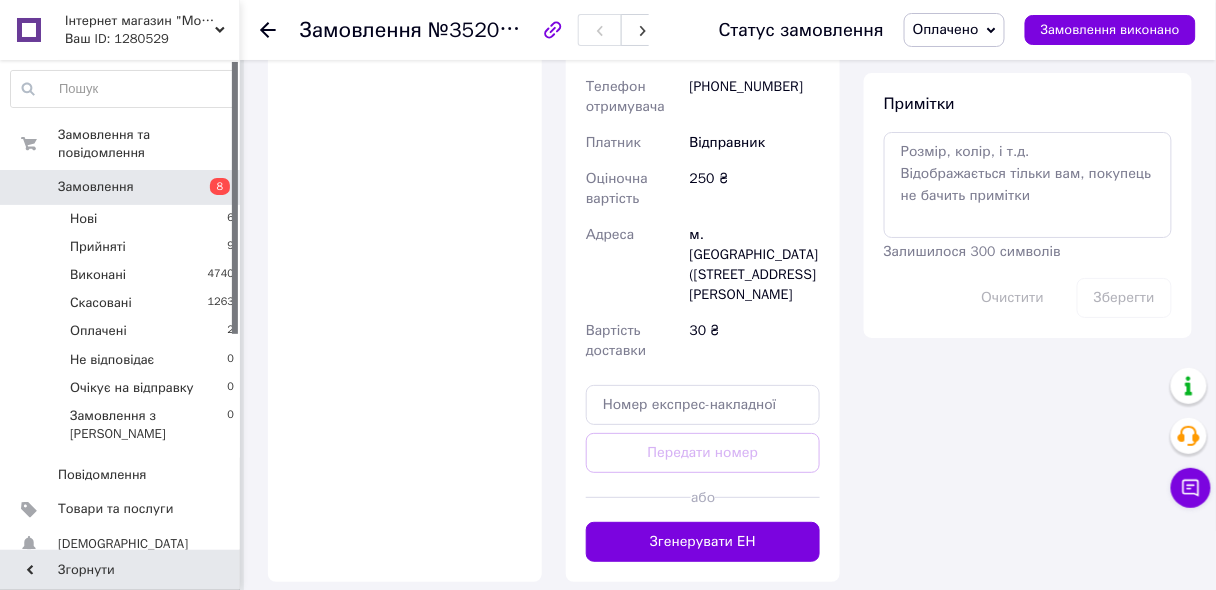 scroll, scrollTop: 1920, scrollLeft: 0, axis: vertical 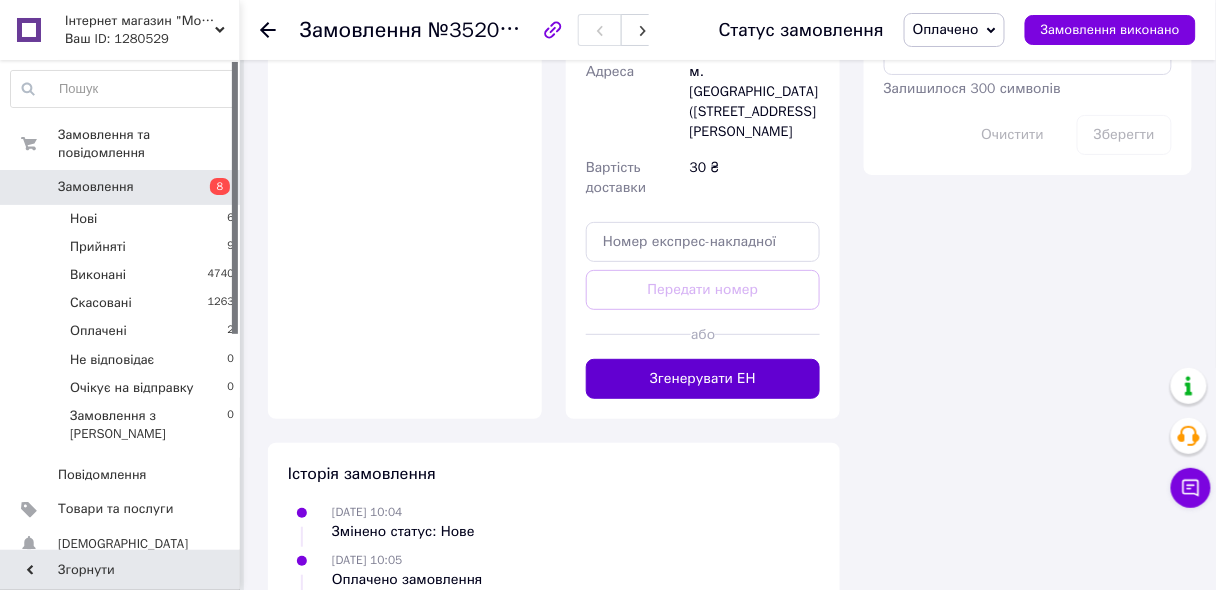 click on "Згенерувати ЕН" at bounding box center [703, 379] 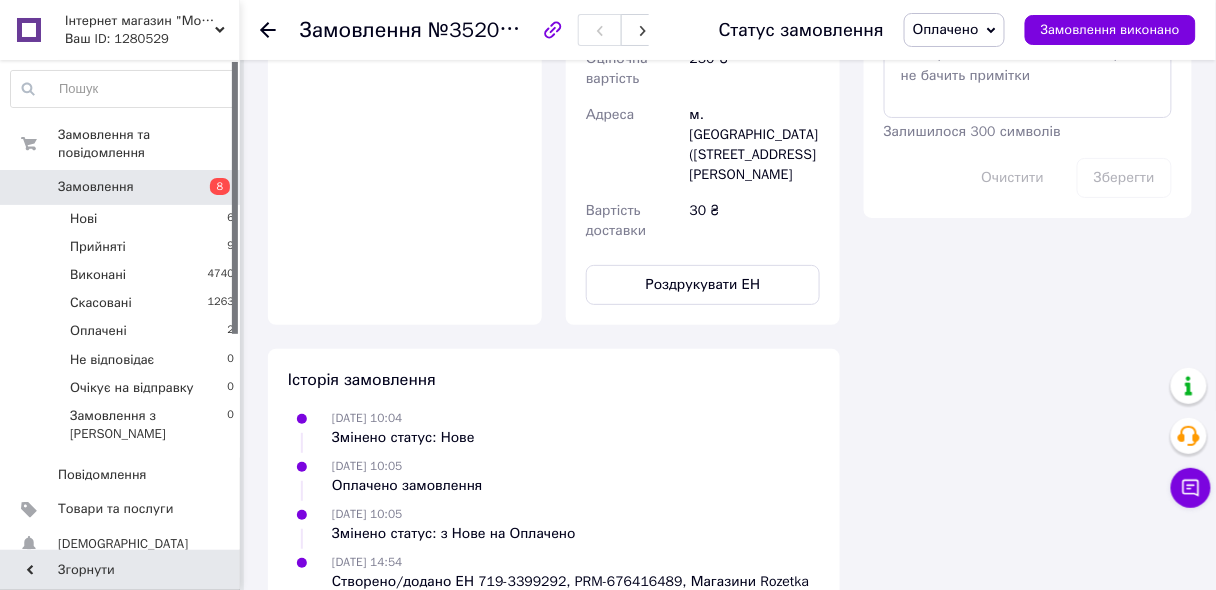 scroll, scrollTop: 1920, scrollLeft: 0, axis: vertical 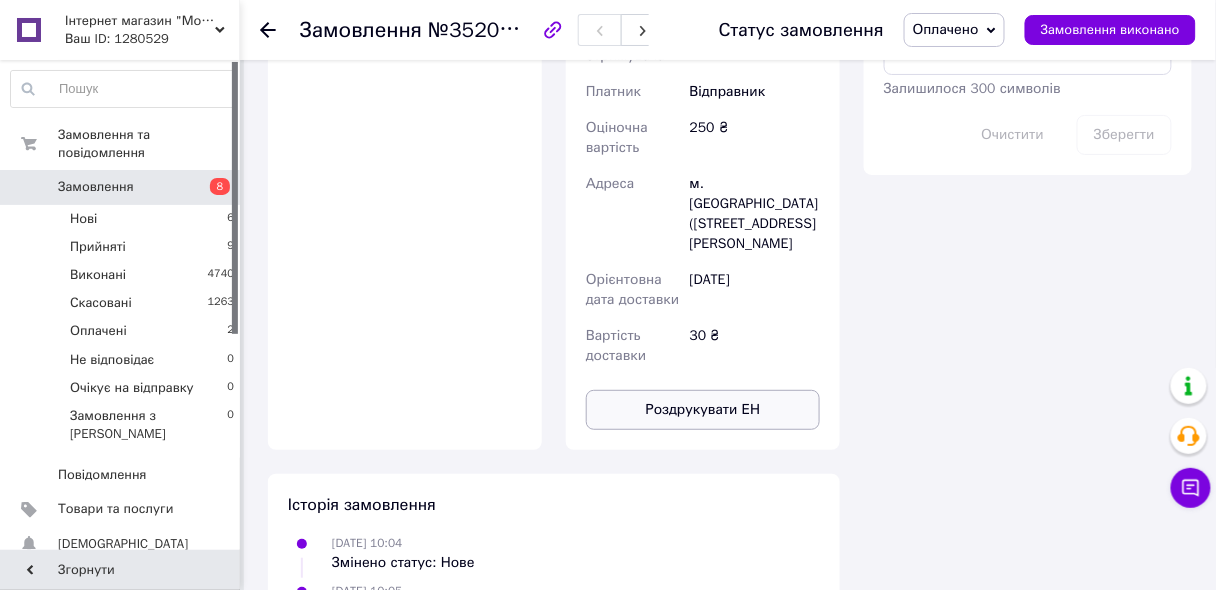 click on "Роздрукувати ЕН" at bounding box center [703, 410] 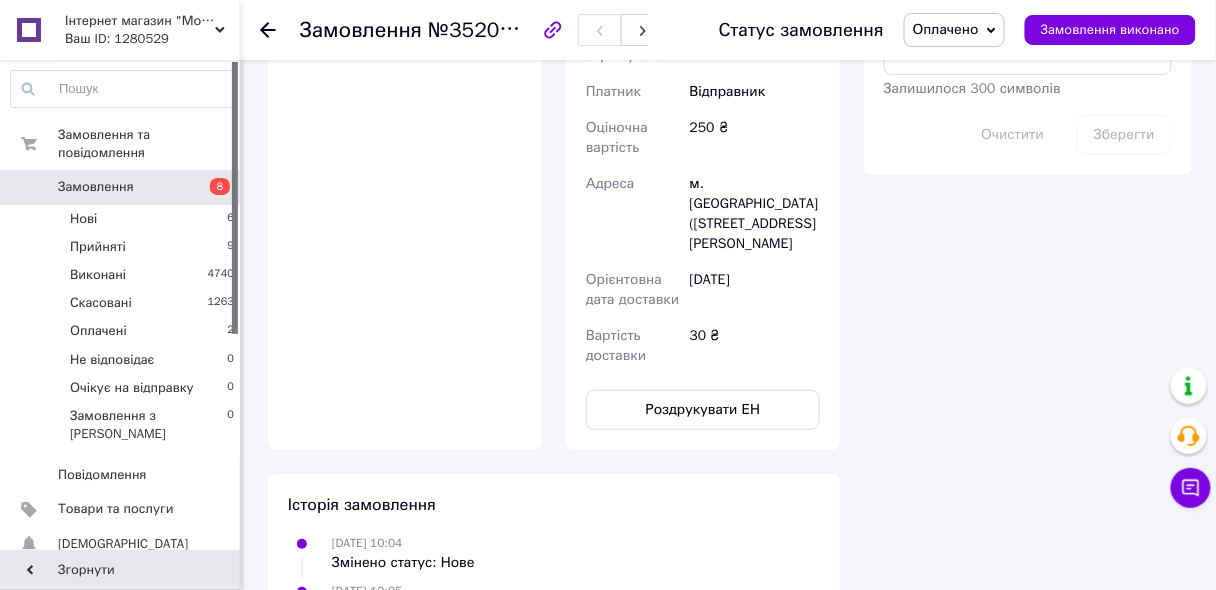 click on "Замовлення" at bounding box center [96, 187] 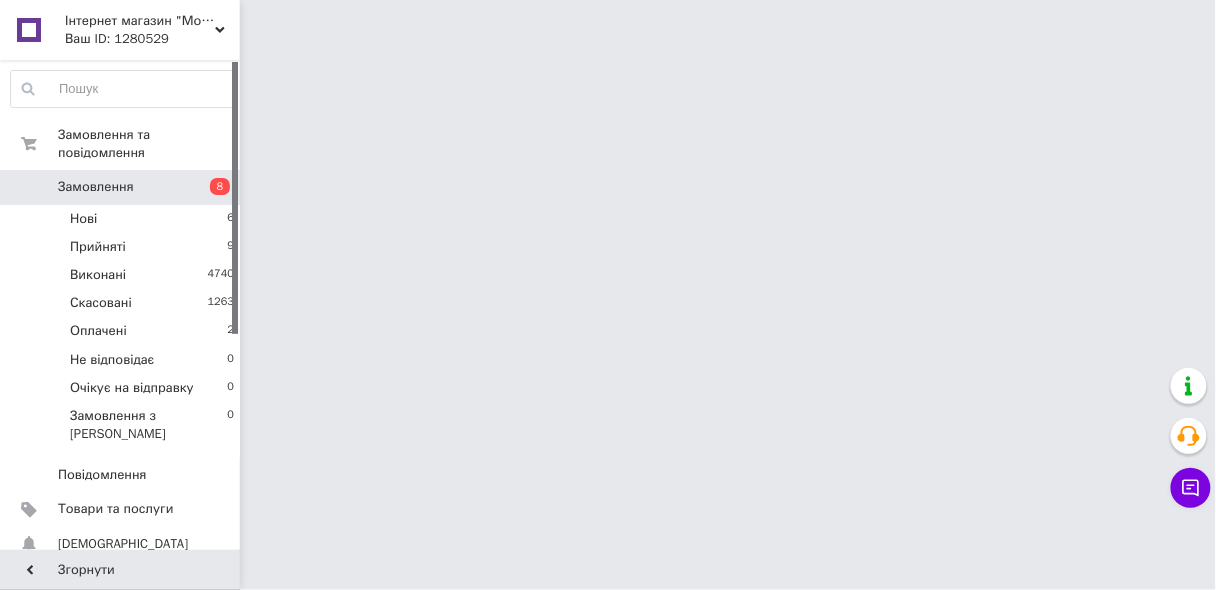 scroll, scrollTop: 0, scrollLeft: 0, axis: both 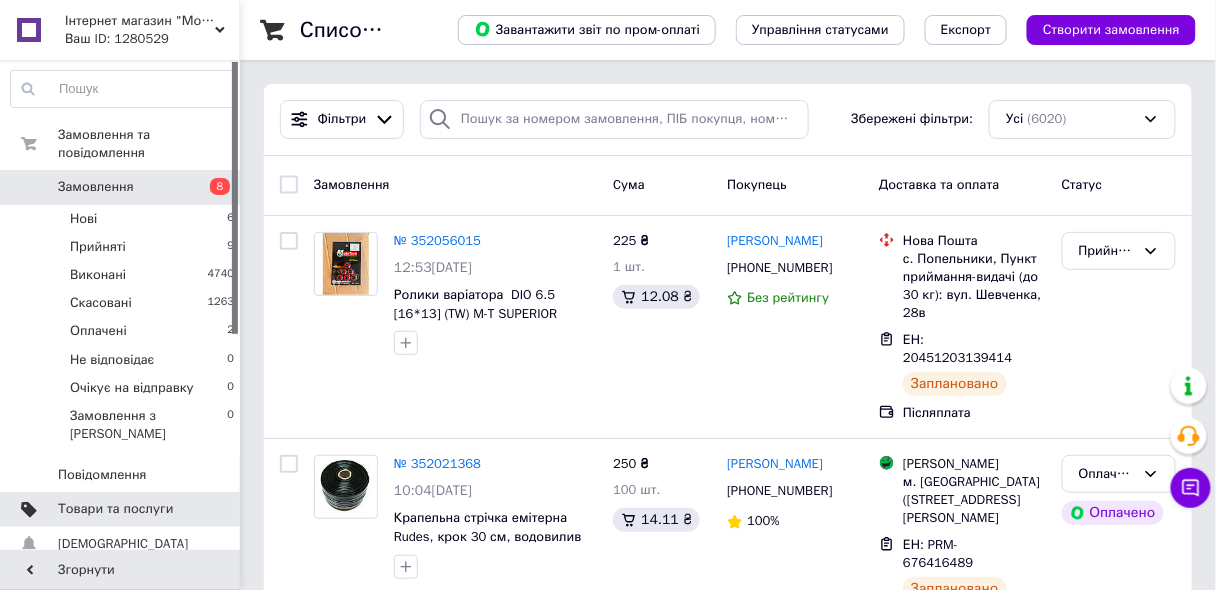 click on "Товари та послуги" at bounding box center [115, 509] 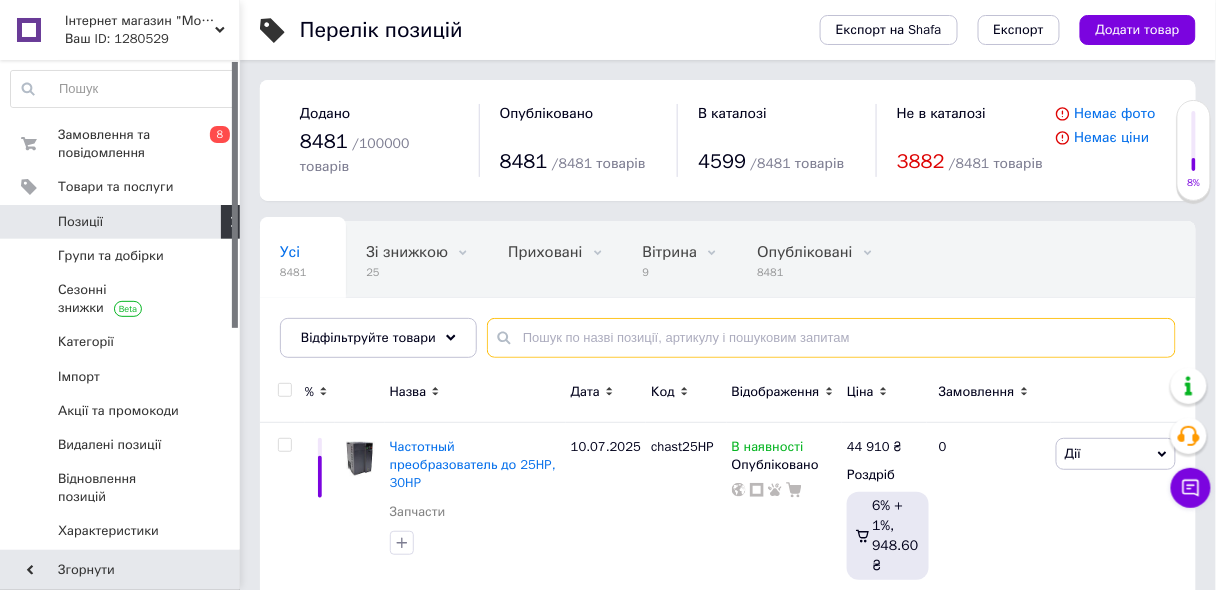 click at bounding box center [831, 338] 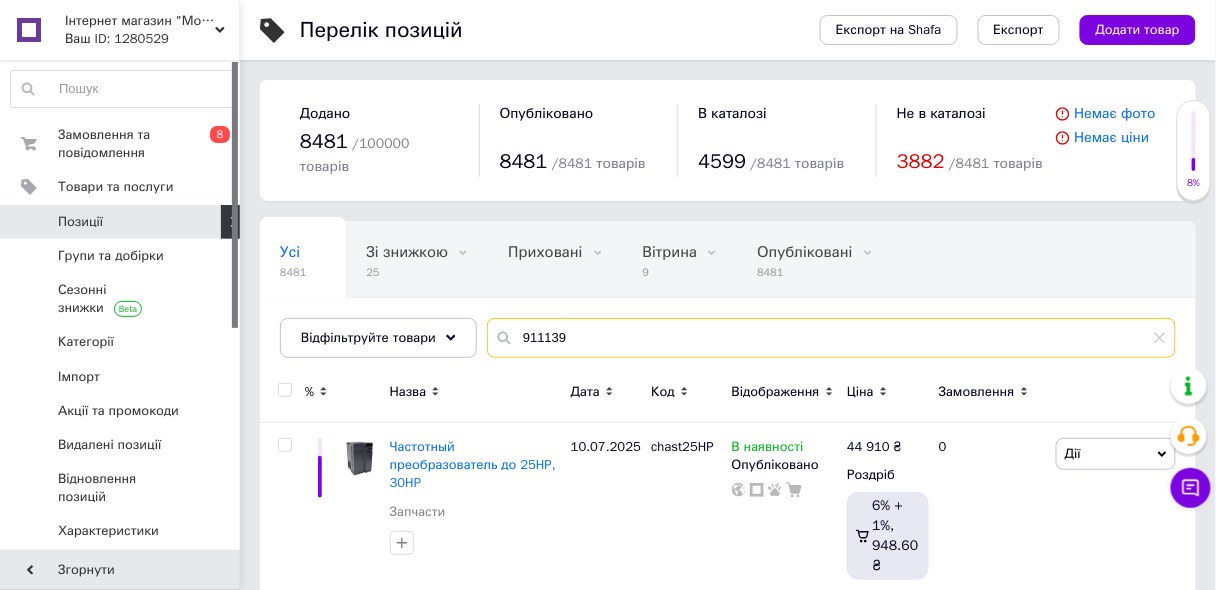 type on "911139" 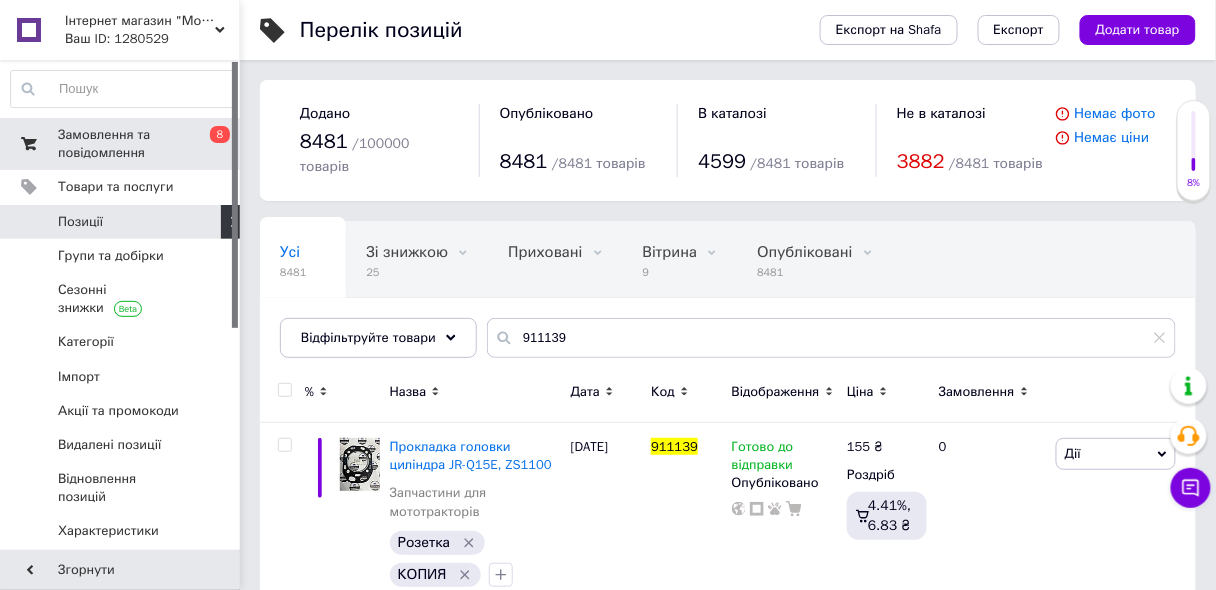 click on "Замовлення та повідомлення" at bounding box center [121, 144] 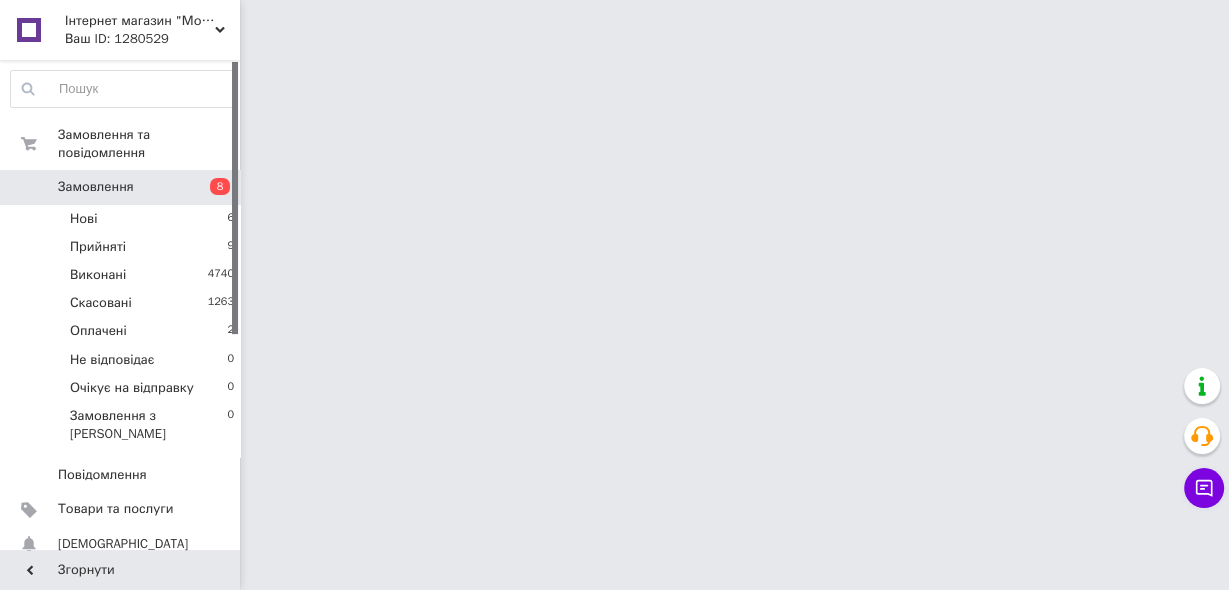 click on "Замовлення" at bounding box center [96, 187] 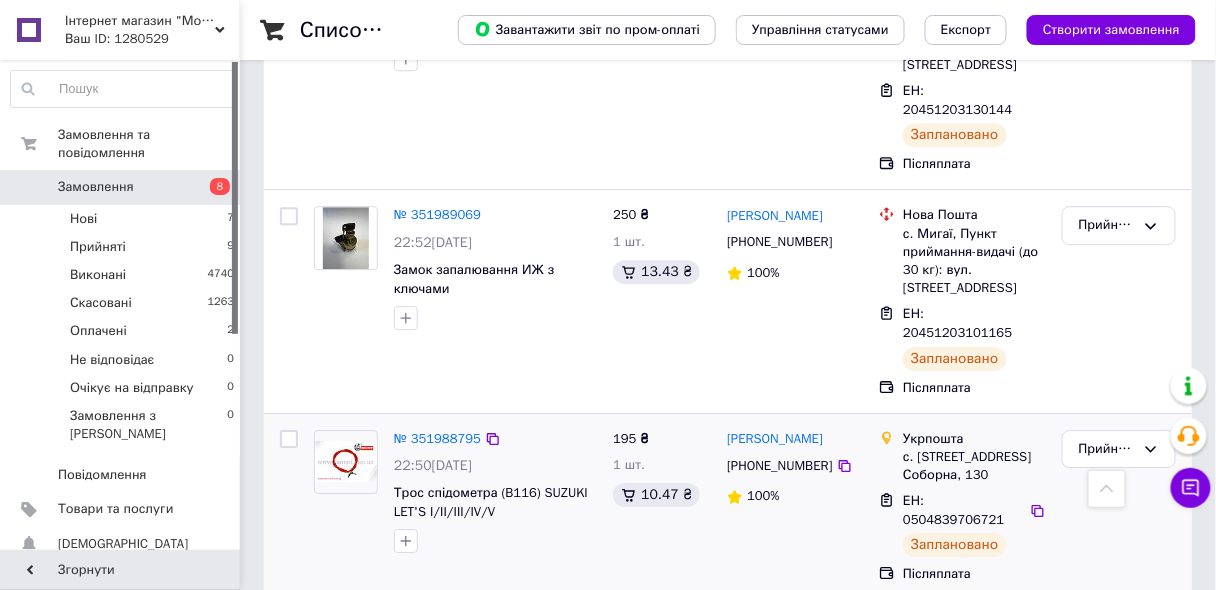 scroll, scrollTop: 1520, scrollLeft: 0, axis: vertical 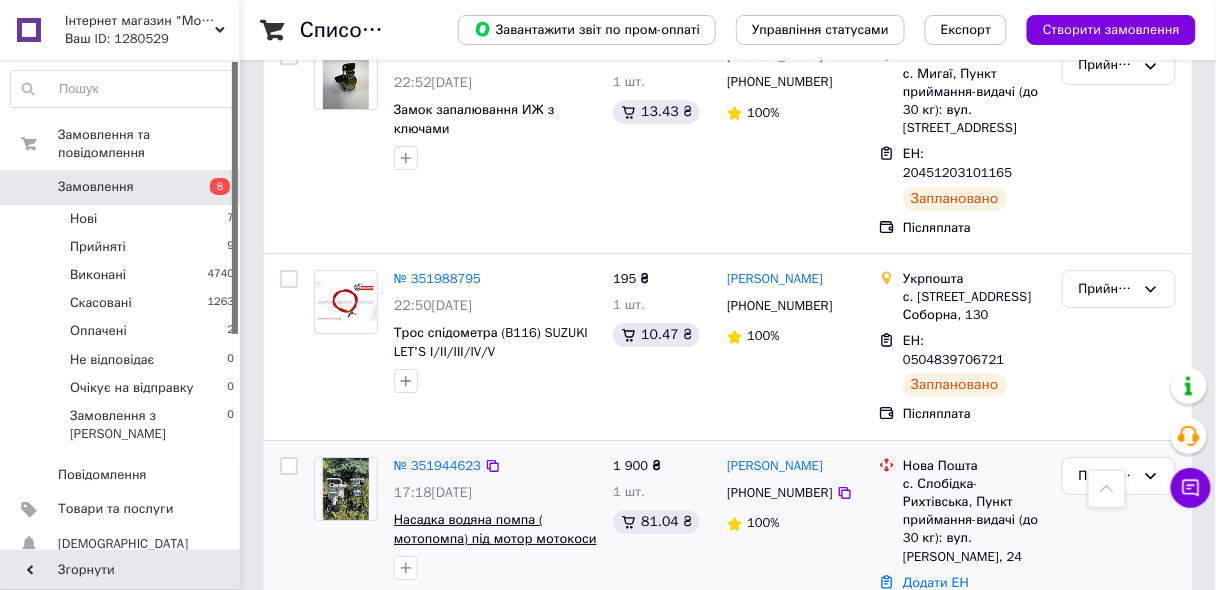 click on "Насадка водяна помпа ( мотопомпа) під мотор мотокоси (шл - 1,0 дюйм.)" at bounding box center [495, 538] 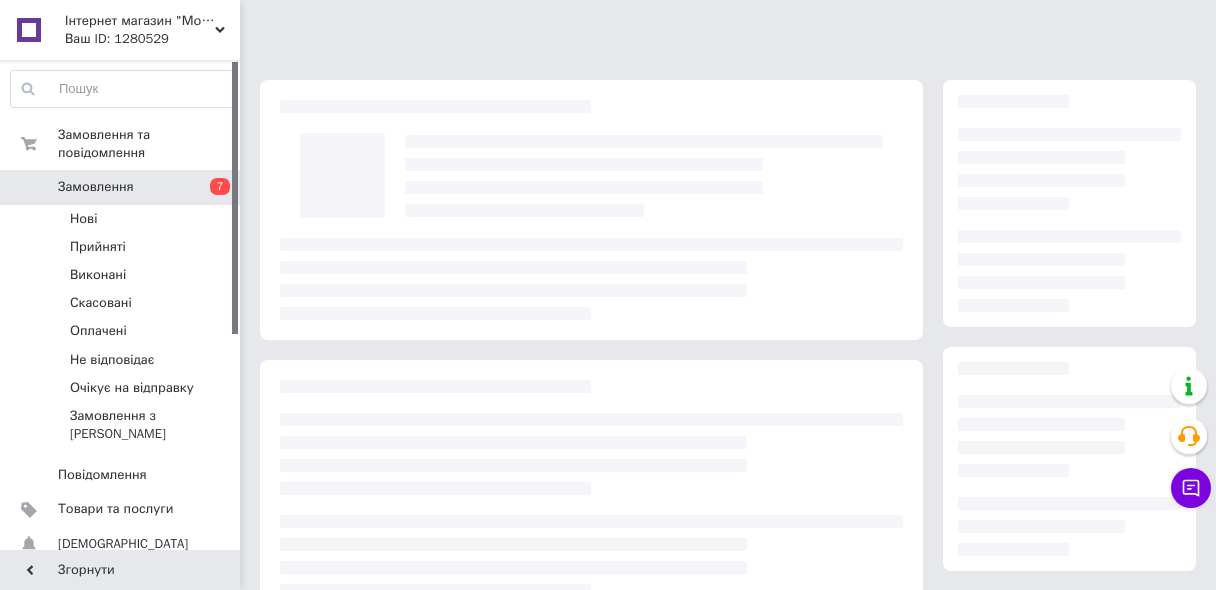 scroll, scrollTop: 0, scrollLeft: 0, axis: both 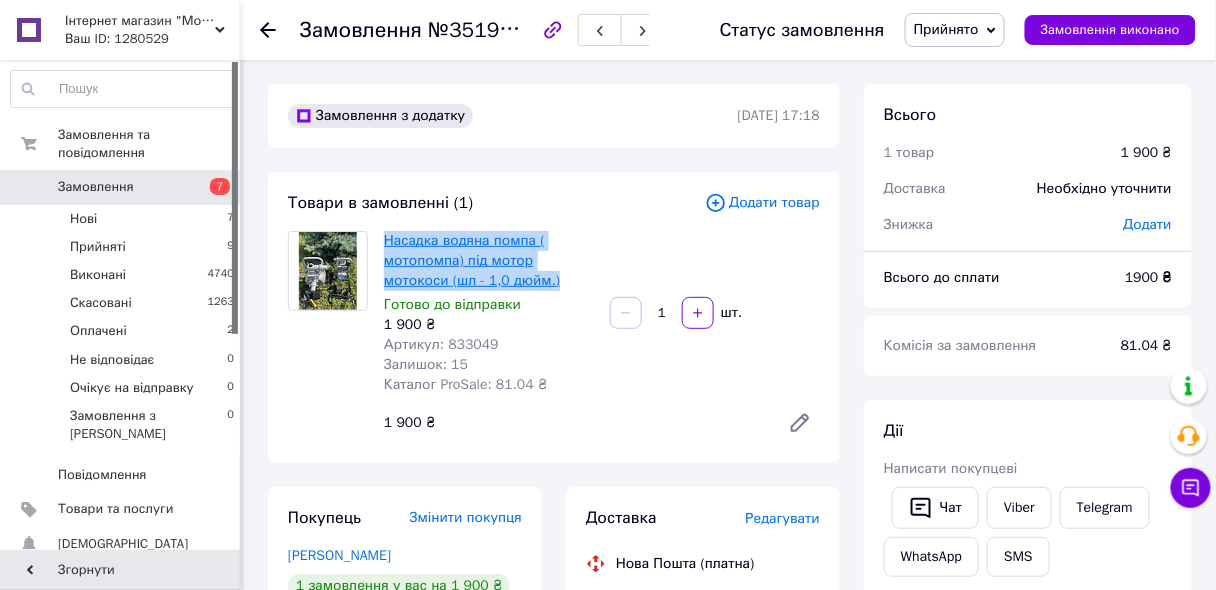drag, startPoint x: 440, startPoint y: 279, endPoint x: 387, endPoint y: 243, distance: 64.070274 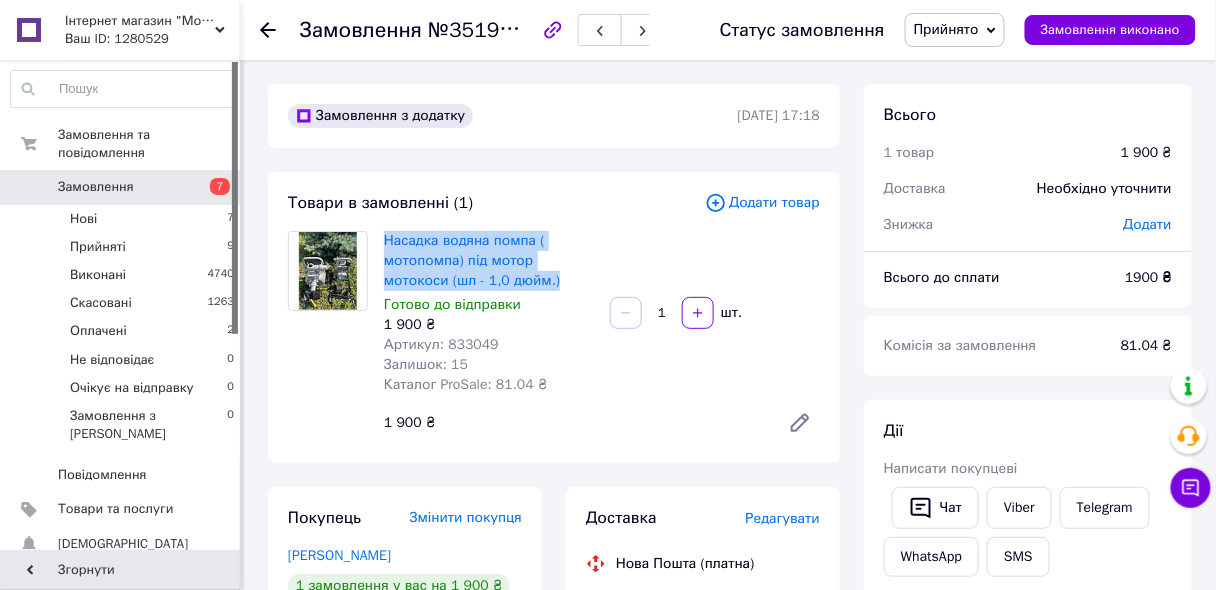 scroll, scrollTop: 160, scrollLeft: 0, axis: vertical 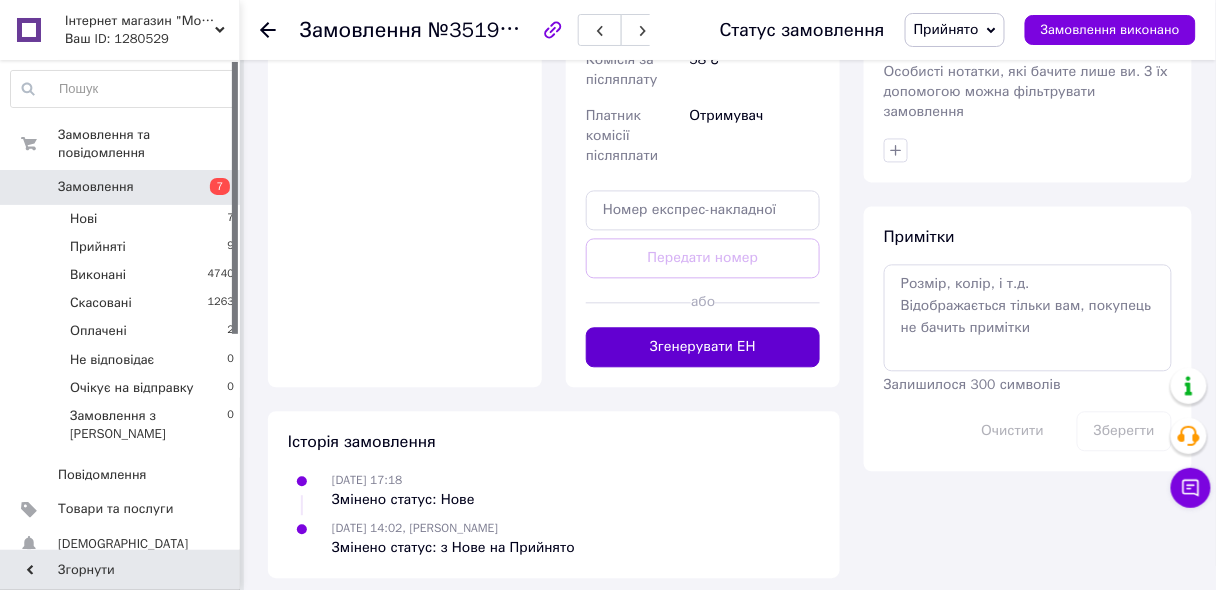 click on "Згенерувати ЕН" at bounding box center [703, 347] 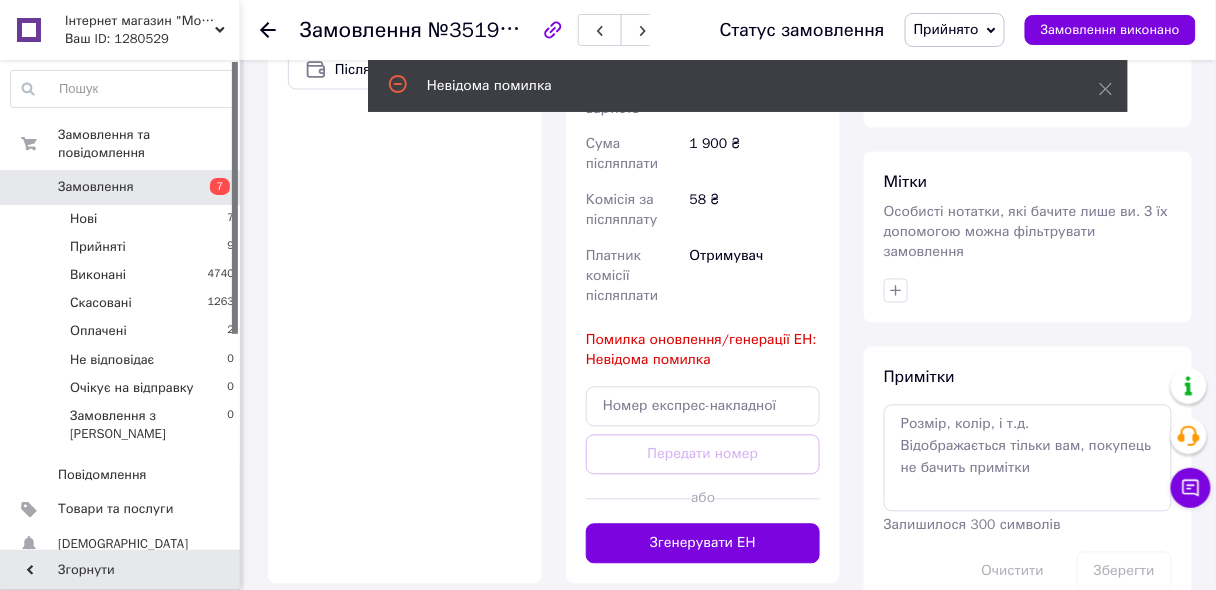 scroll, scrollTop: 640, scrollLeft: 0, axis: vertical 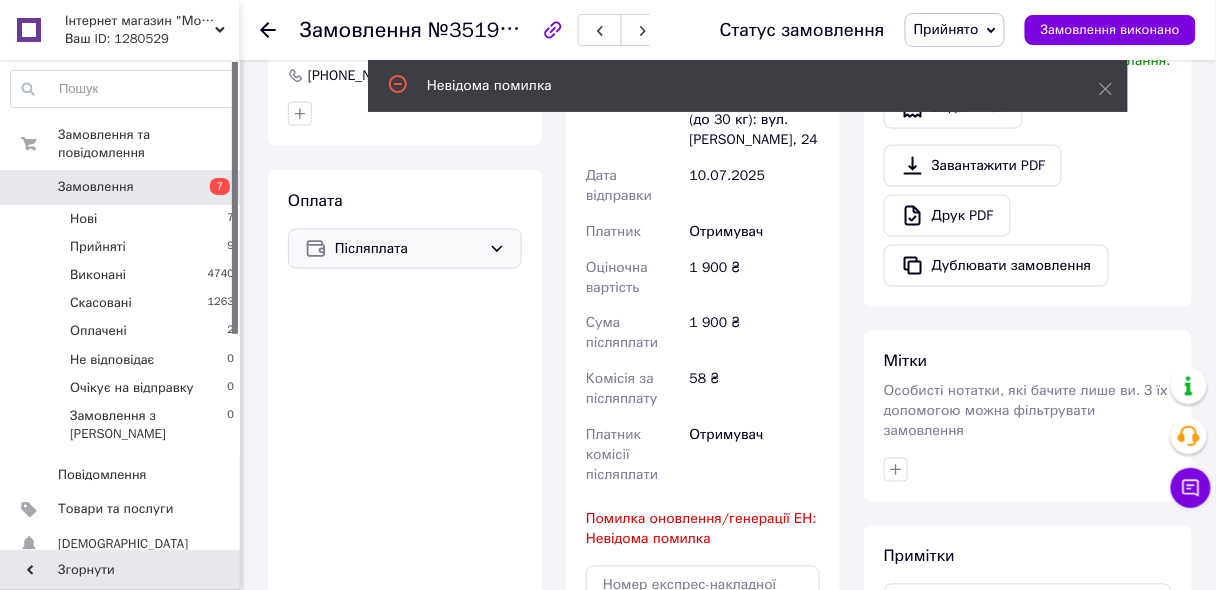 click on "Післяплата" at bounding box center [408, 249] 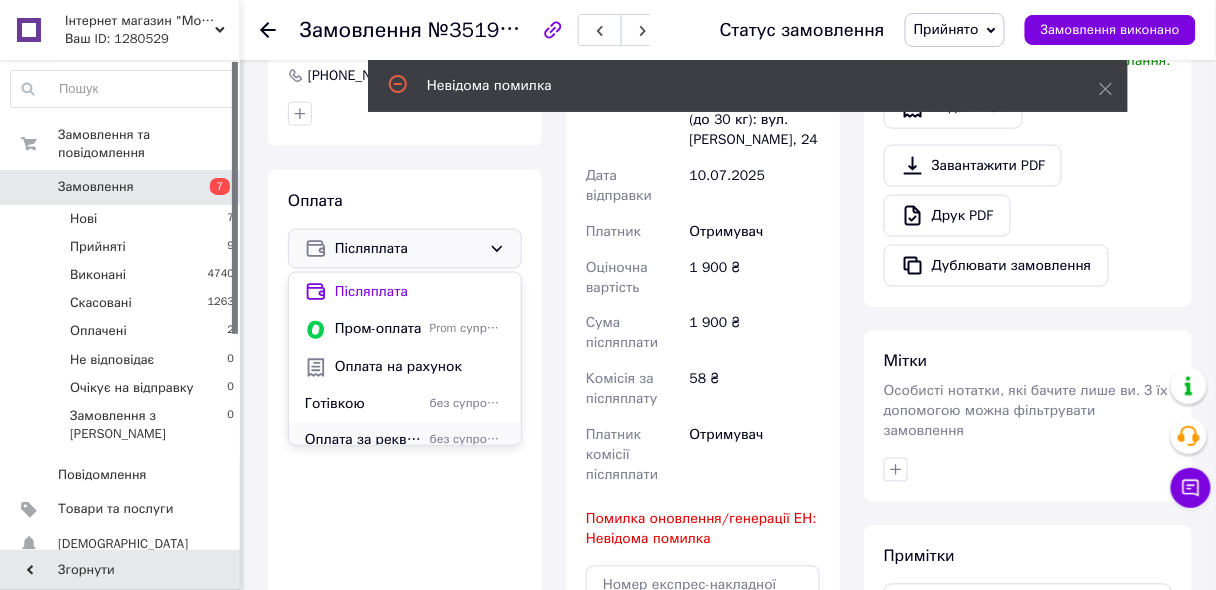 scroll, scrollTop: 49, scrollLeft: 0, axis: vertical 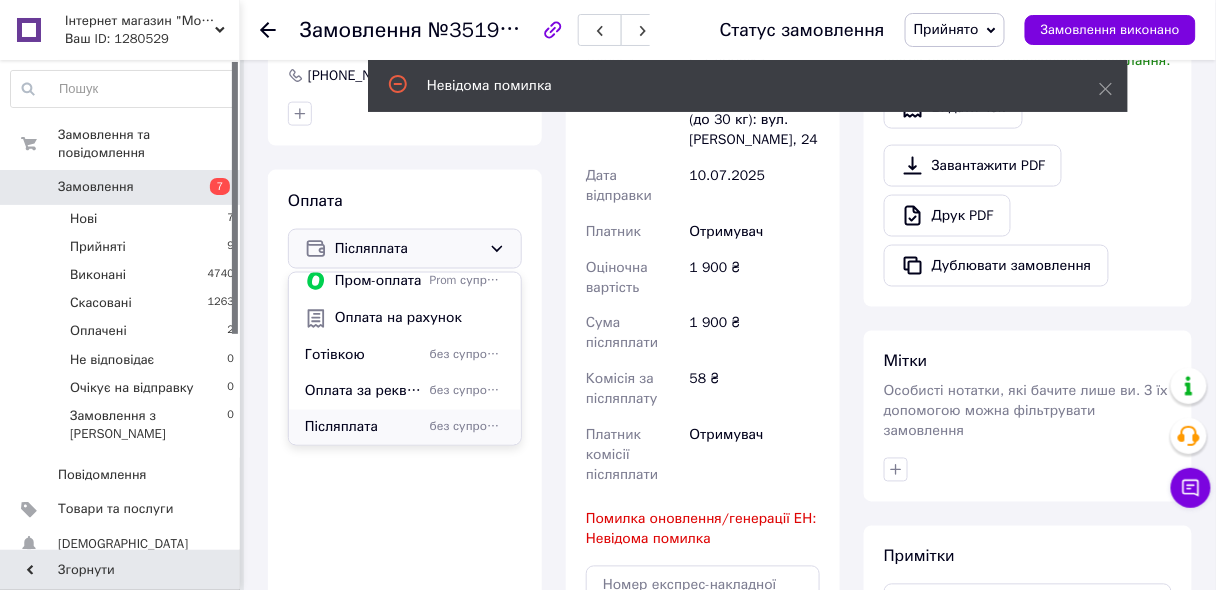 click on "Післяплата" at bounding box center (363, 428) 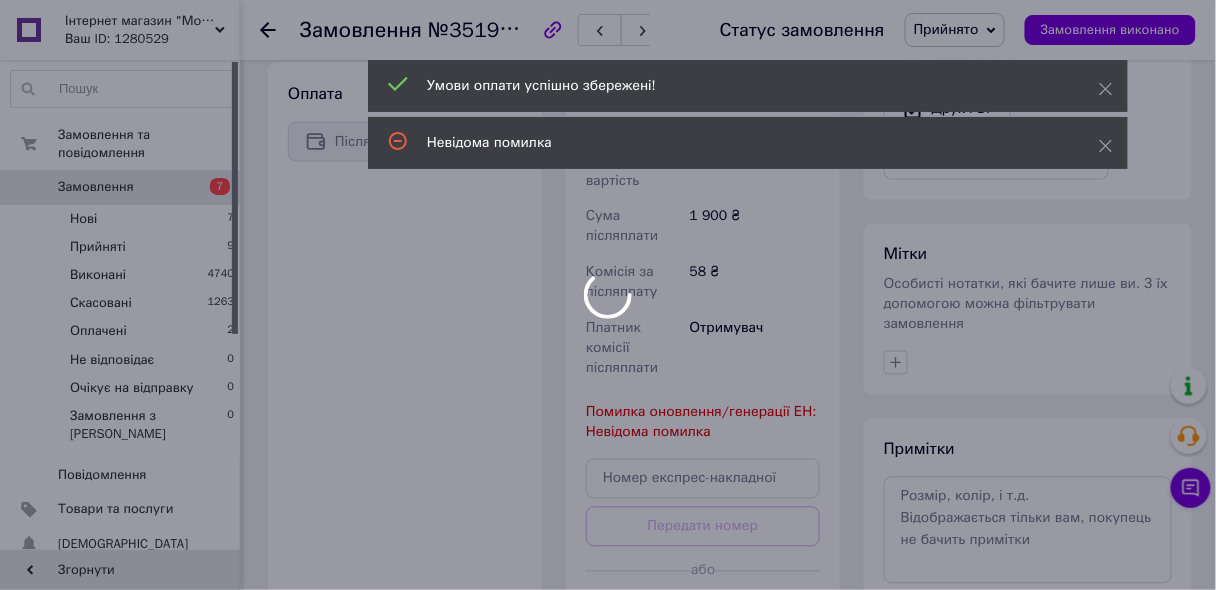 scroll, scrollTop: 880, scrollLeft: 0, axis: vertical 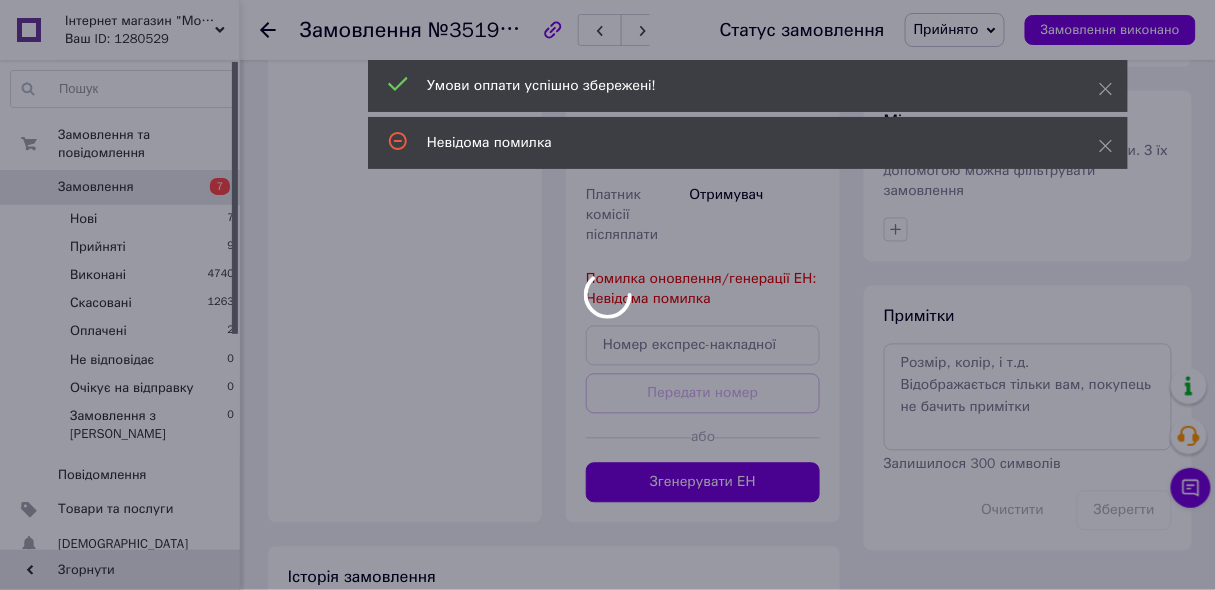 click at bounding box center [608, 295] 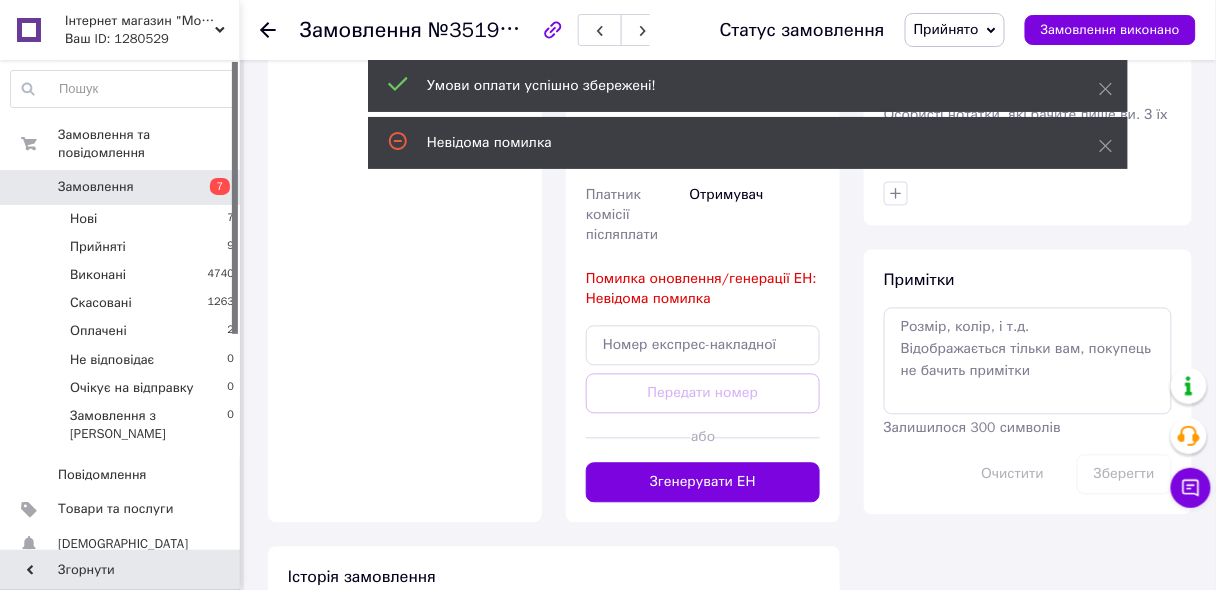 click on "Згенерувати ЕН" at bounding box center (703, 483) 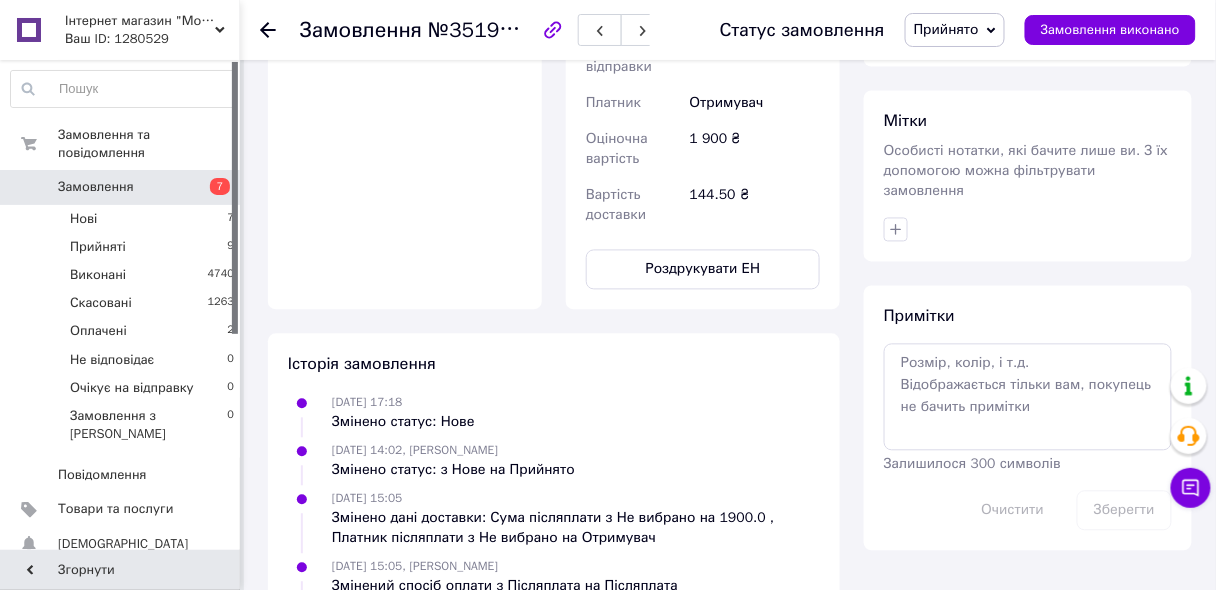 click on "Замовлення" at bounding box center [96, 187] 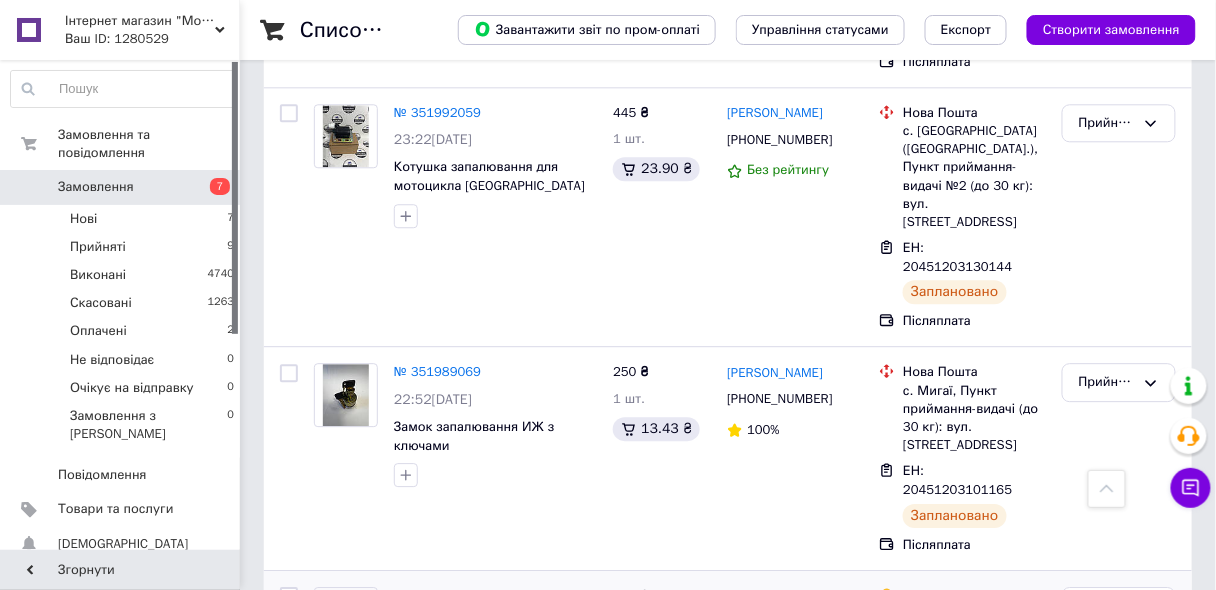 scroll, scrollTop: 1200, scrollLeft: 0, axis: vertical 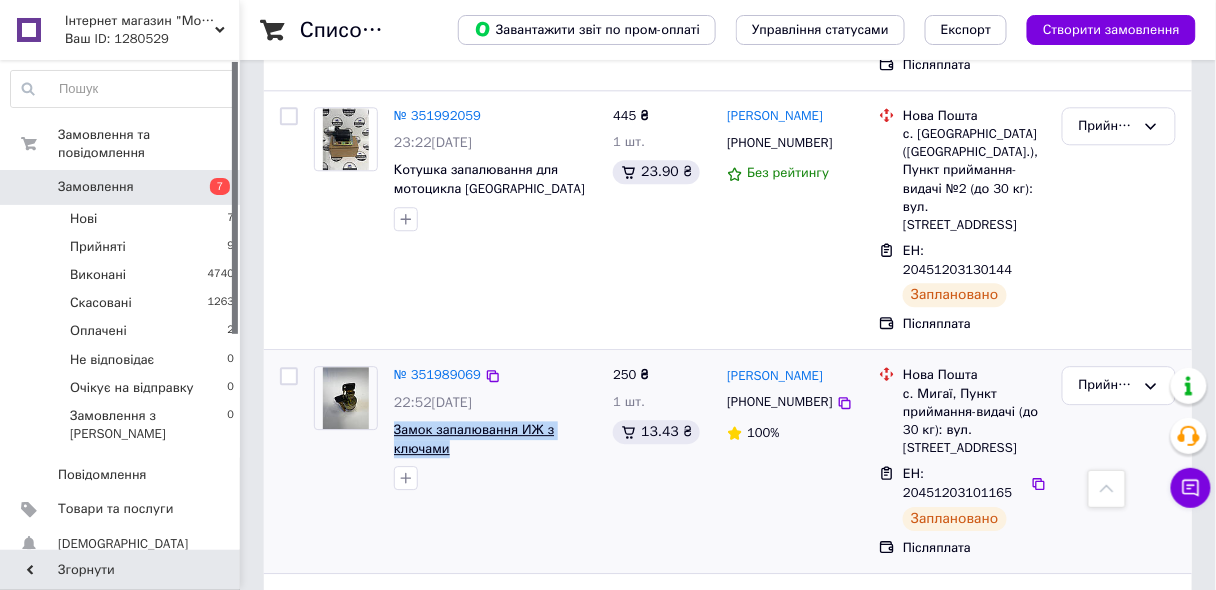 drag, startPoint x: 461, startPoint y: 343, endPoint x: 397, endPoint y: 322, distance: 67.357254 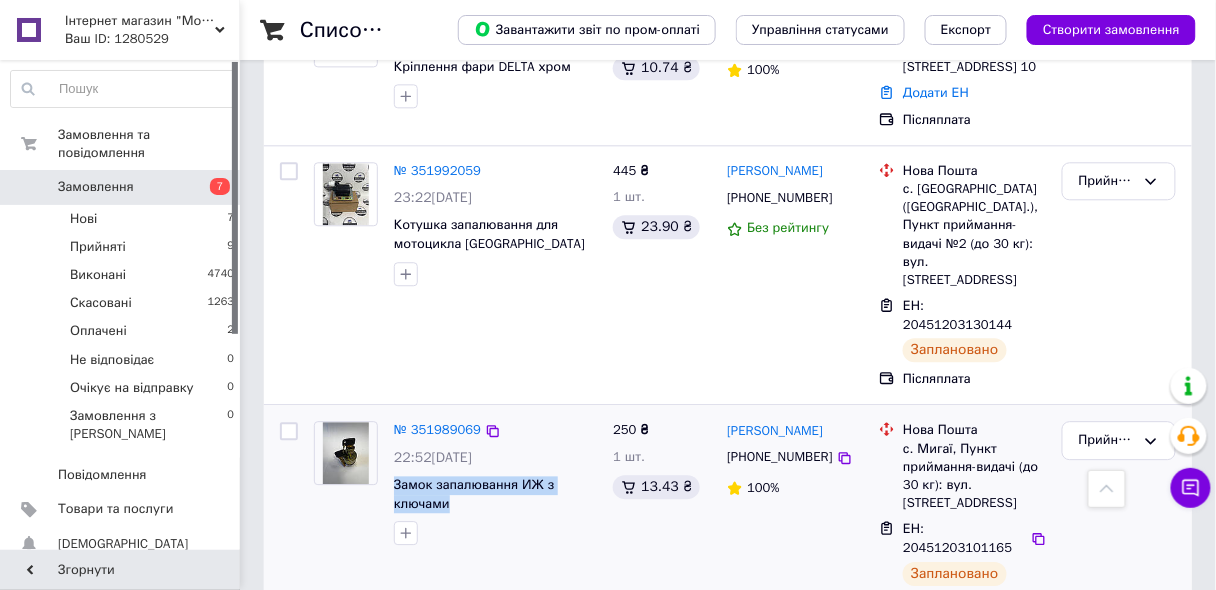 scroll, scrollTop: 1120, scrollLeft: 0, axis: vertical 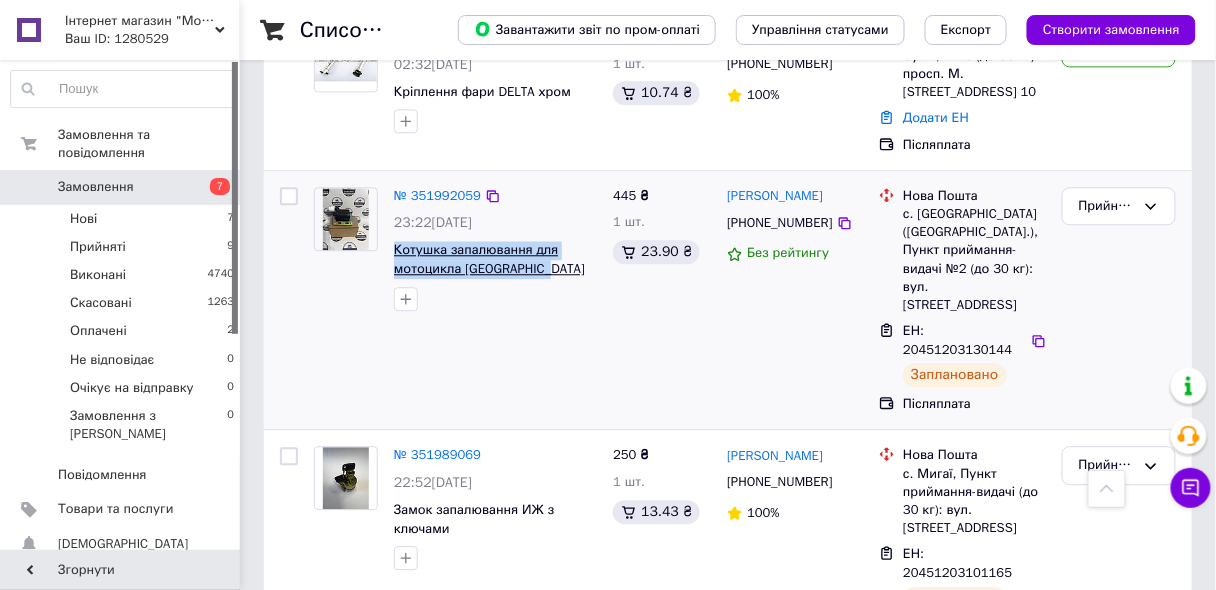 drag, startPoint x: 563, startPoint y: 199, endPoint x: 396, endPoint y: 171, distance: 169.33104 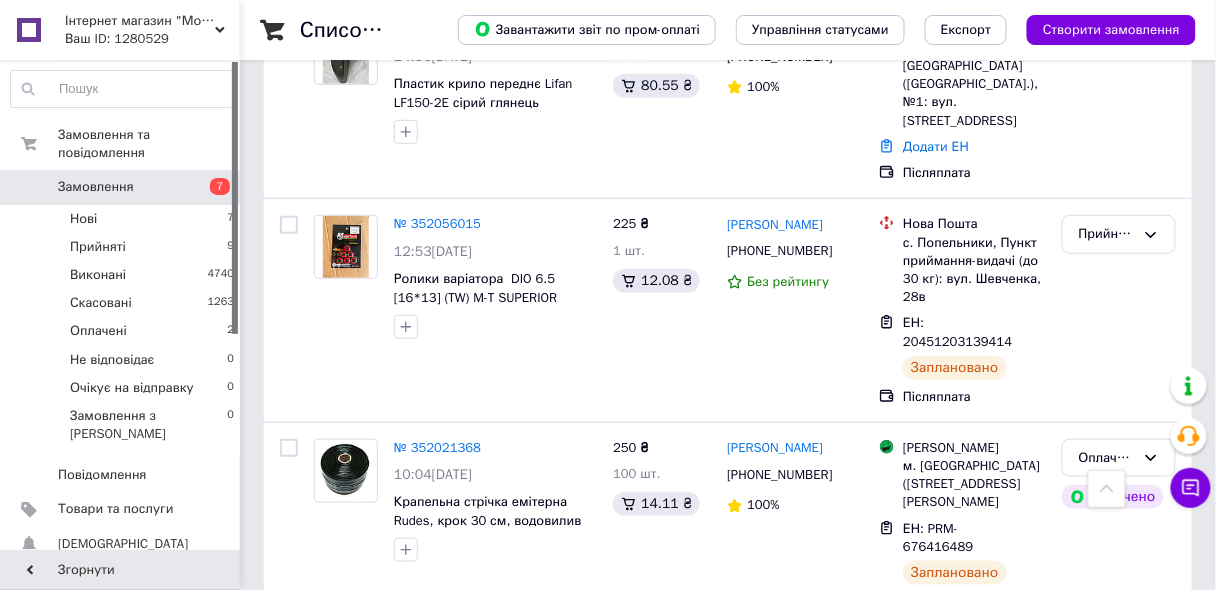 scroll, scrollTop: 0, scrollLeft: 0, axis: both 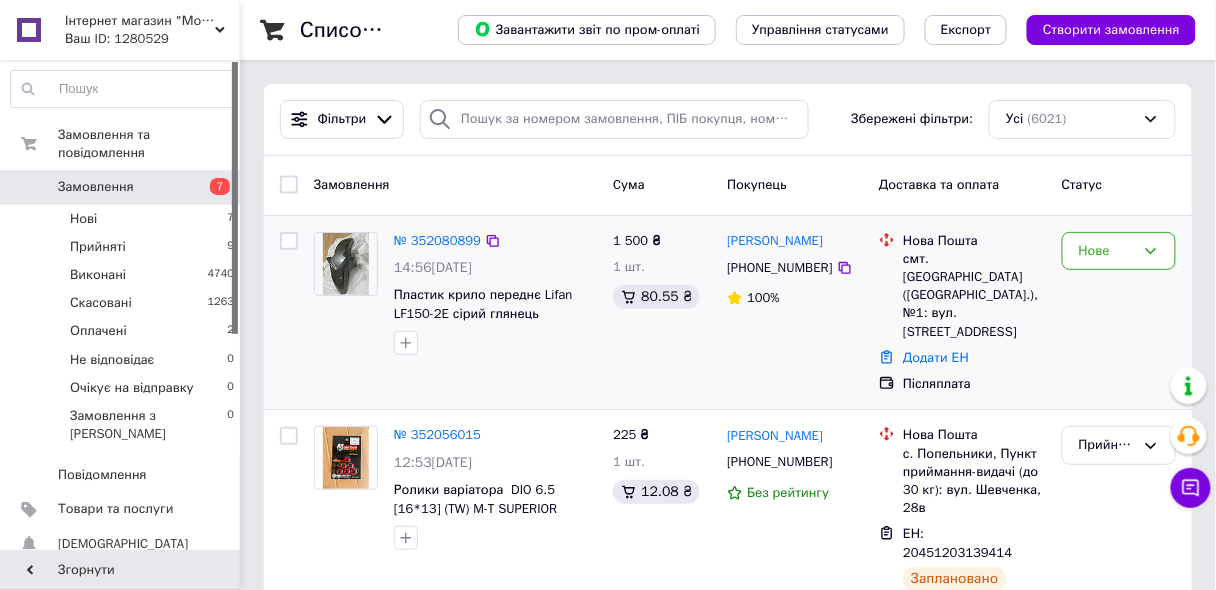 click on "№ 352080899" at bounding box center (437, 241) 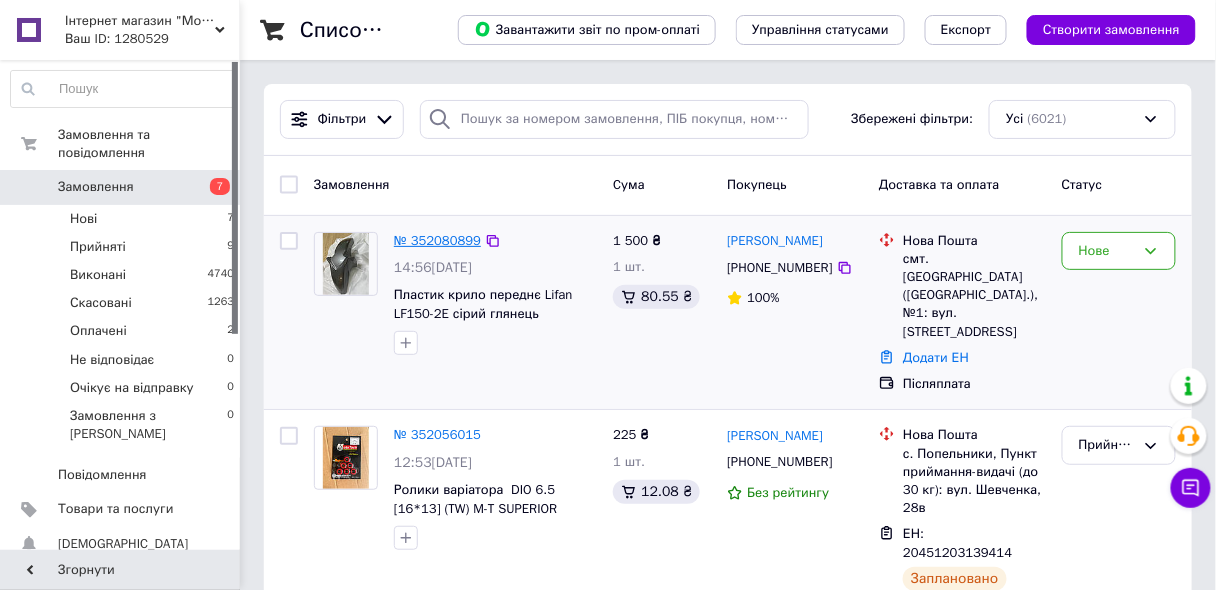 click on "№ 352080899" at bounding box center (437, 240) 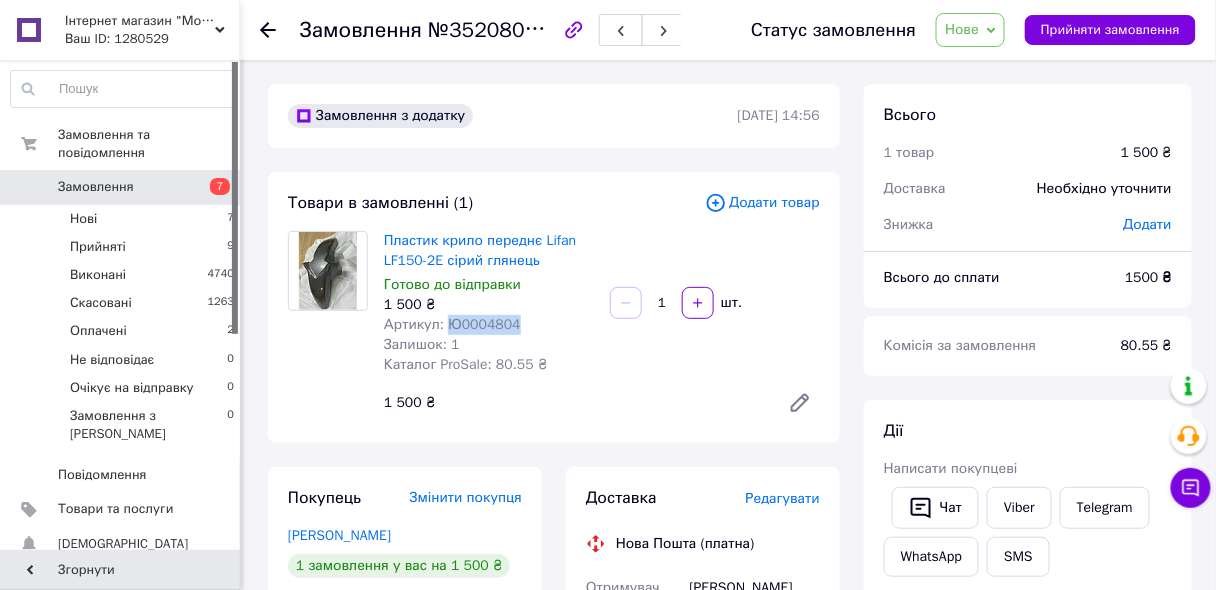 drag, startPoint x: 441, startPoint y: 325, endPoint x: 561, endPoint y: 320, distance: 120.10412 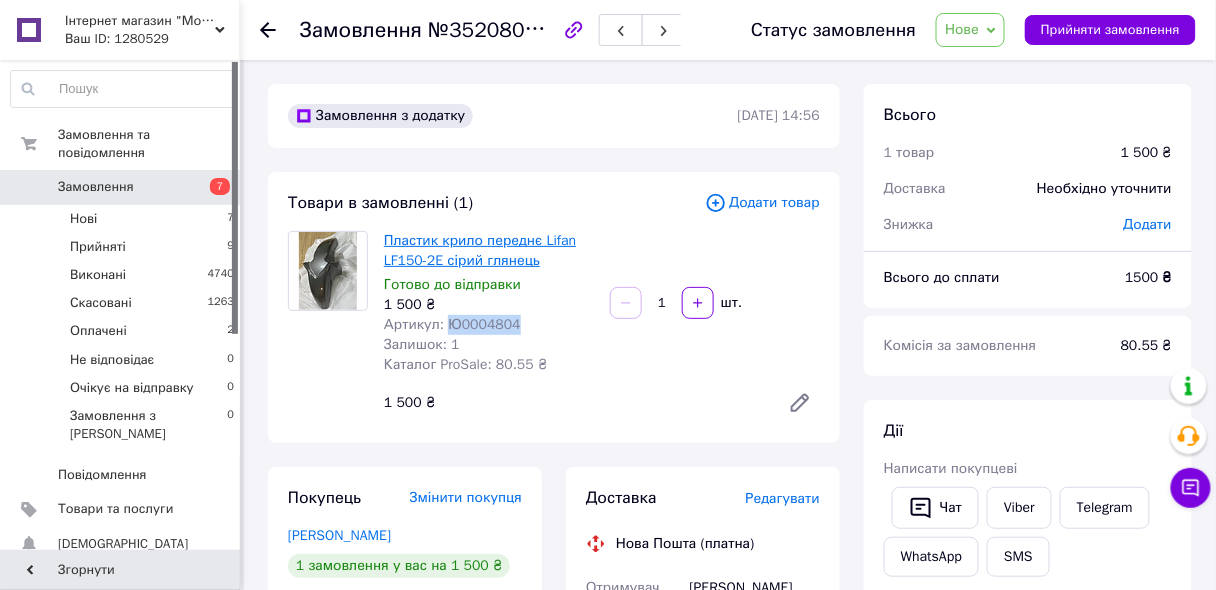 click on "Пластик крило переднє Lifan LF150-2E сірий глянець" at bounding box center [480, 250] 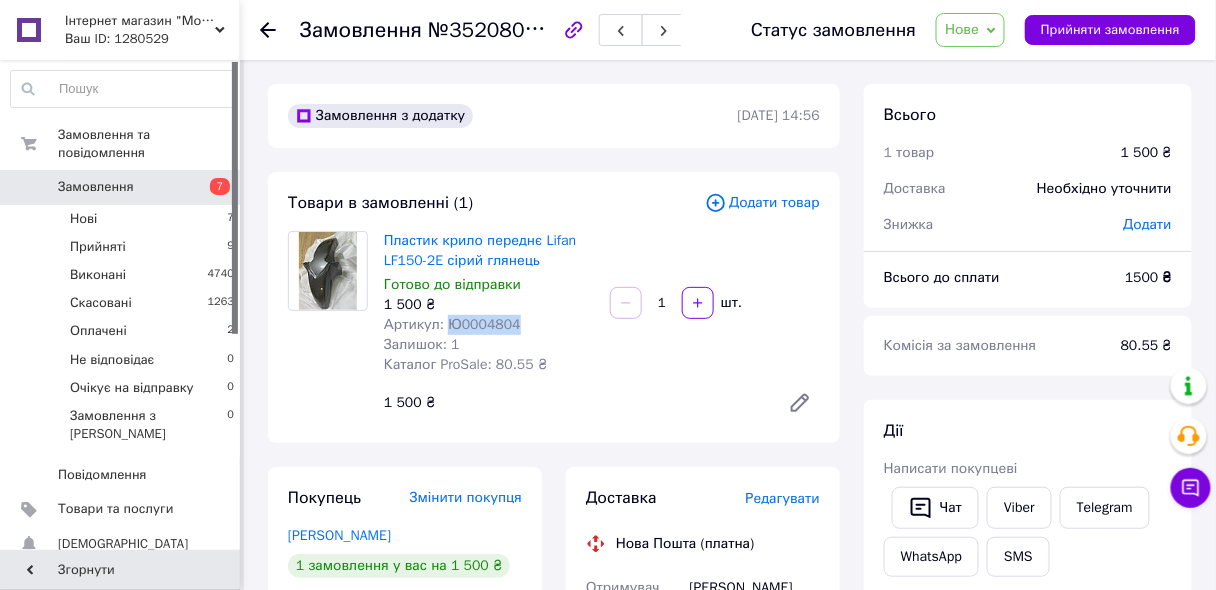 click on "Замовлення" at bounding box center (96, 187) 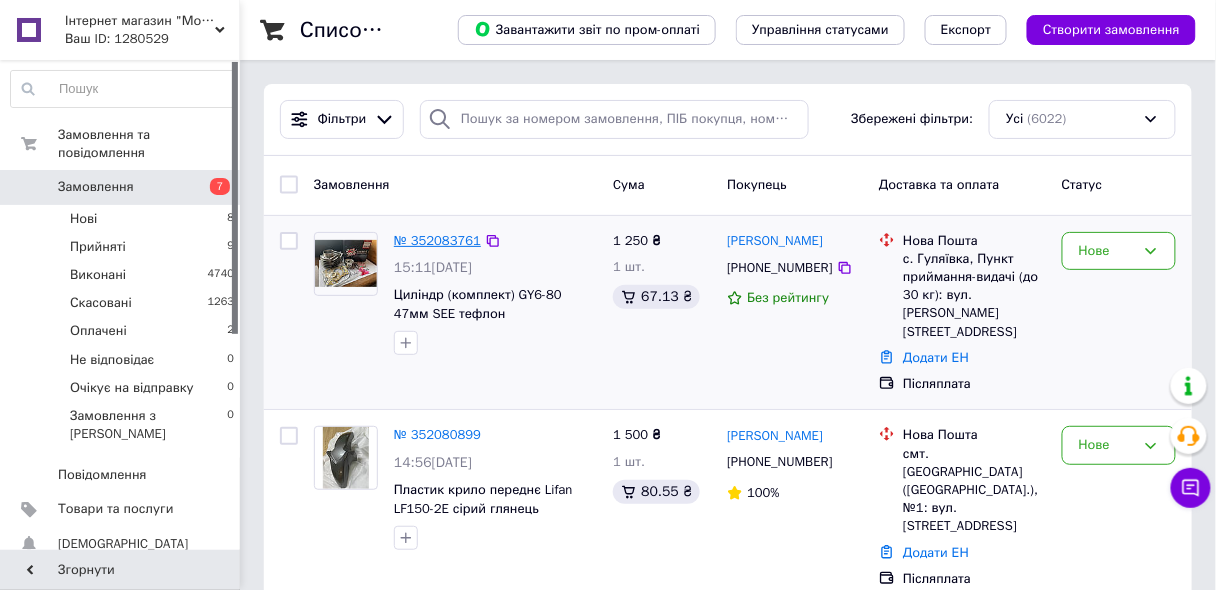 click on "№ 352083761" at bounding box center (437, 240) 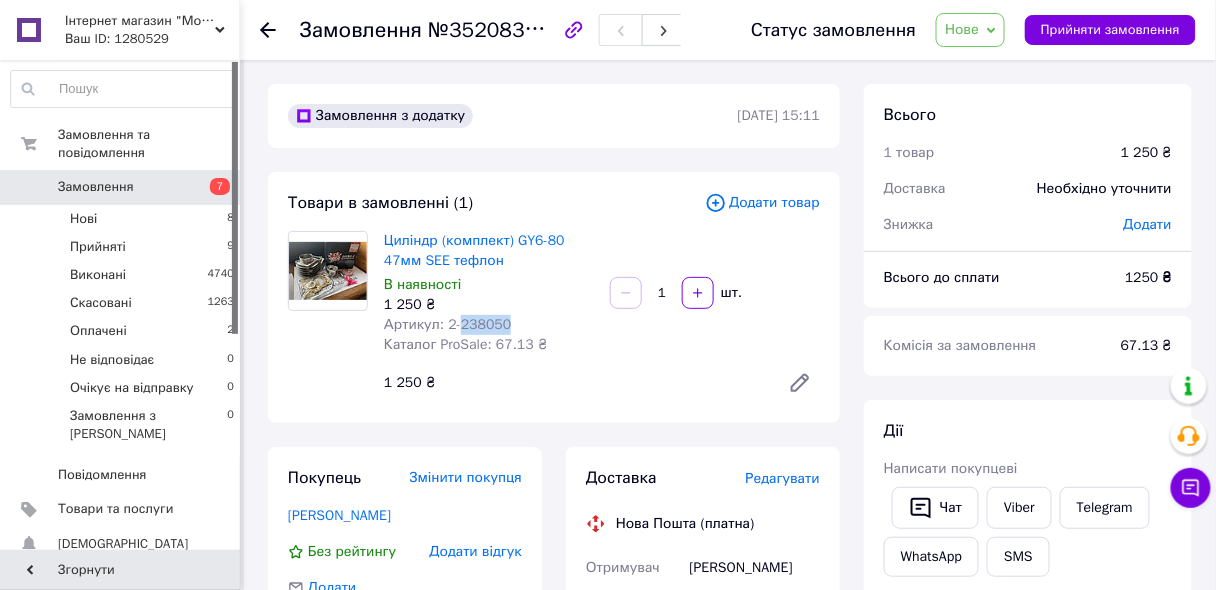 drag, startPoint x: 458, startPoint y: 324, endPoint x: 519, endPoint y: 322, distance: 61.03278 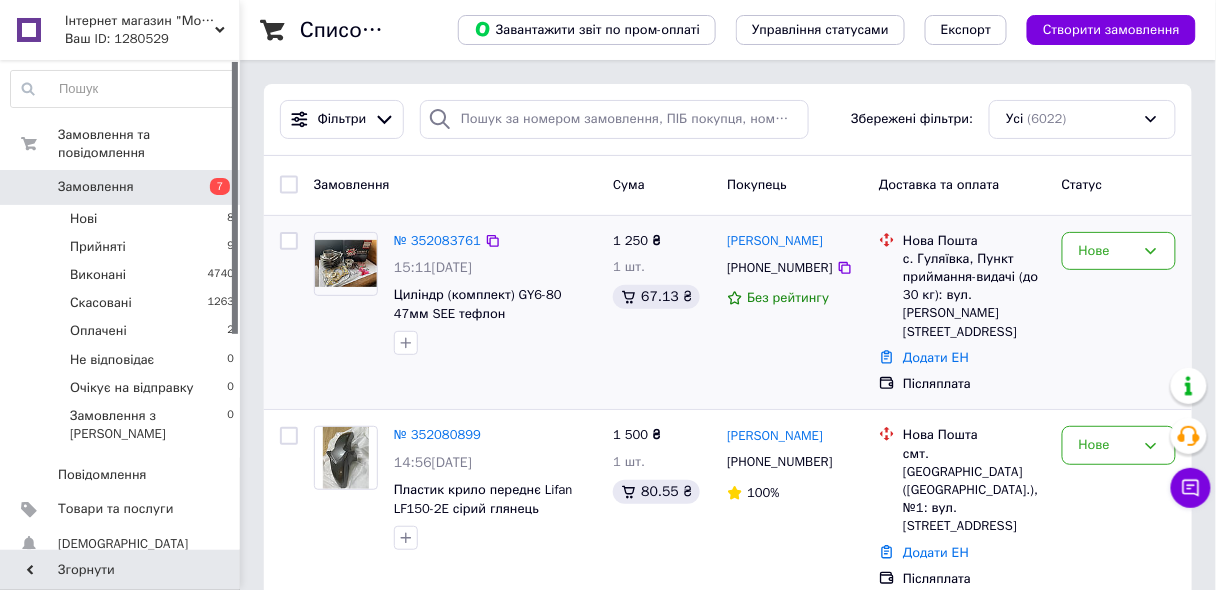 click on "№ 352083761" at bounding box center (437, 241) 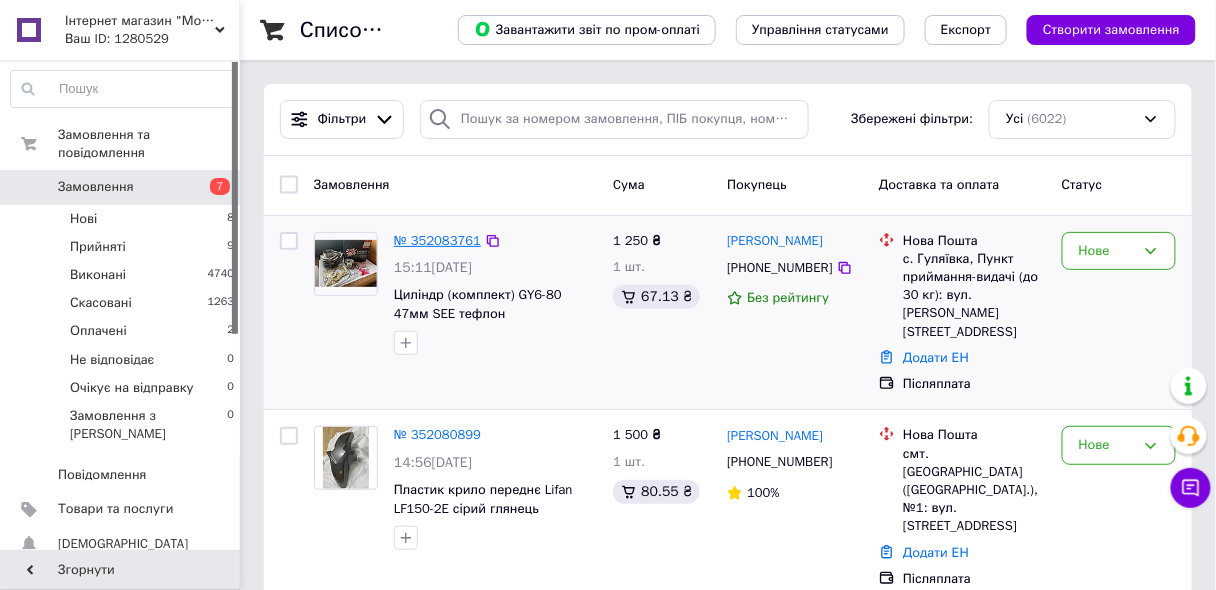 click on "№ 352083761" at bounding box center [437, 240] 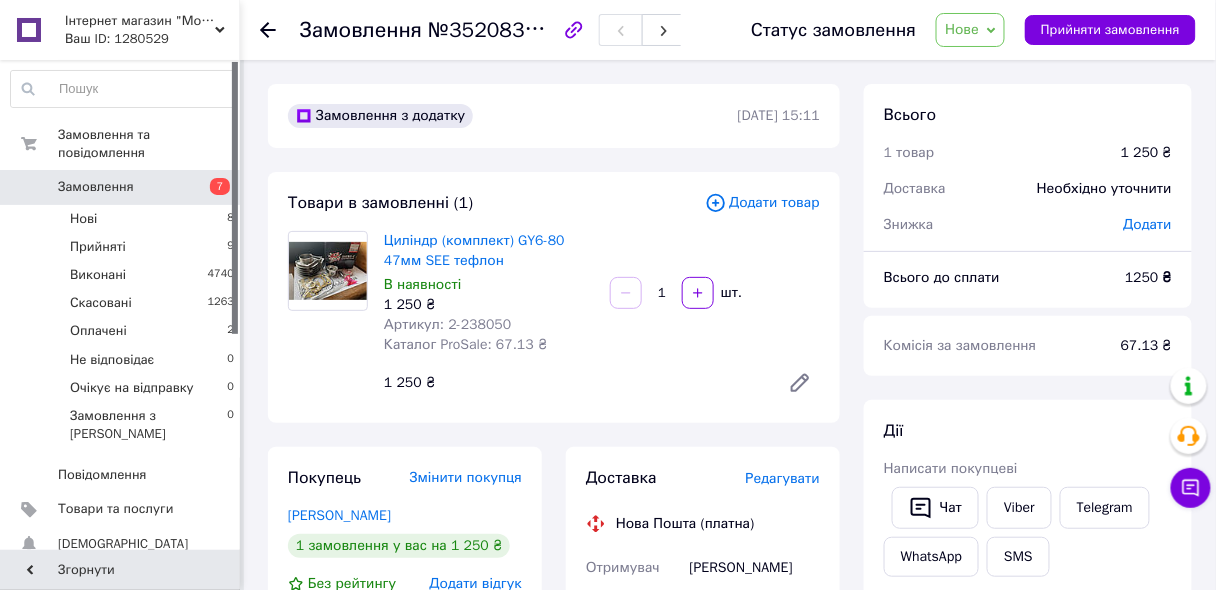 click on "Замовлення" at bounding box center (96, 187) 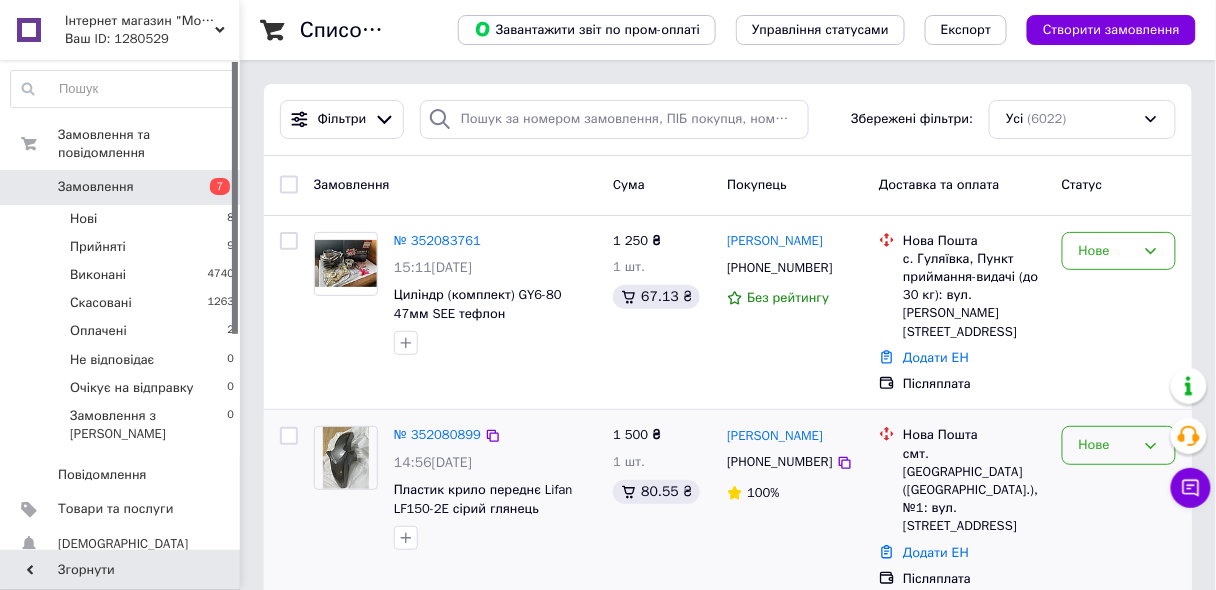 click on "Нове" at bounding box center (1119, 445) 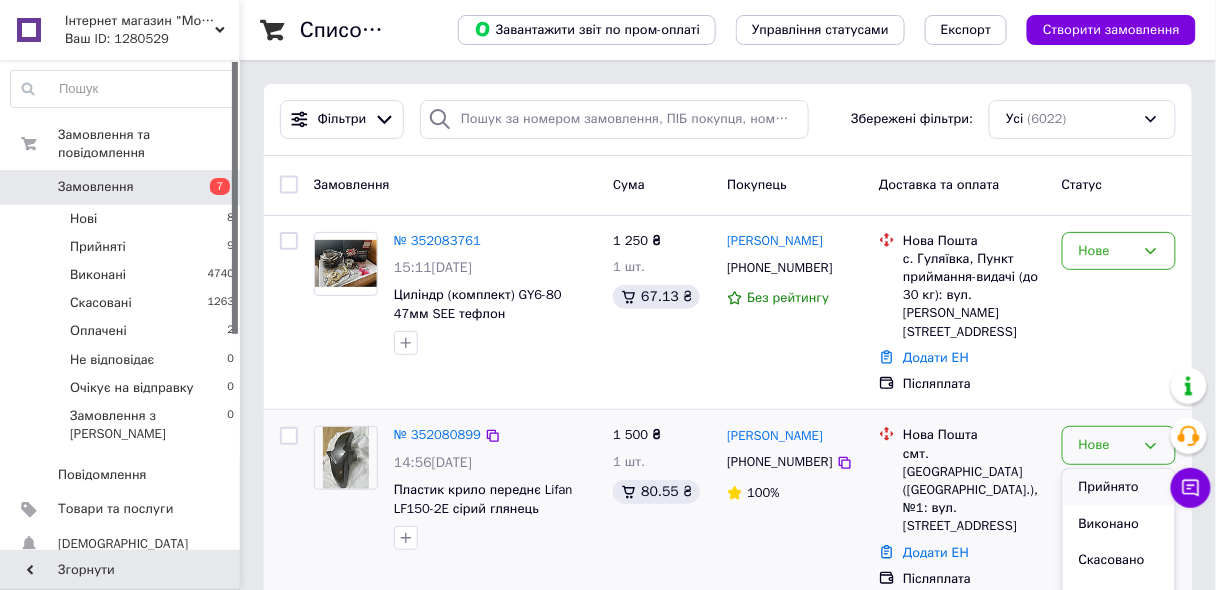 click on "Прийнято" at bounding box center [1119, 487] 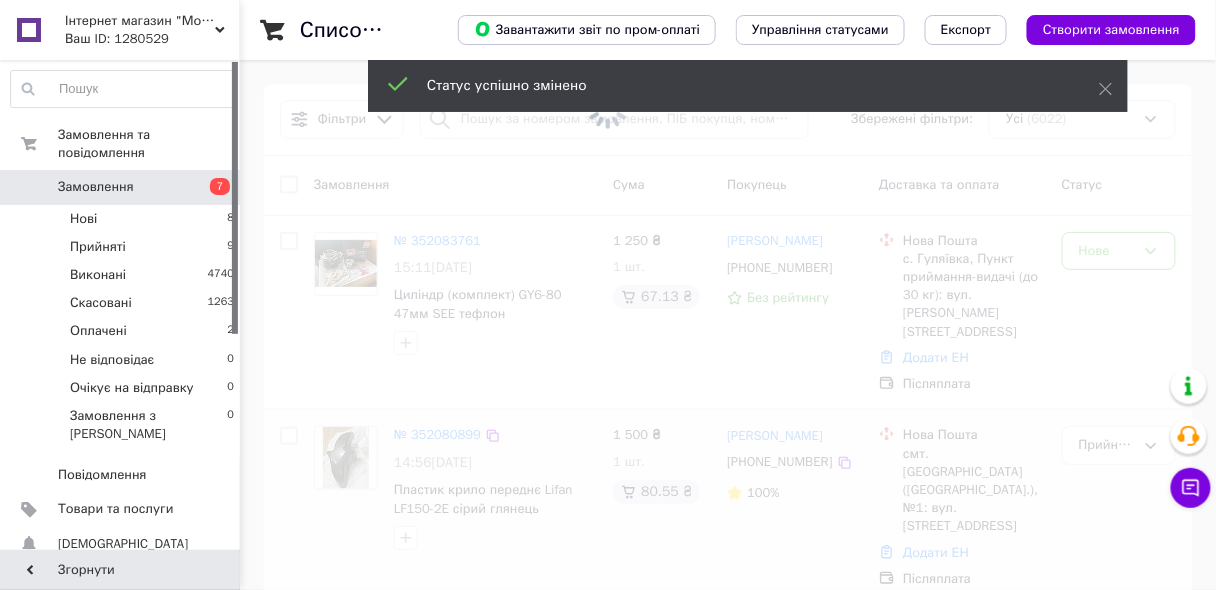 click at bounding box center [608, 295] 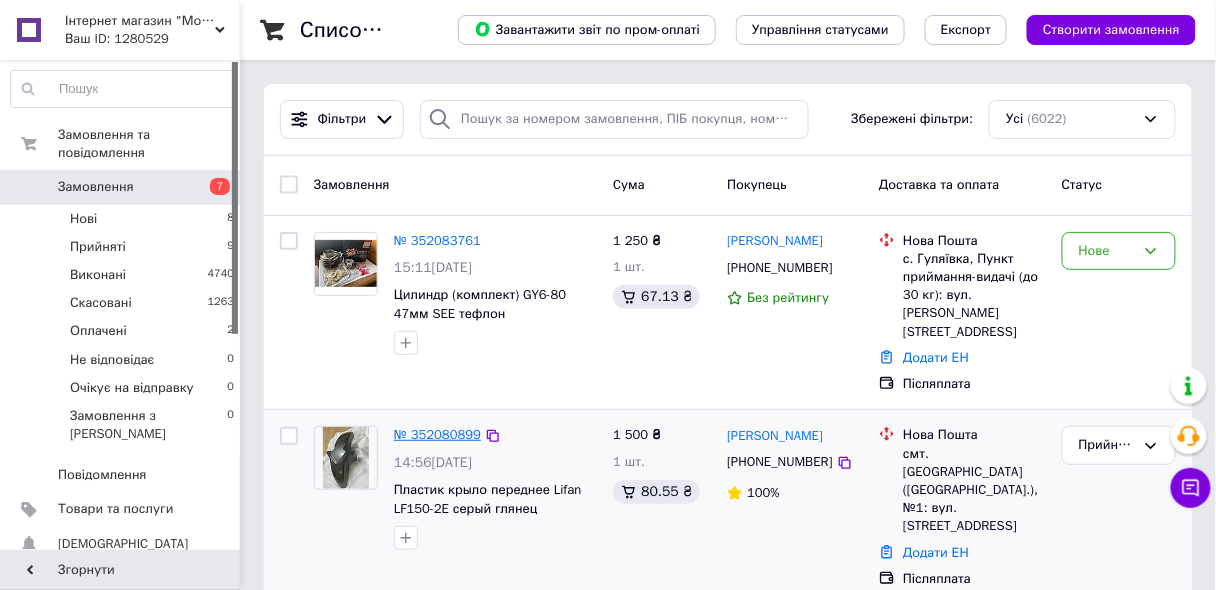 click on "№ 352080899" at bounding box center (437, 434) 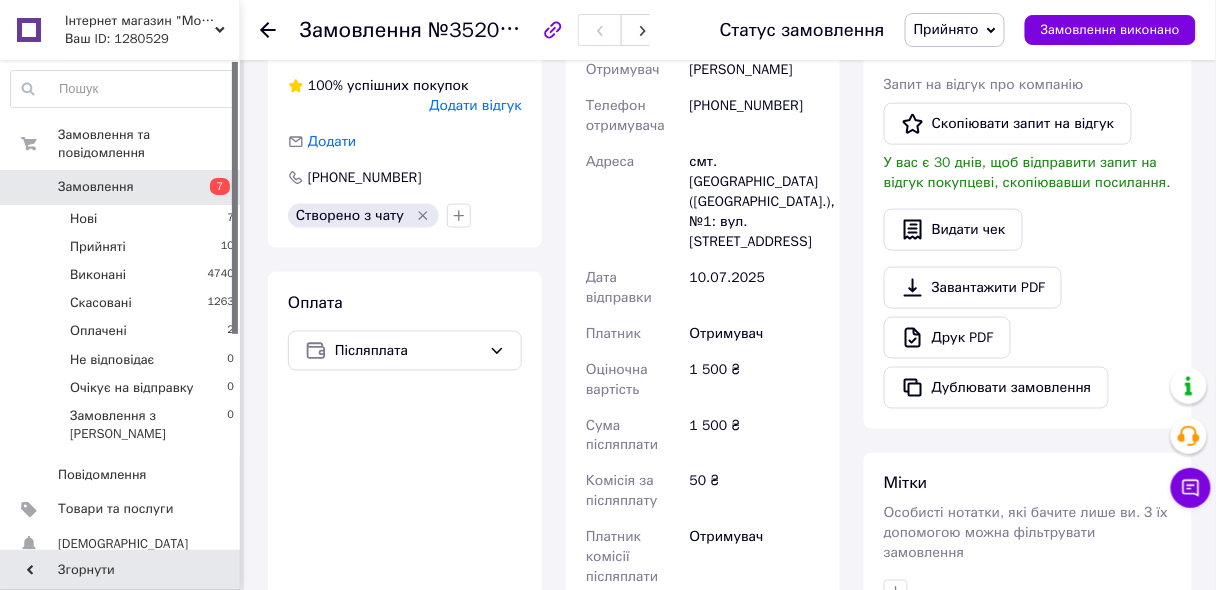 scroll, scrollTop: 640, scrollLeft: 0, axis: vertical 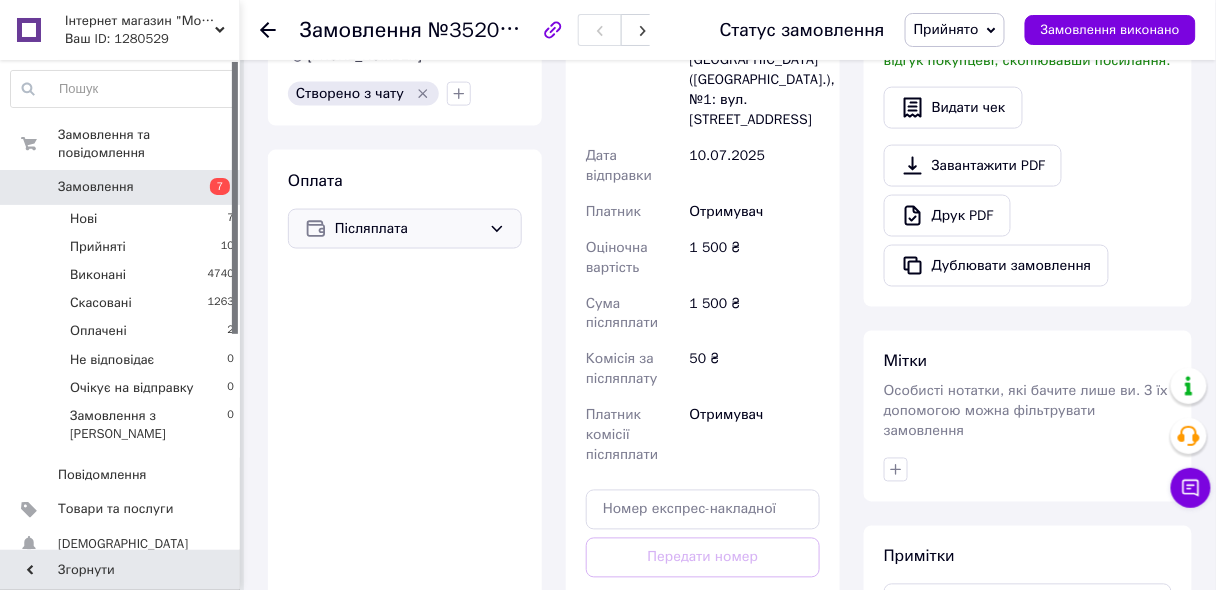 click on "Післяплата" at bounding box center (408, 229) 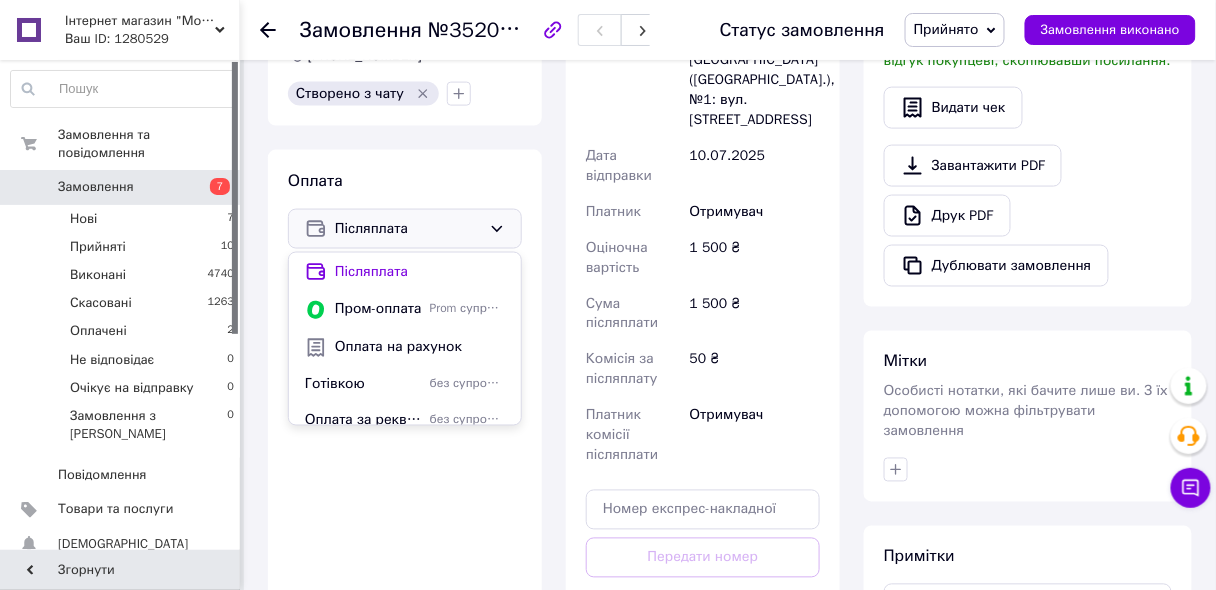 scroll, scrollTop: 49, scrollLeft: 0, axis: vertical 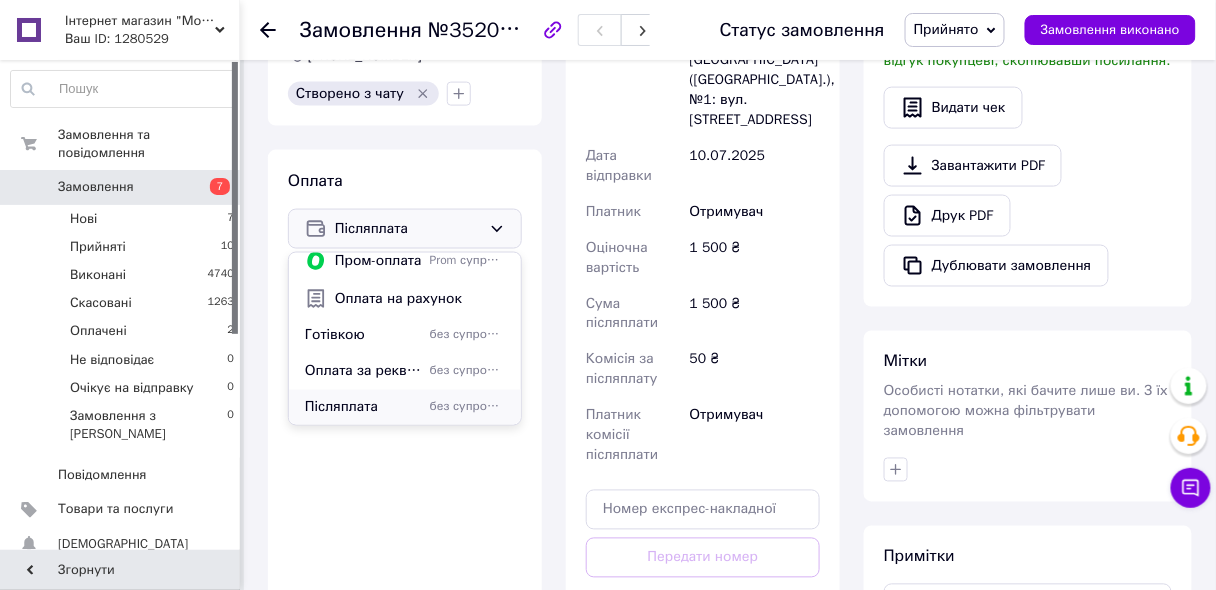 click on "Післяплата" at bounding box center (363, 408) 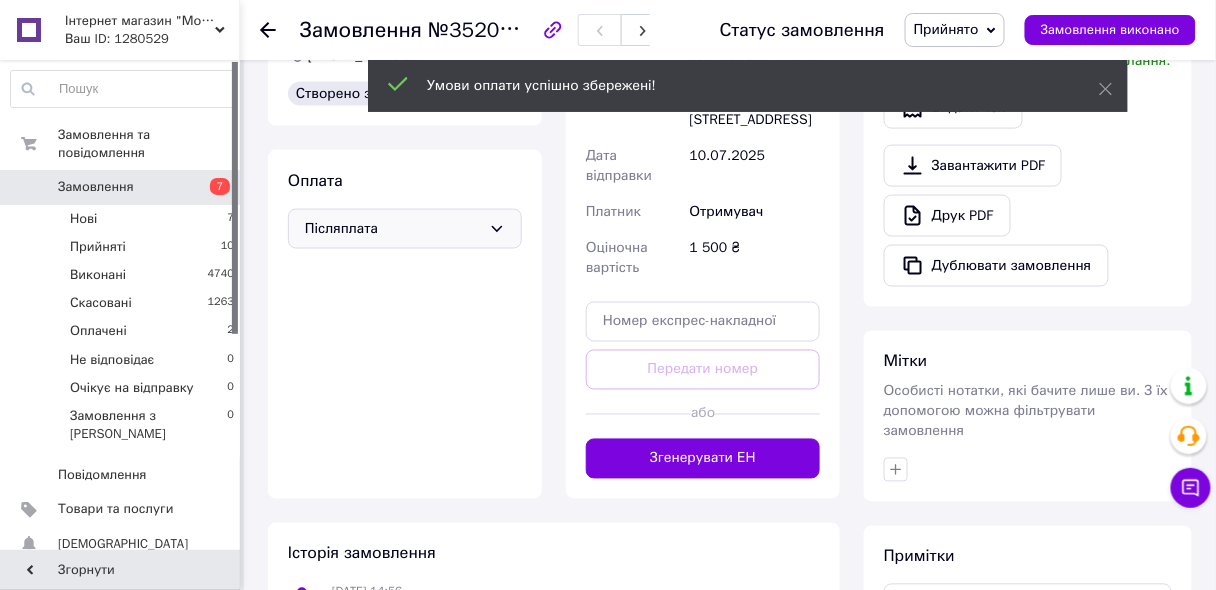 scroll, scrollTop: 839, scrollLeft: 0, axis: vertical 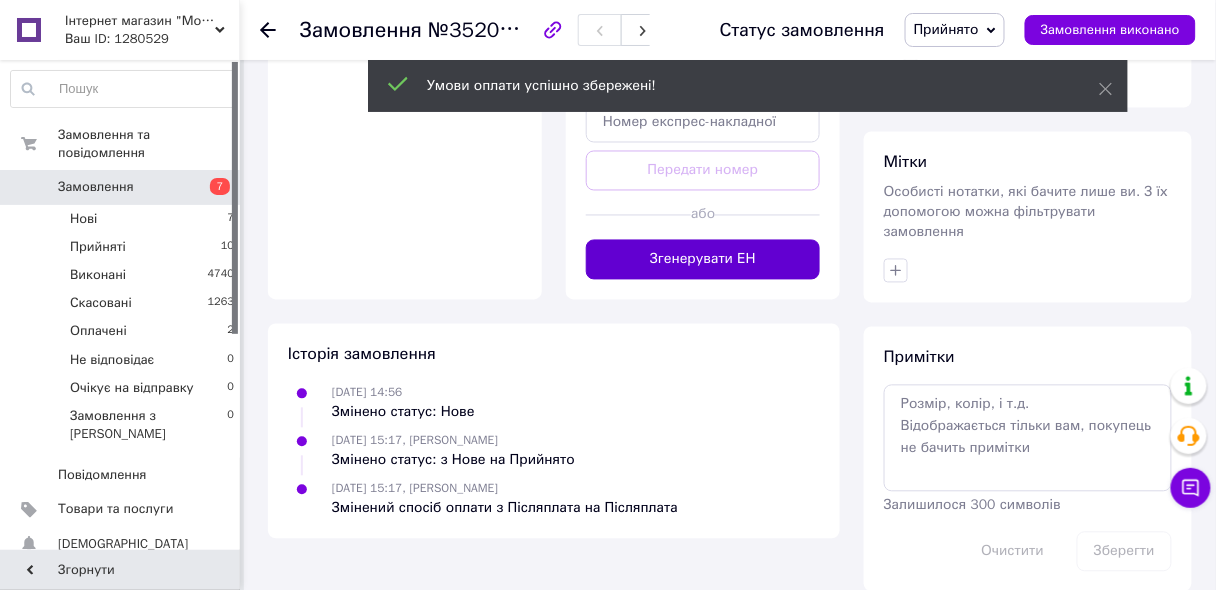 click on "Згенерувати ЕН" at bounding box center (703, 260) 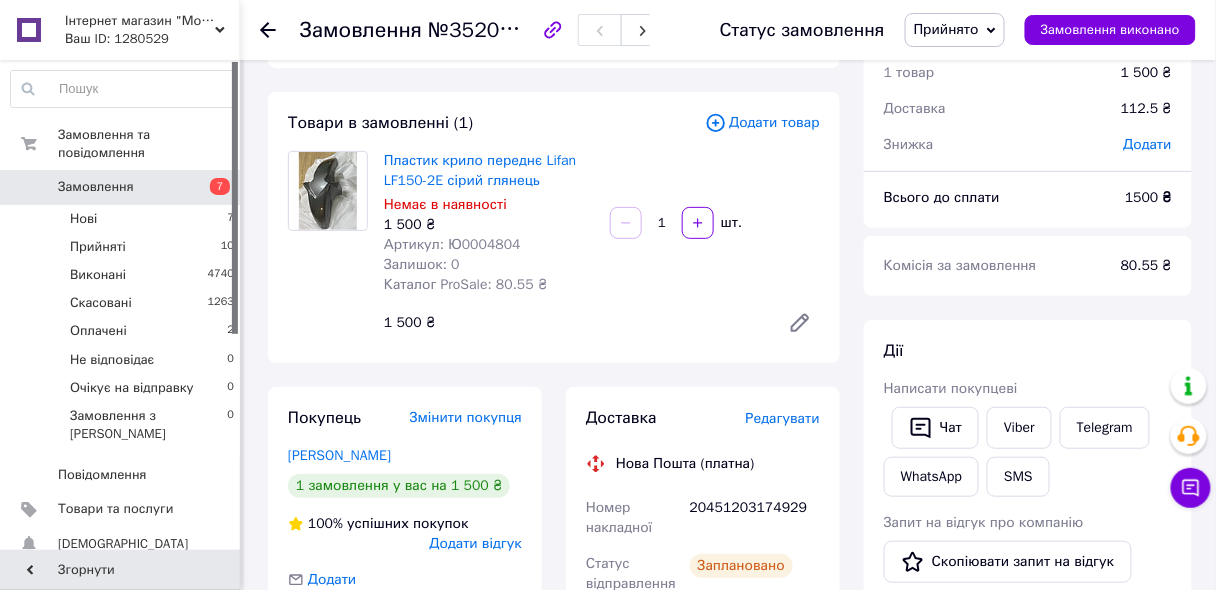 scroll, scrollTop: 160, scrollLeft: 0, axis: vertical 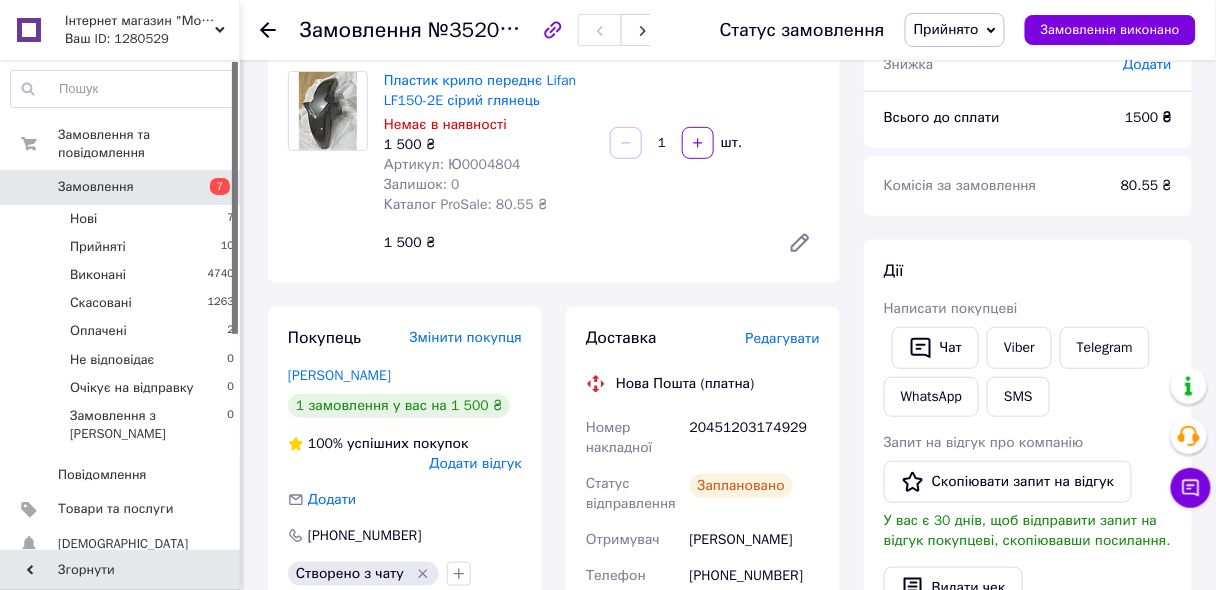 click on "Замовлення" at bounding box center (96, 187) 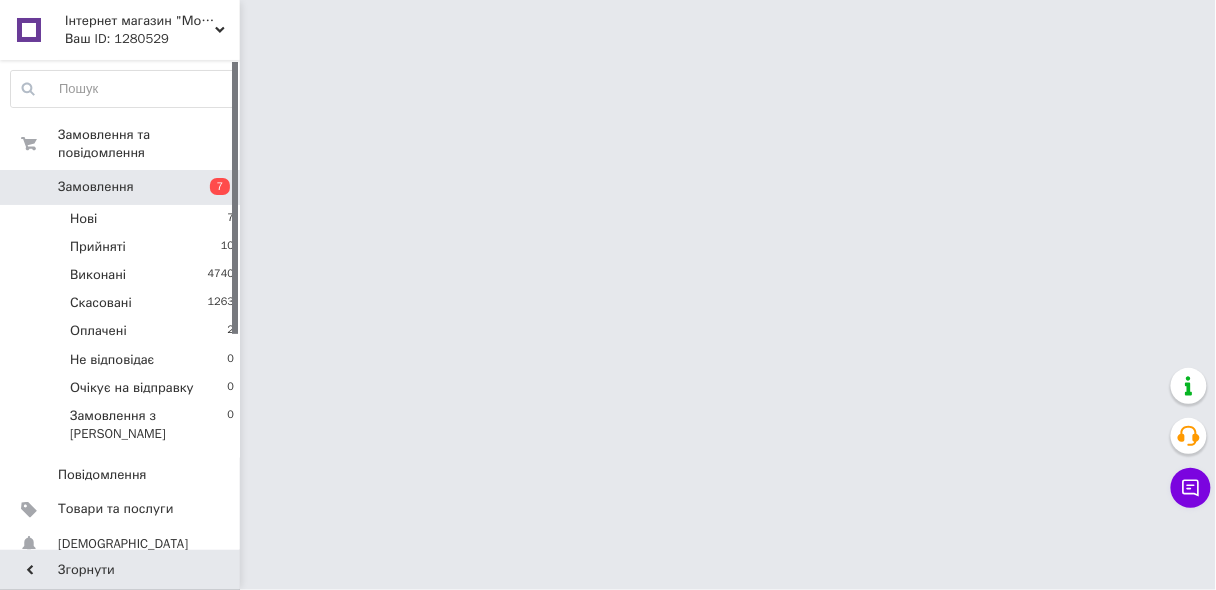 scroll, scrollTop: 0, scrollLeft: 0, axis: both 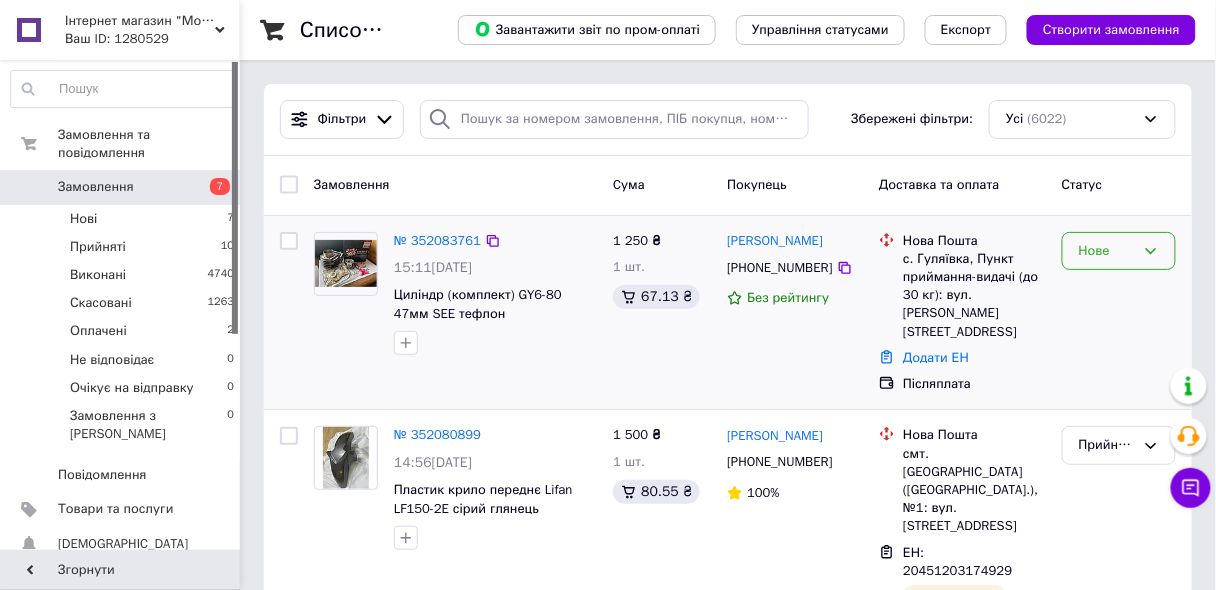 click on "Нове" at bounding box center [1107, 251] 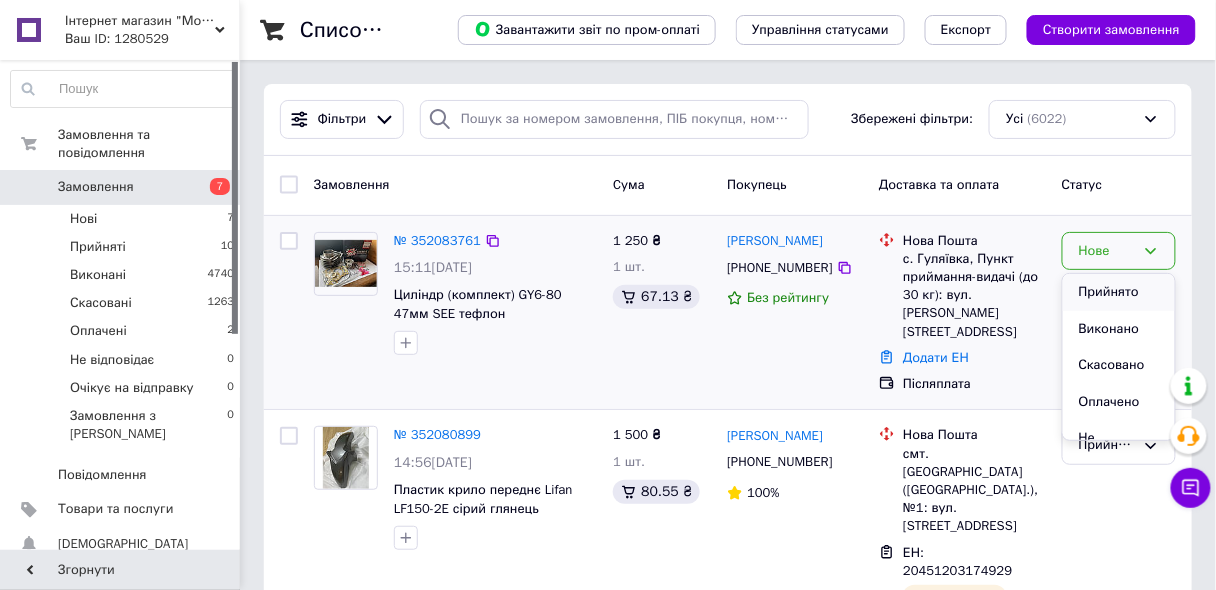 click on "Прийнято" at bounding box center (1119, 292) 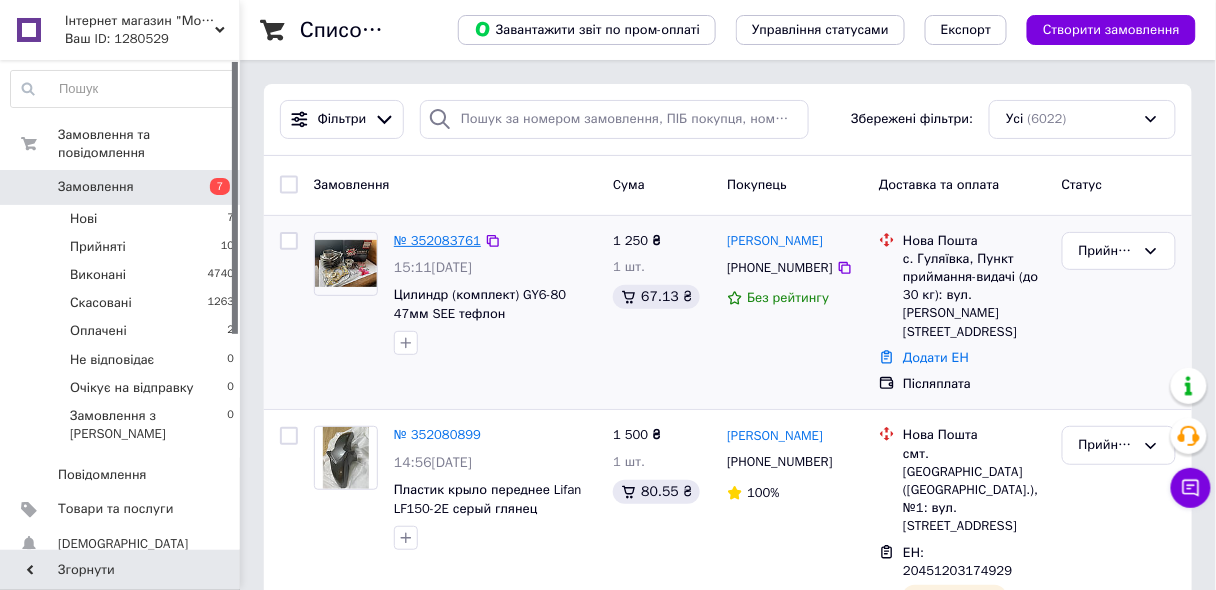 click on "№ 352083761" at bounding box center (437, 240) 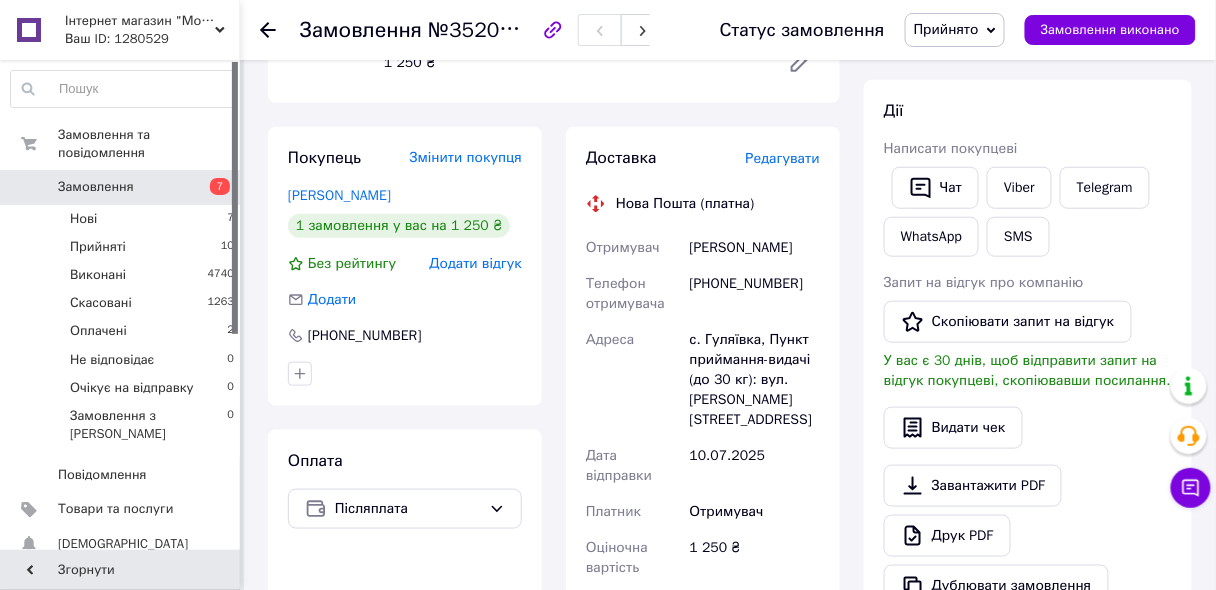 scroll, scrollTop: 560, scrollLeft: 0, axis: vertical 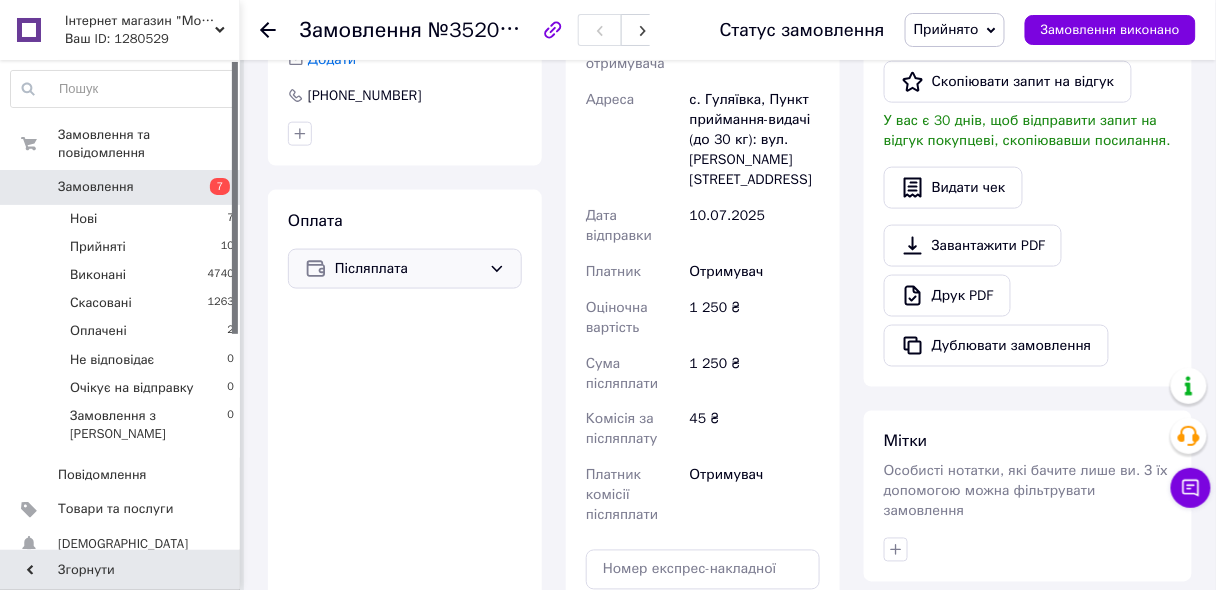 click on "Післяплата" at bounding box center (405, 269) 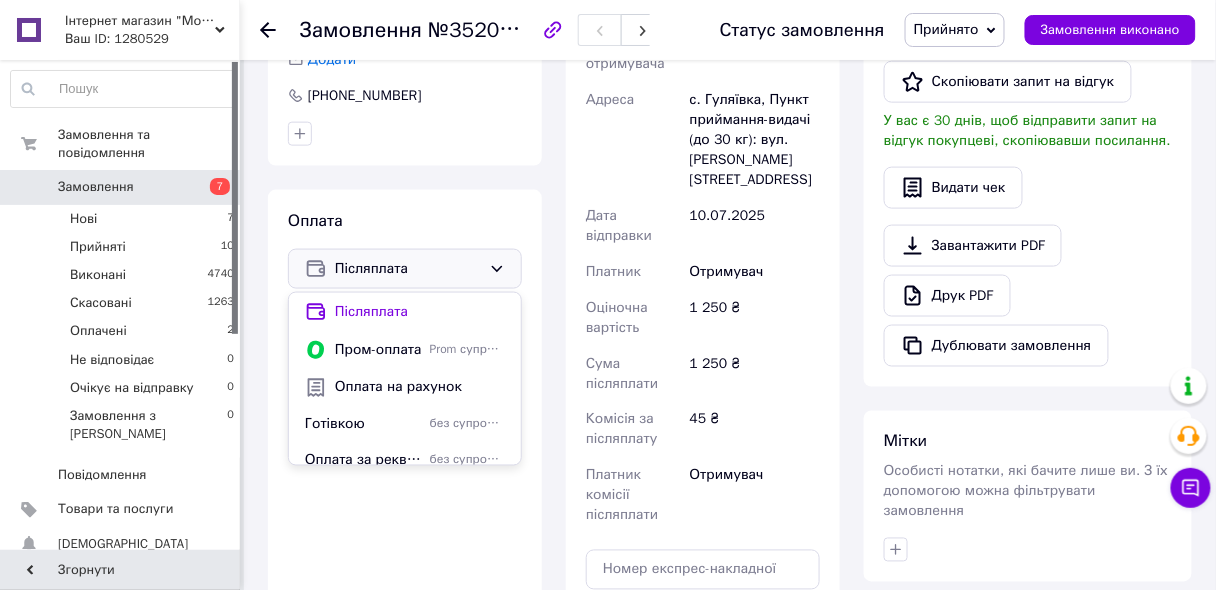 scroll, scrollTop: 49, scrollLeft: 0, axis: vertical 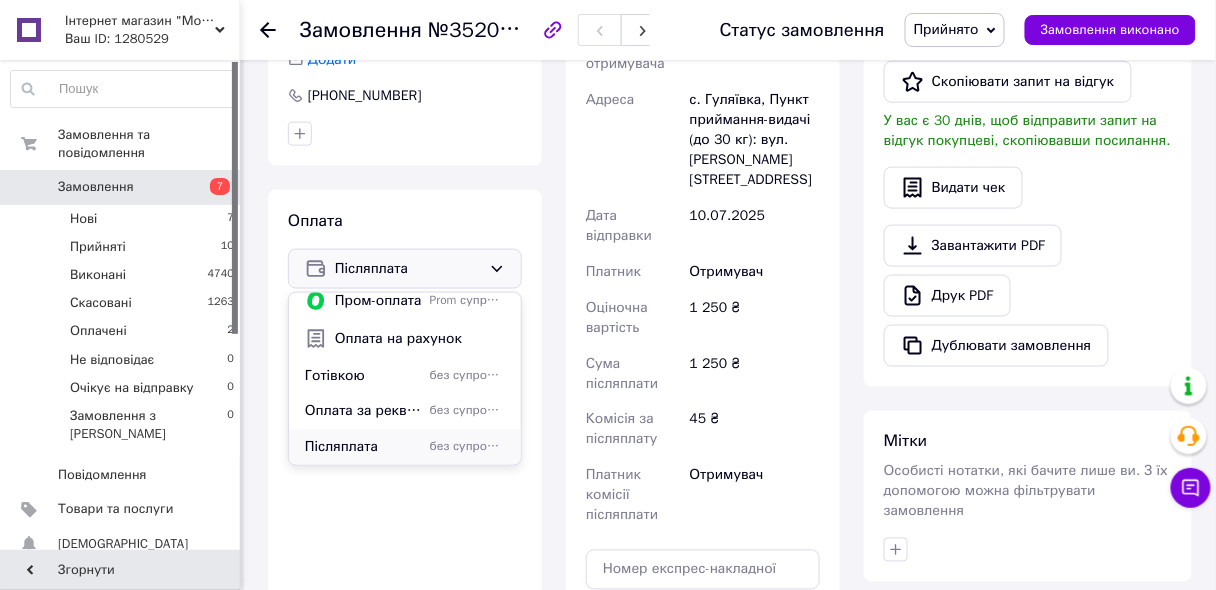 click on "Післяплата" at bounding box center (363, 448) 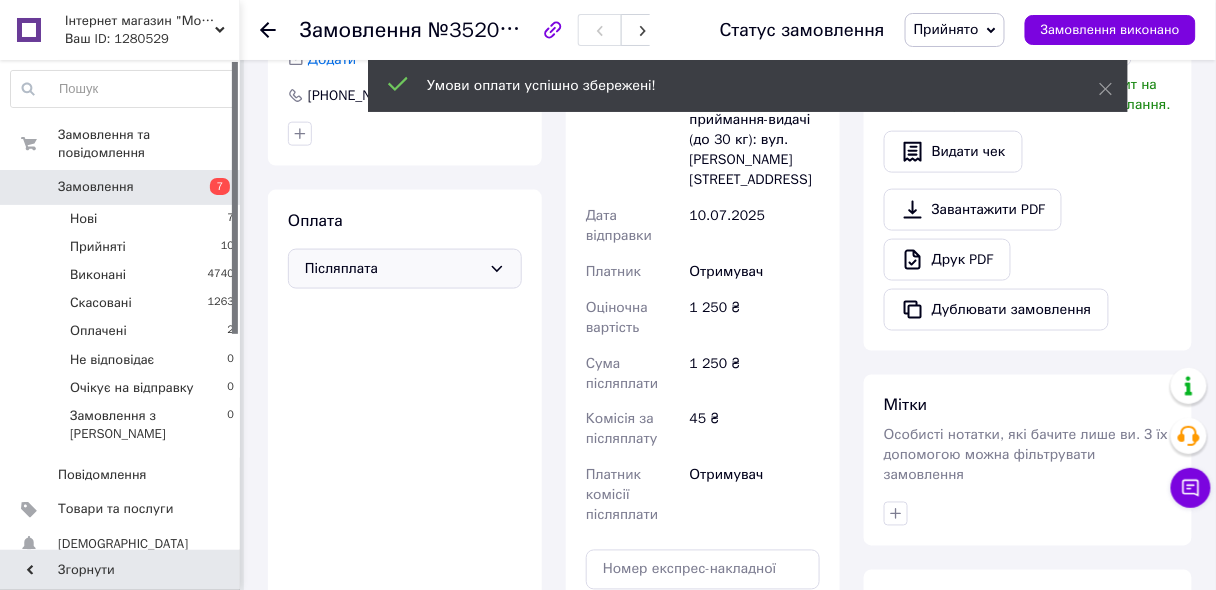 scroll, scrollTop: 800, scrollLeft: 0, axis: vertical 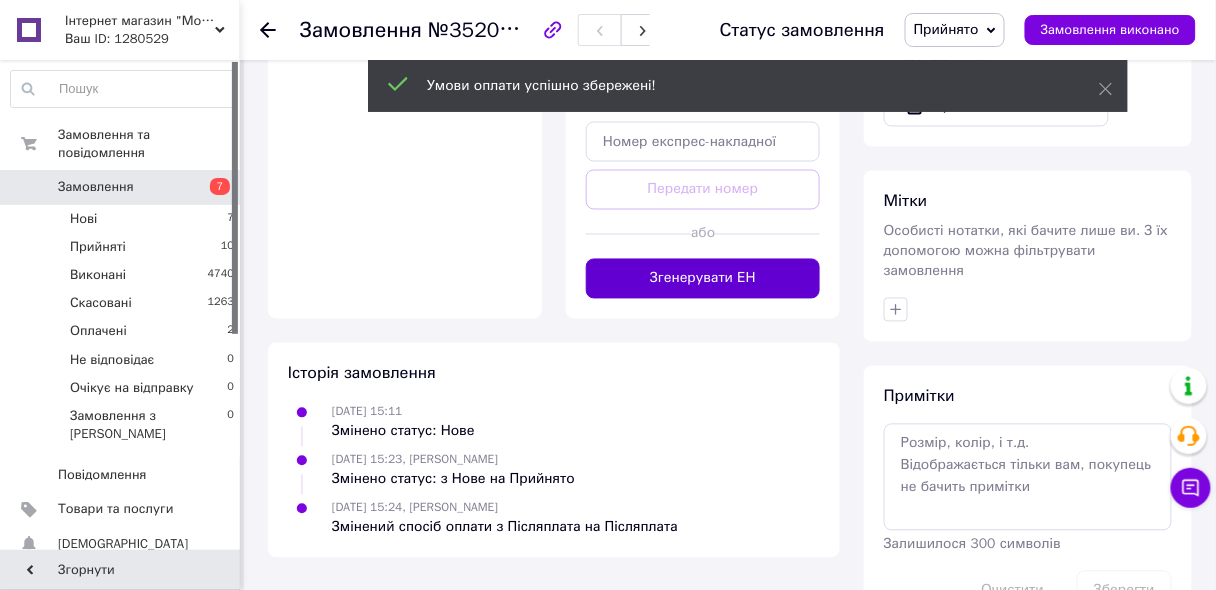 click on "Згенерувати ЕН" at bounding box center [703, 279] 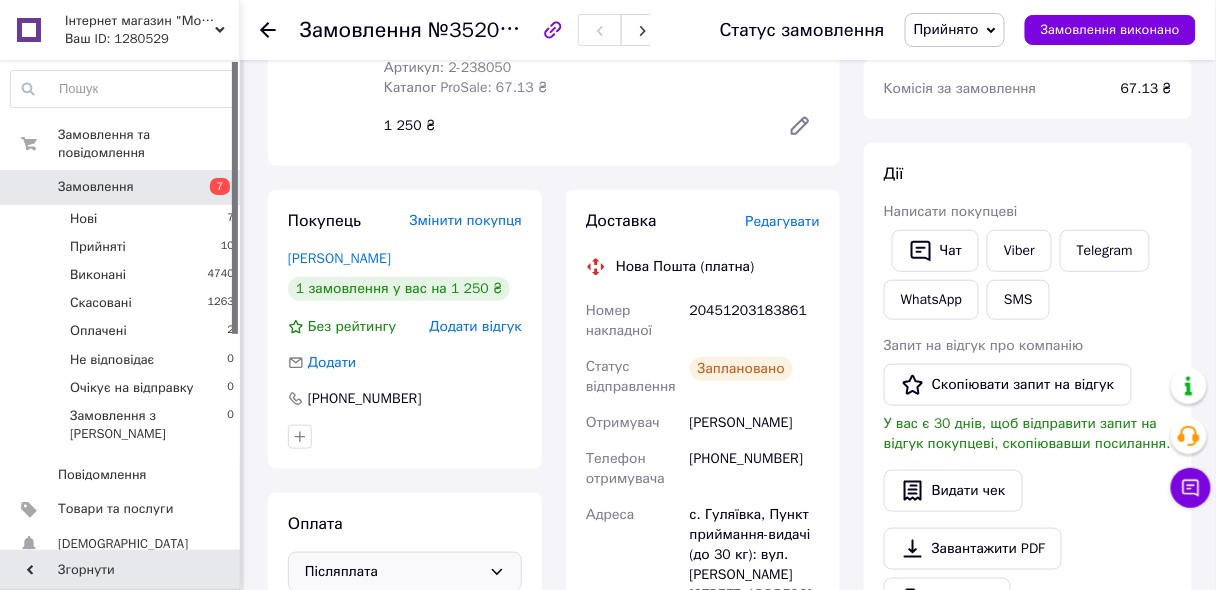 scroll, scrollTop: 80, scrollLeft: 0, axis: vertical 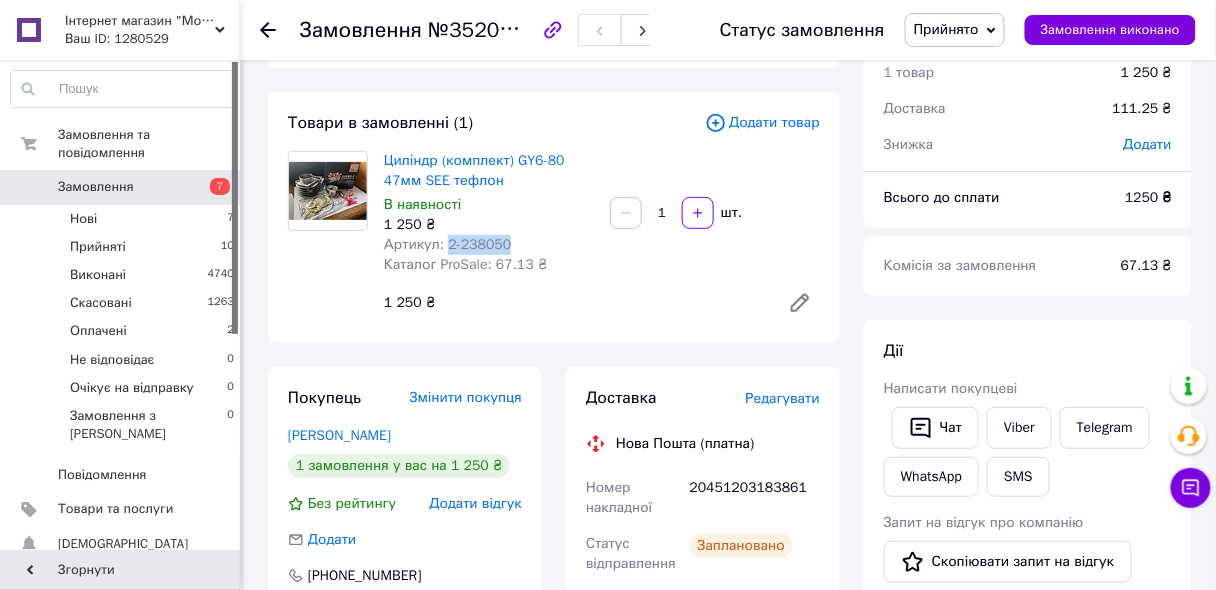 drag, startPoint x: 442, startPoint y: 242, endPoint x: 535, endPoint y: 242, distance: 93 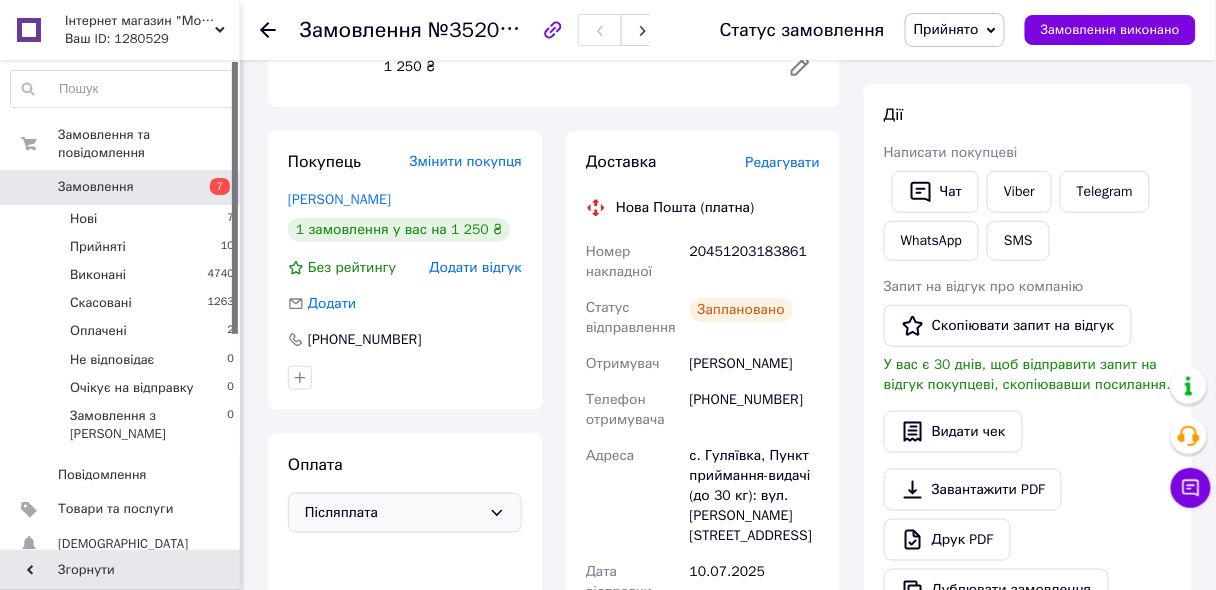 scroll, scrollTop: 400, scrollLeft: 0, axis: vertical 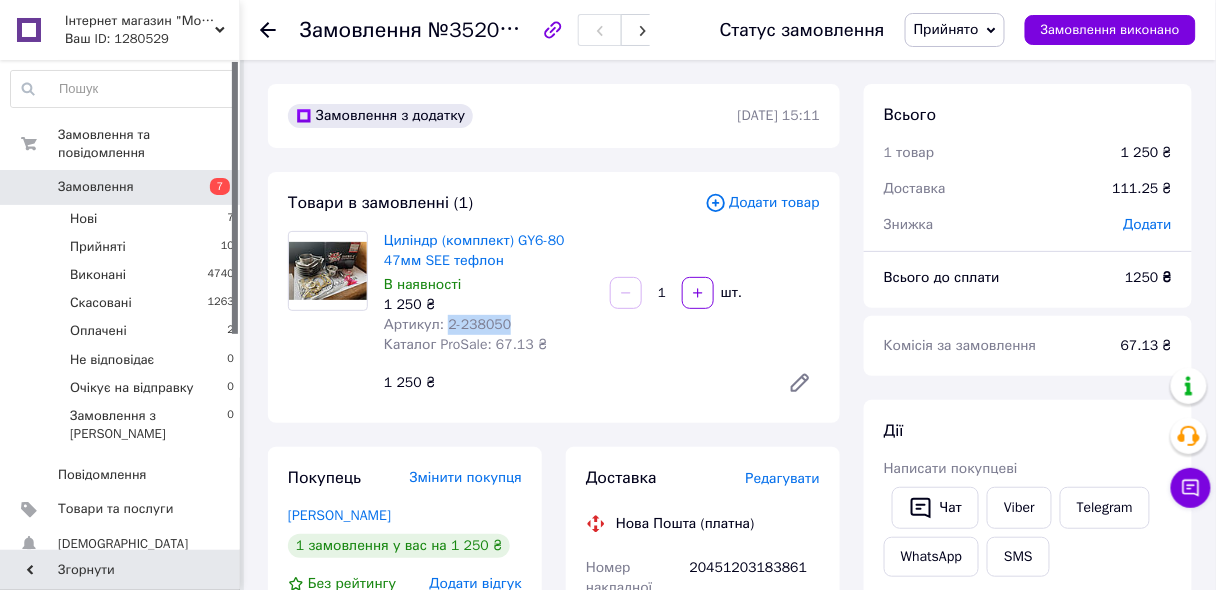 click on "Замовлення" at bounding box center [96, 187] 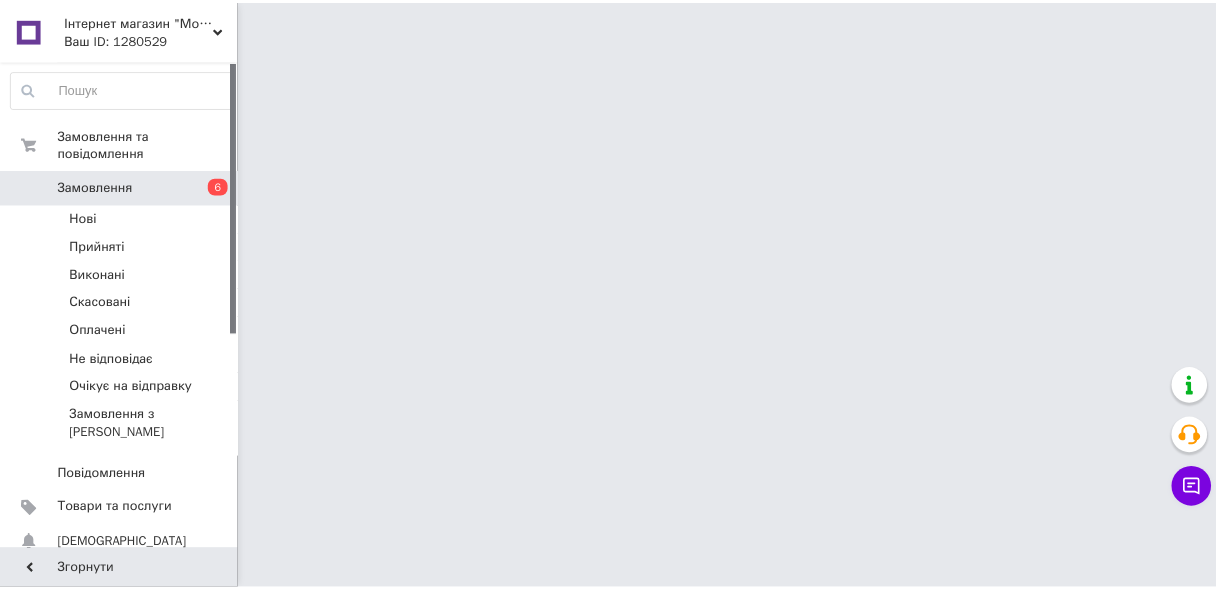 scroll, scrollTop: 0, scrollLeft: 0, axis: both 